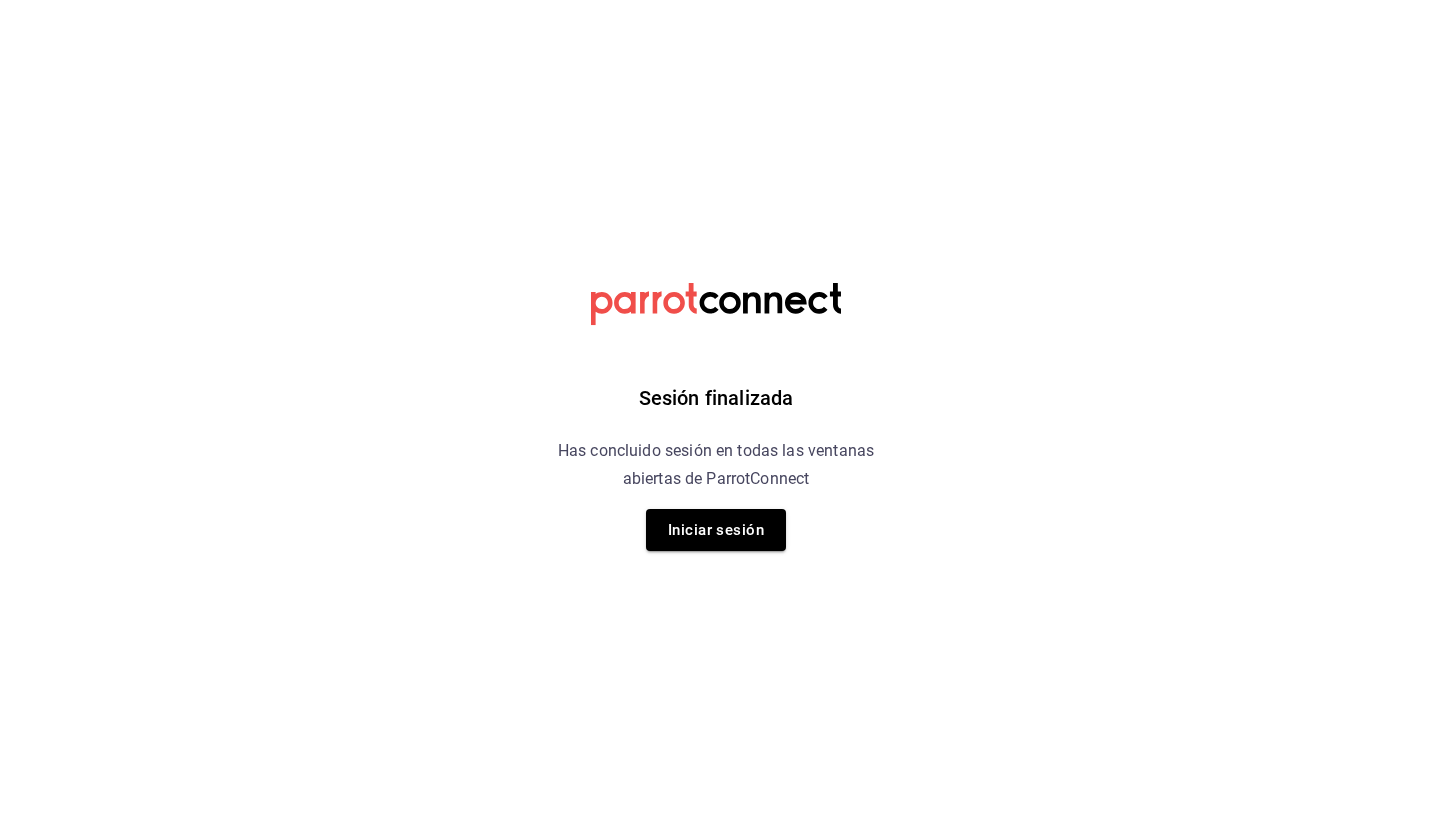 scroll, scrollTop: 0, scrollLeft: 0, axis: both 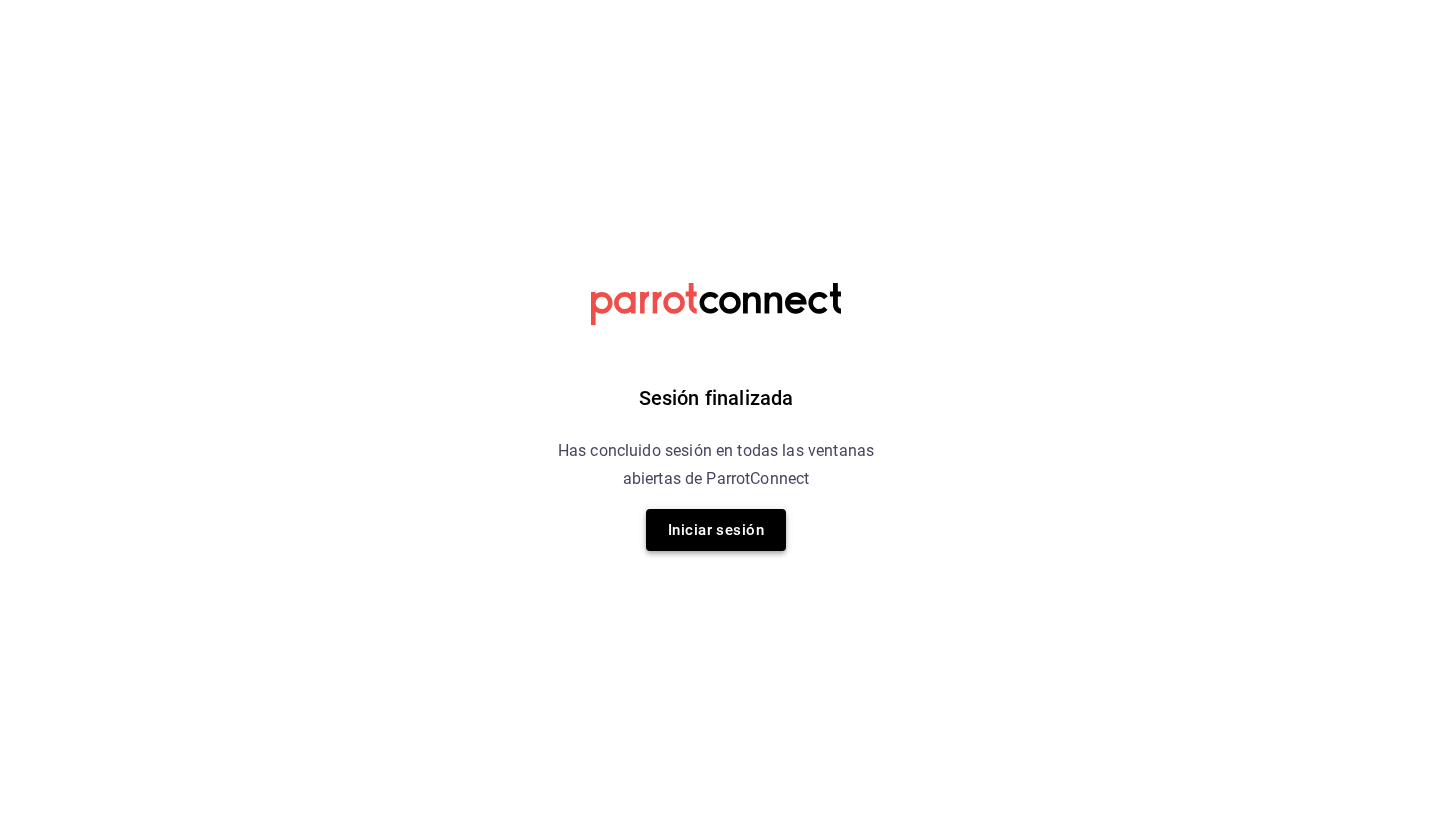 click on "Iniciar sesión" at bounding box center (716, 530) 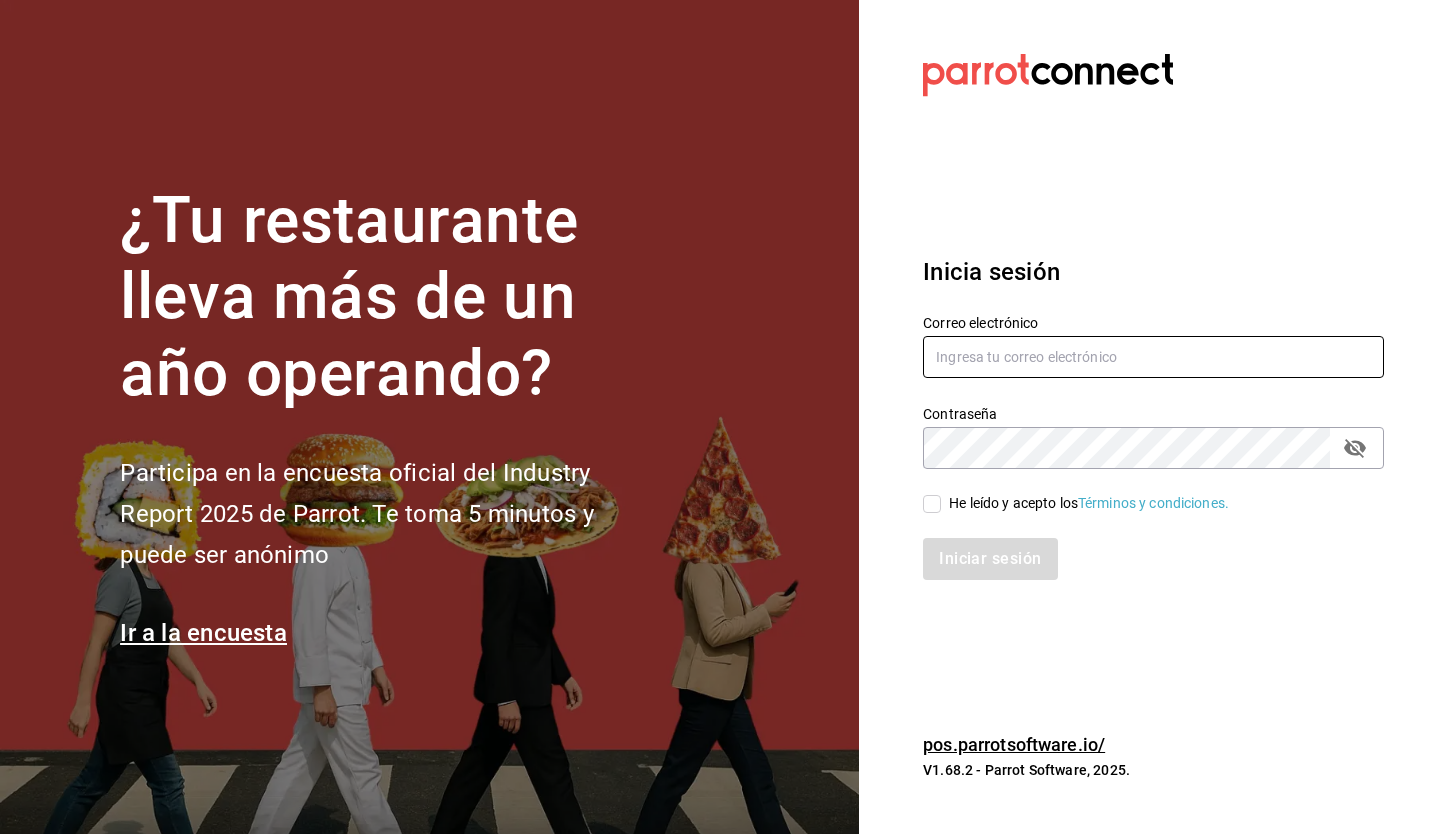 click at bounding box center (1153, 357) 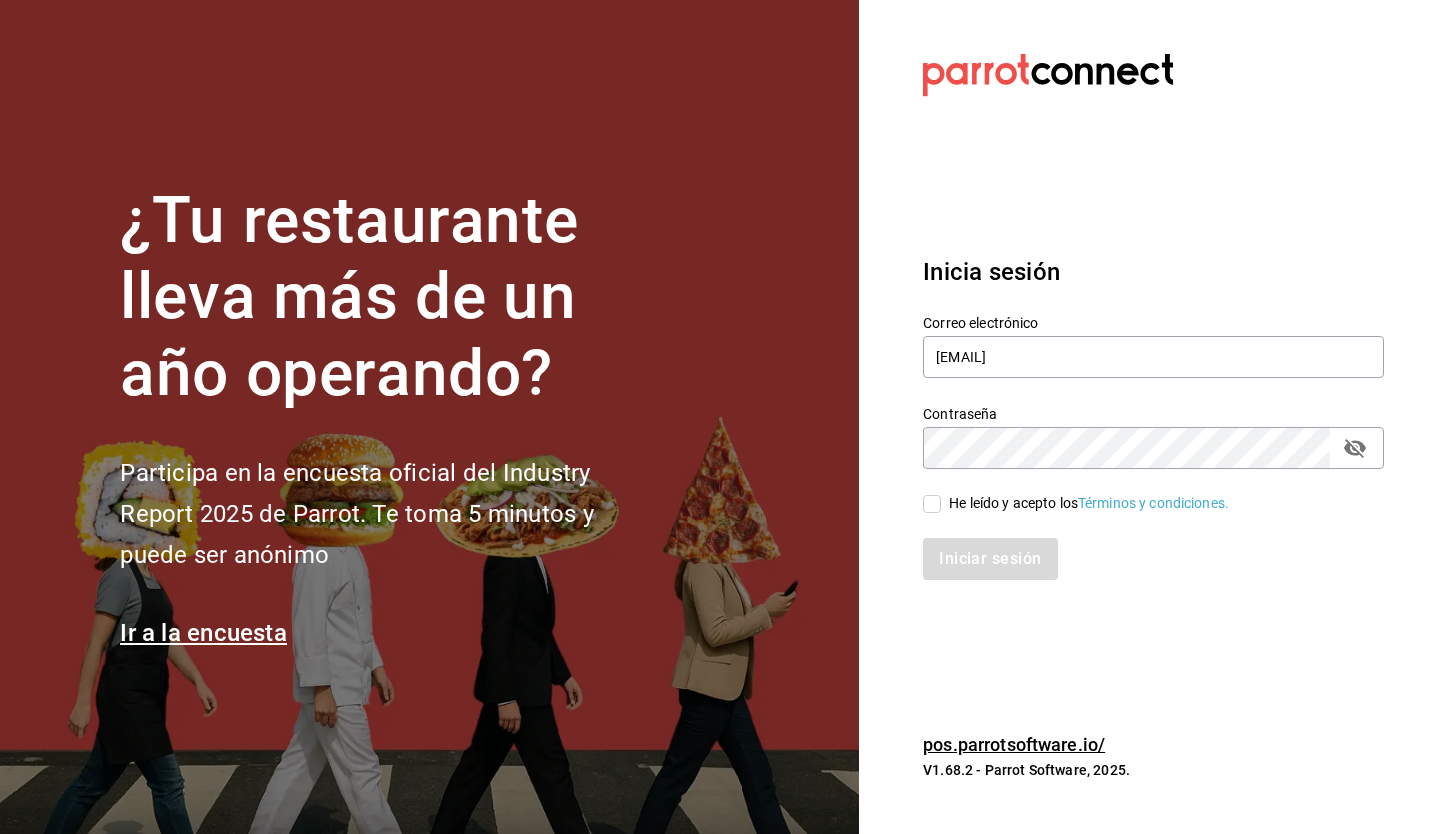 click 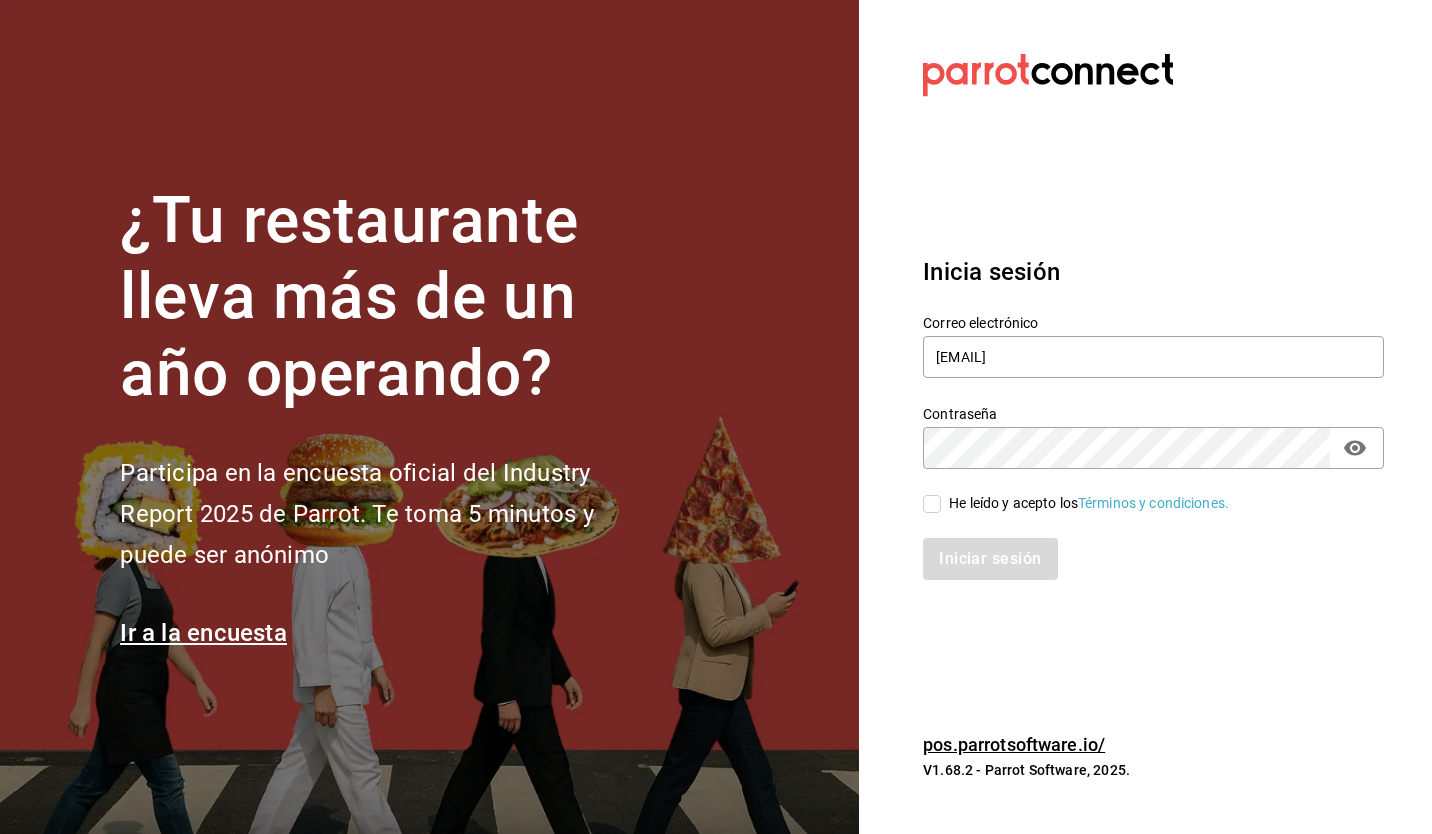 click on "Correo electrónico [EMAIL] Contraseña Contraseña He leído y acepto los Términos y condiciones. Iniciar sesión" at bounding box center (1141, 435) 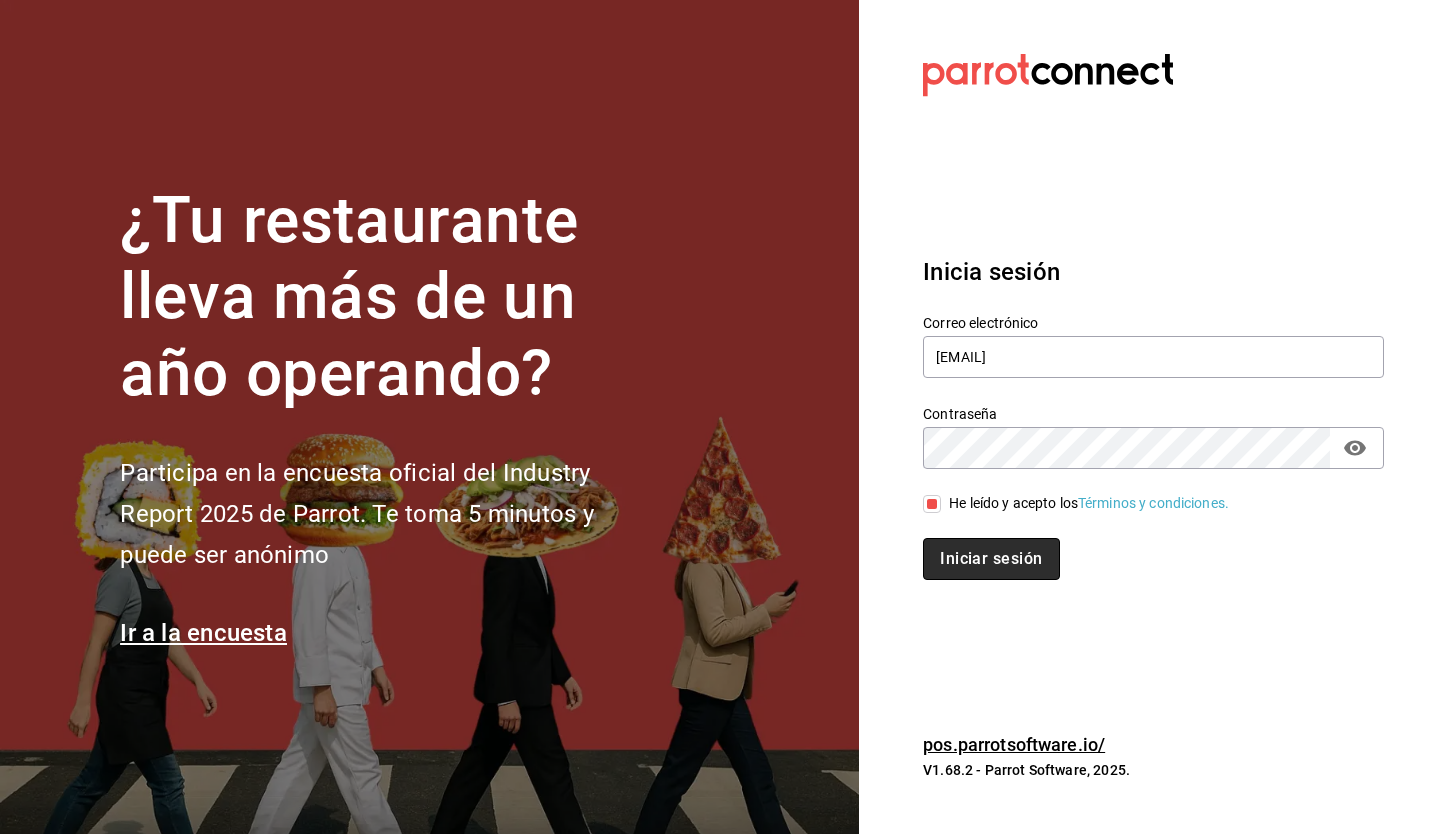 click on "Iniciar sesión" at bounding box center [991, 559] 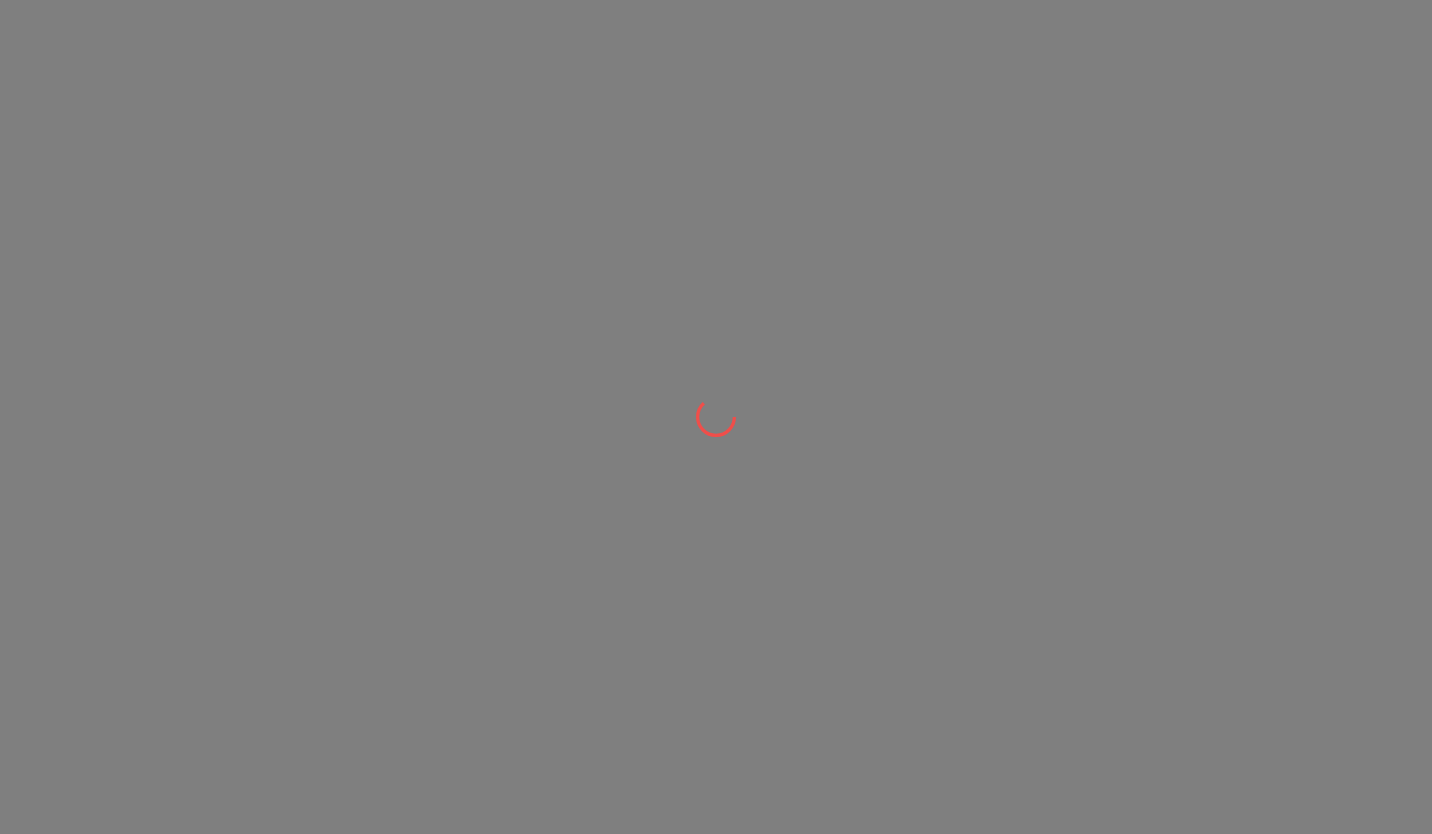 scroll, scrollTop: 0, scrollLeft: 0, axis: both 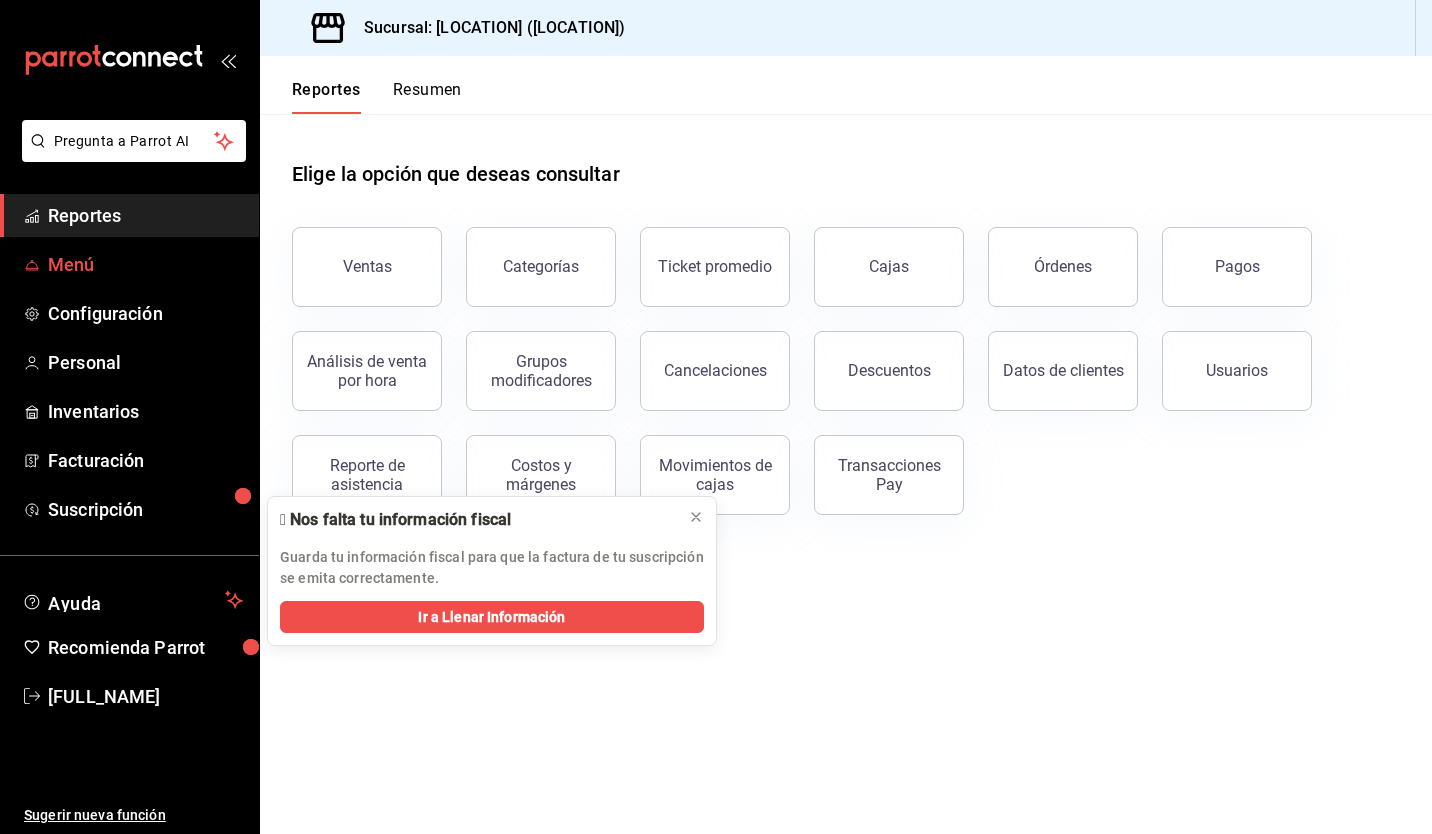 click on "Menú" at bounding box center (145, 264) 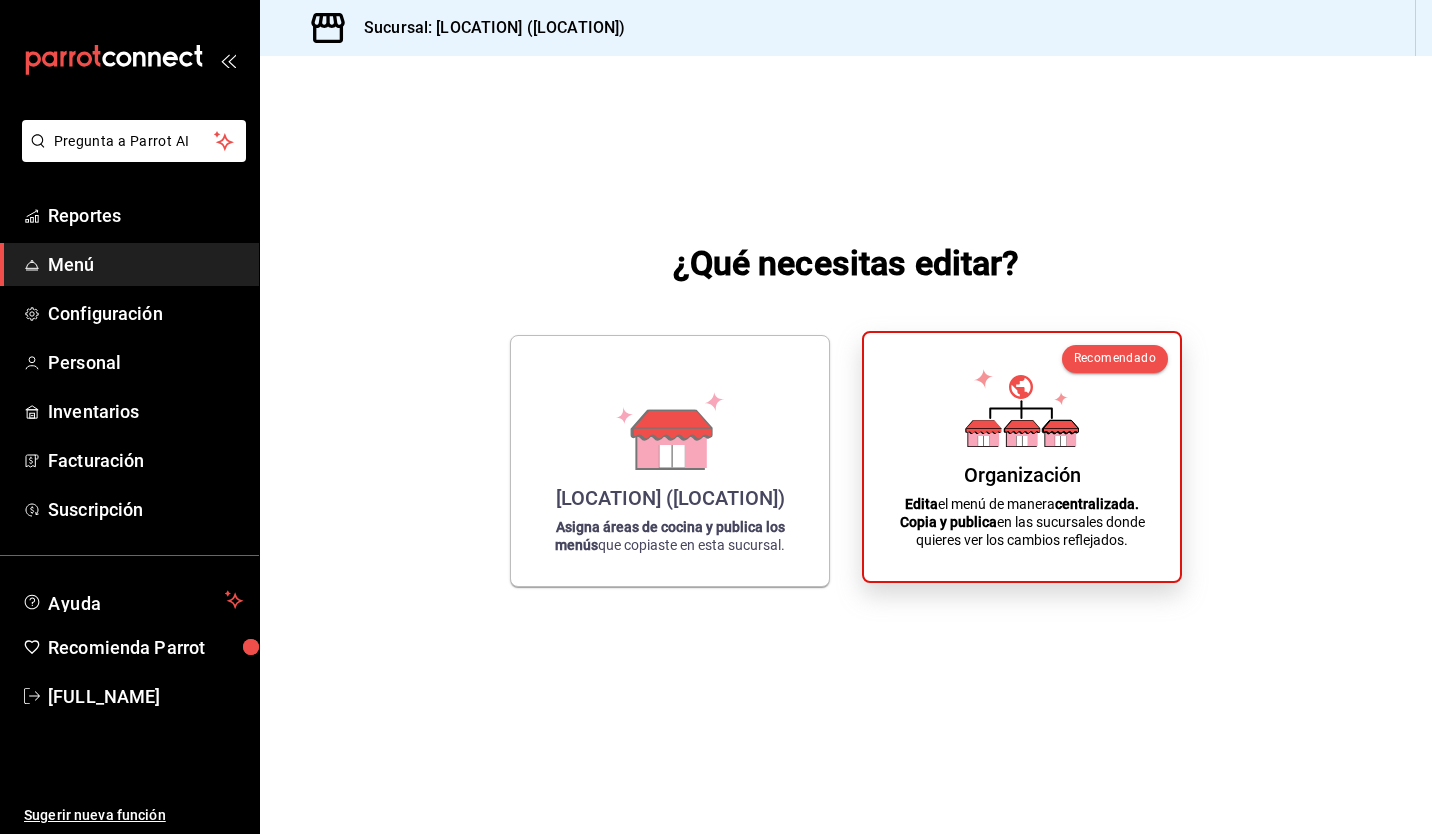 click on "Organización Edita  el menú de manera  centralizada.     Copia y publica  en las sucursales donde quieres ver los cambios reflejados." at bounding box center [1022, 457] 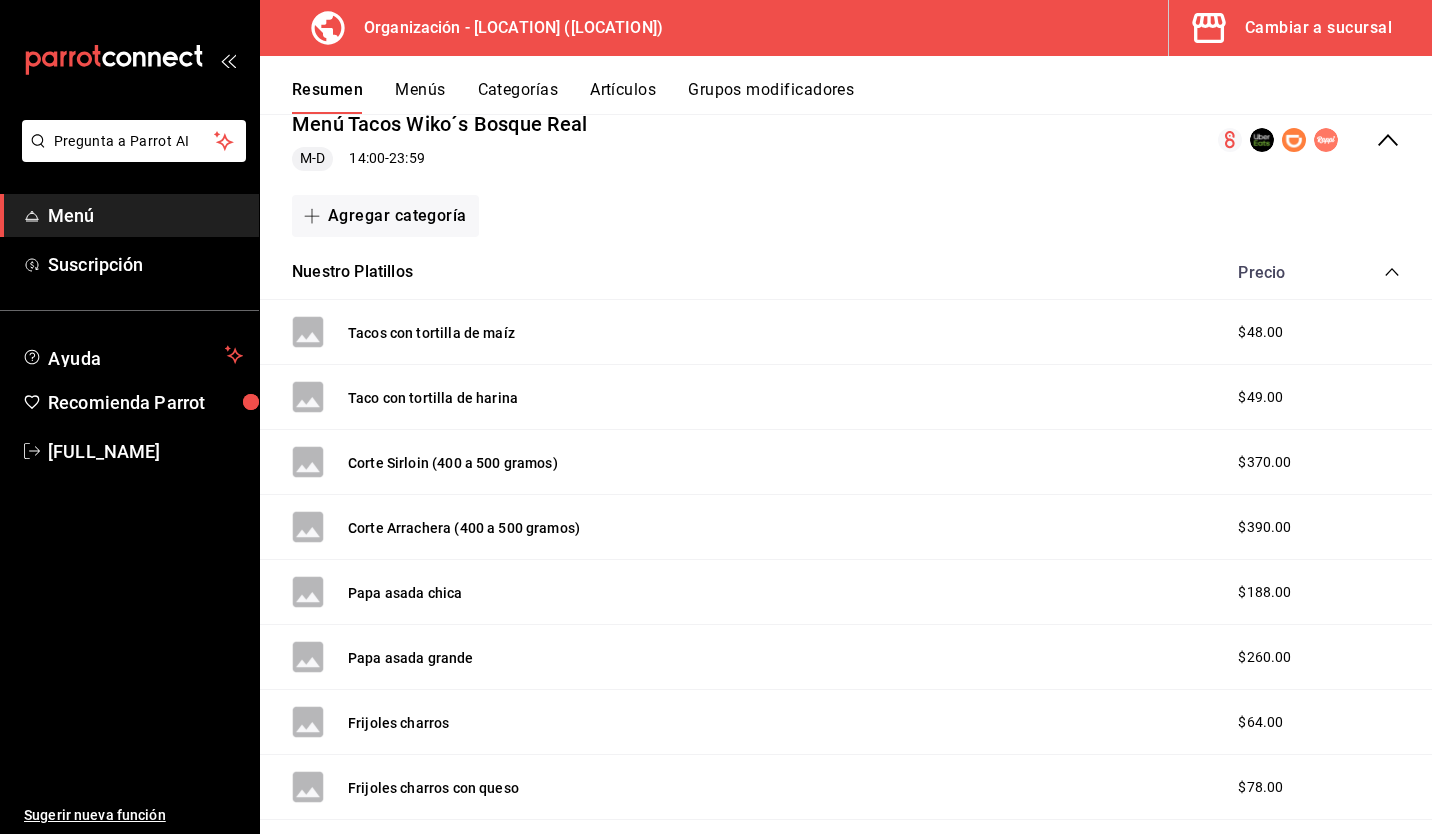 scroll, scrollTop: 0, scrollLeft: 0, axis: both 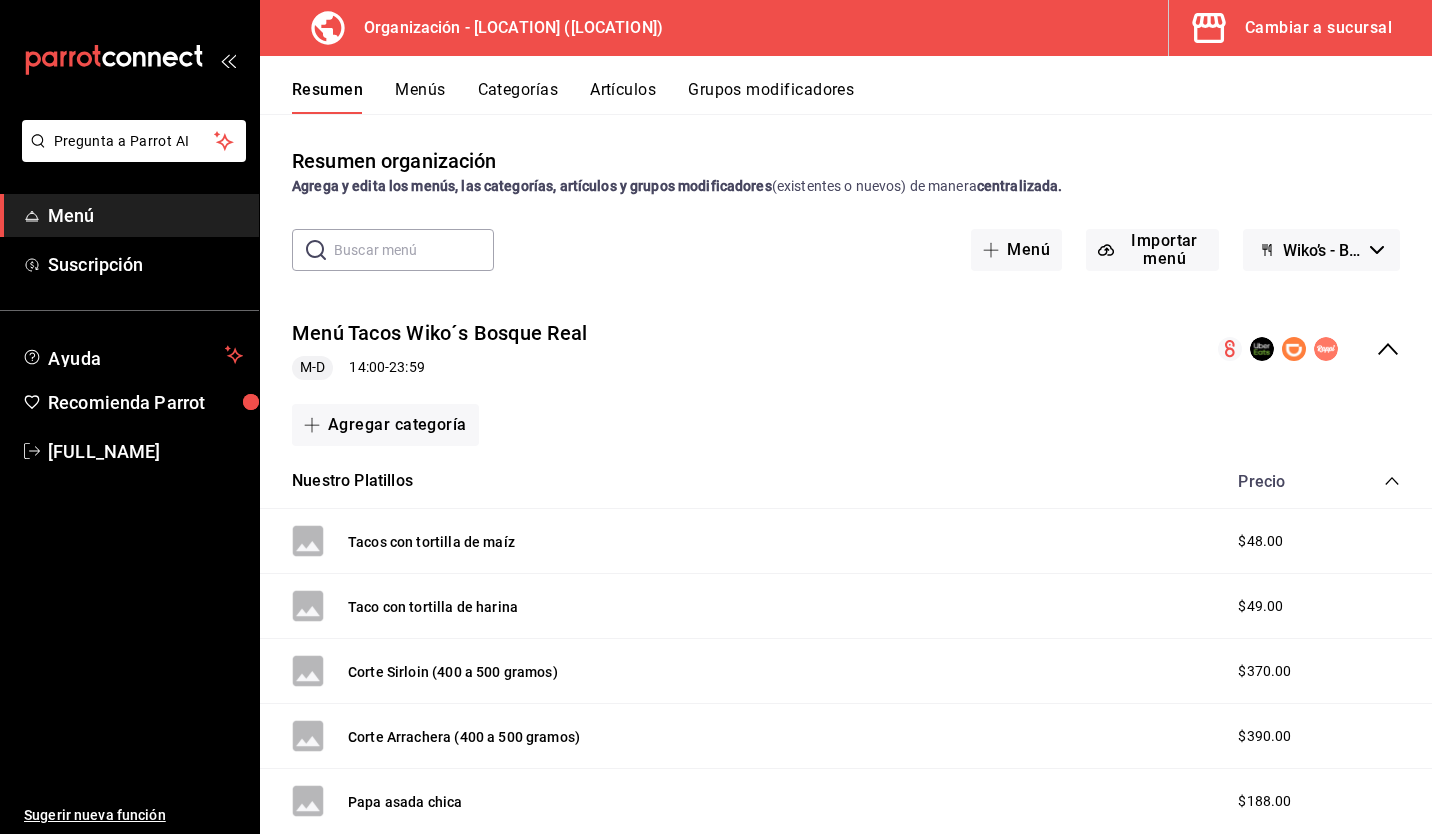 drag, startPoint x: 612, startPoint y: 85, endPoint x: 545, endPoint y: 89, distance: 67.11929 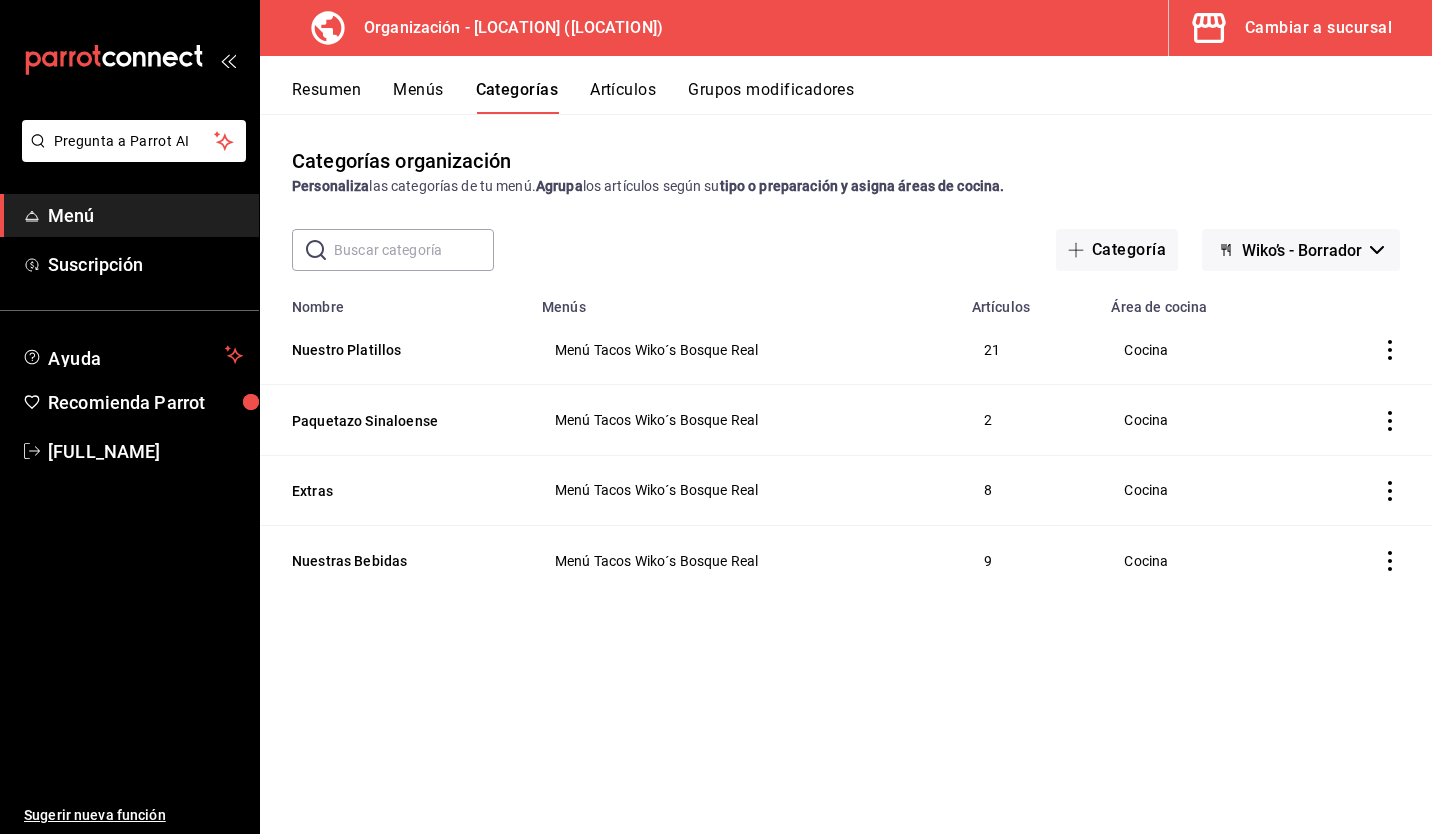 click on "Artículos" at bounding box center (623, 97) 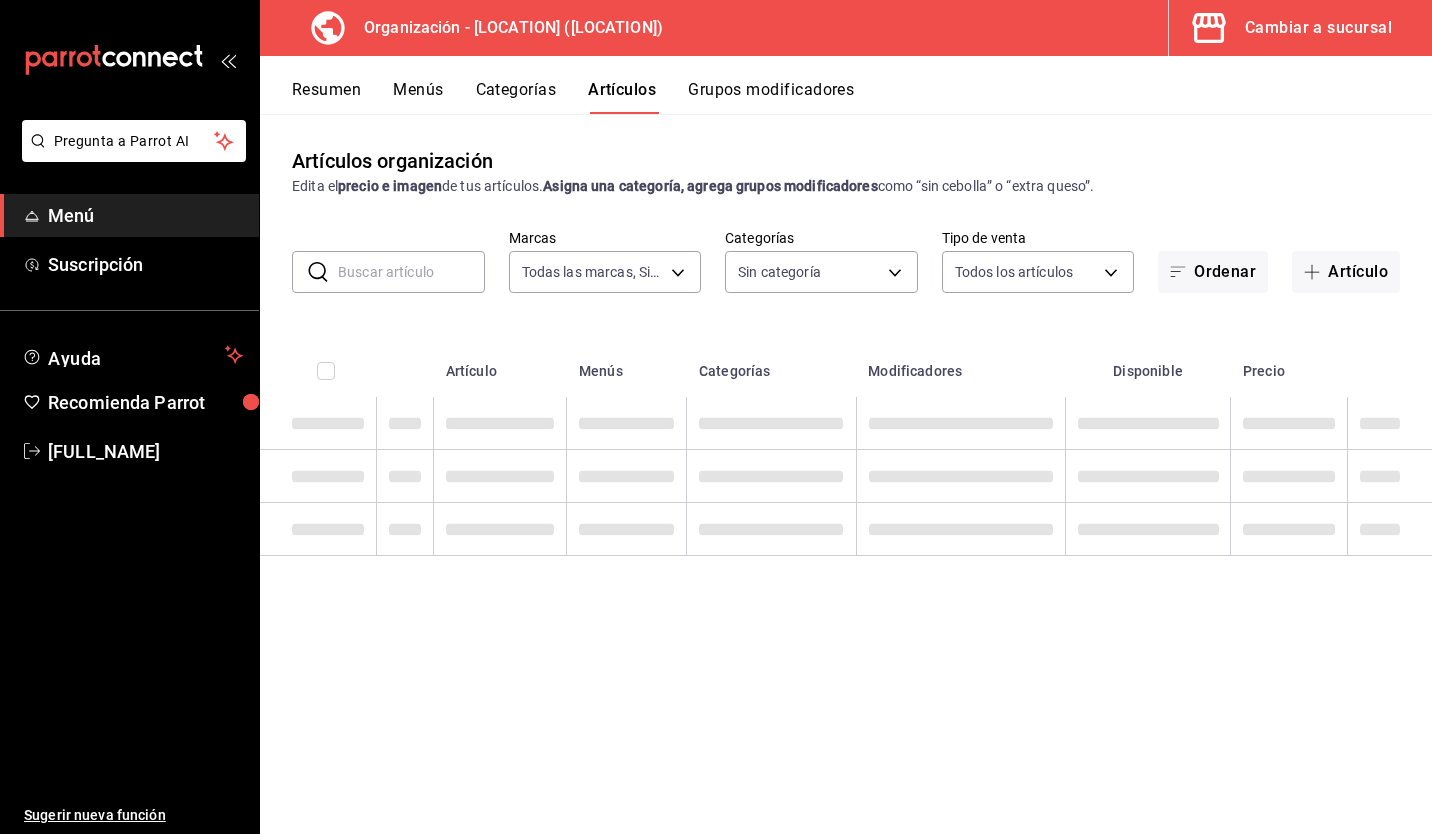type on "aaf74735-a574-4c5b-b44e-50139090ff3f" 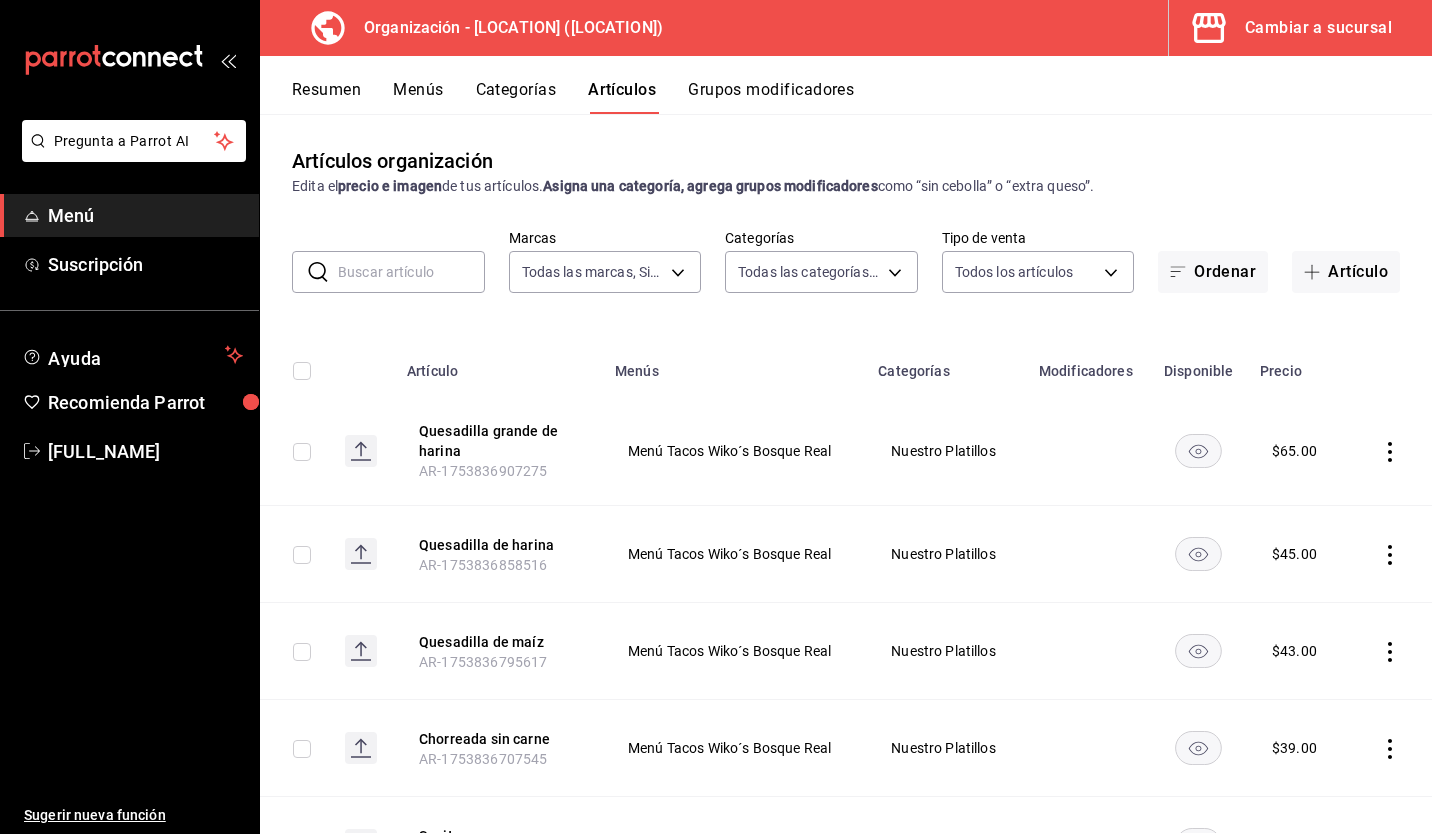 type on "207b02af-7ed9-4cff-9d29-856ee10ce78e,2faf1659-7429-4bc4-94c8-18516f1324b6,300735d7-5df1-4d5b-9fe2-deac190f4ba0,195d164a-fdad-48ef-807e-cd6a550f10fa" 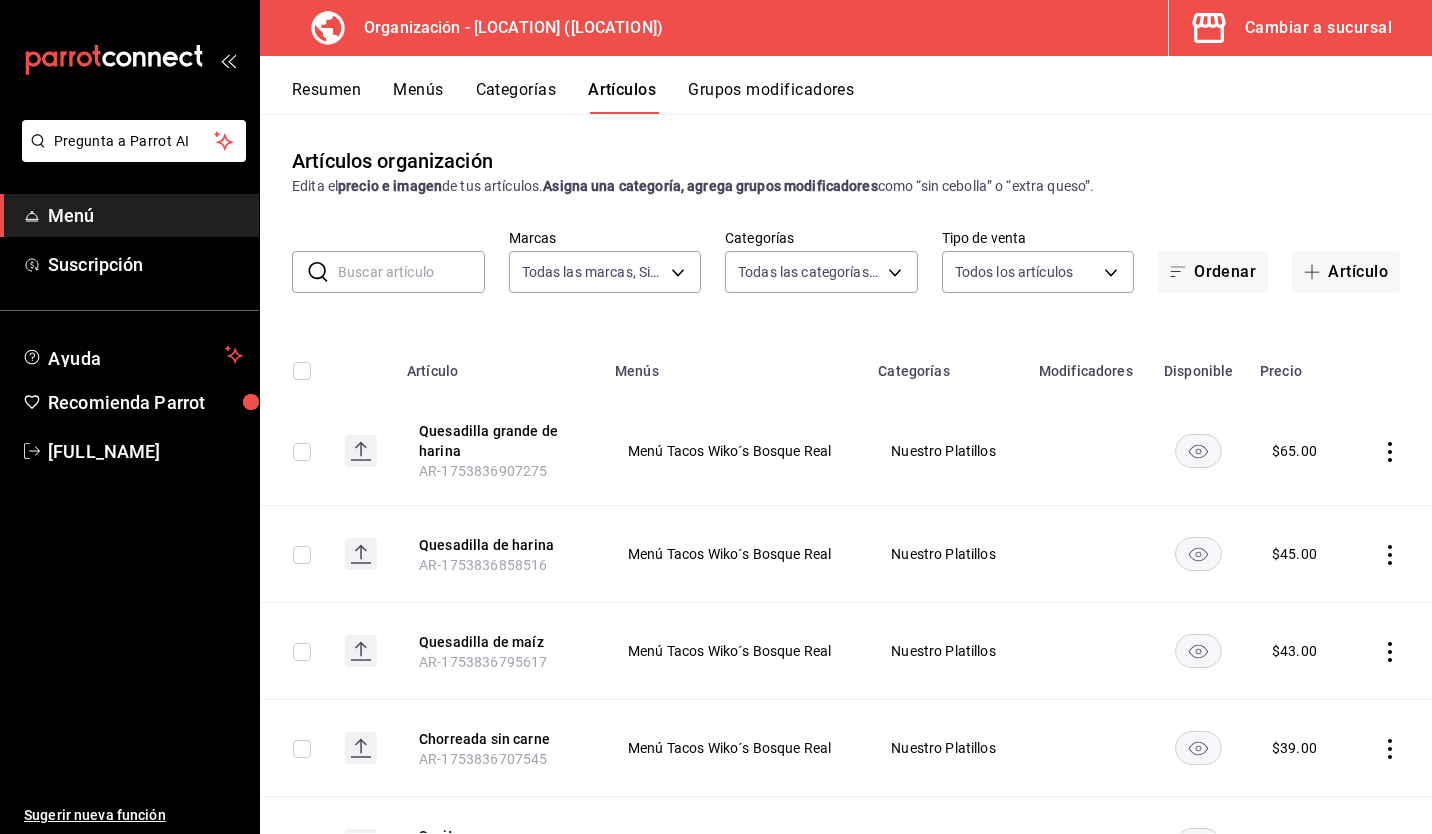 click on "Artículos organización Edita el precio e imagen de tus artículos. Asigna una categoría, agrega grupos modificadores como “sin cebolla” o “extra queso”. Marcas Todas las marcas, Sin marca [UUID], Categorías Todas las categorías, Sin categoría [UUID],[UUID],[UUID],[UUID] Tipo de venta Todos los artículos ALL Ordenar Artículo Artículo Menús Categorías Modificadores Disponible Precio Quesadilla grande de harina [PRODUCT_CODE] Menú Tacos [LOCATION] Nuestro Platillos $ 65.00 Quesadilla de harina [PRODUCT_CODE] Menú Tacos [LOCATION] Nuestro Platillos $ 45.00 Quesadilla de maíz [PRODUCT_CODE] Menú Tacos [LOCATION] Nuestro Platillos $ 43.00 Chorreada sin carne [PRODUCT_CODE] Menú Tacos [LOCATION] Nuestro Platillos $ 39.00 Sapito [PRODUCT_CODE] Menú Tacos [LOCATION] $ 90.00 $ $ $ $" at bounding box center (846, 473) 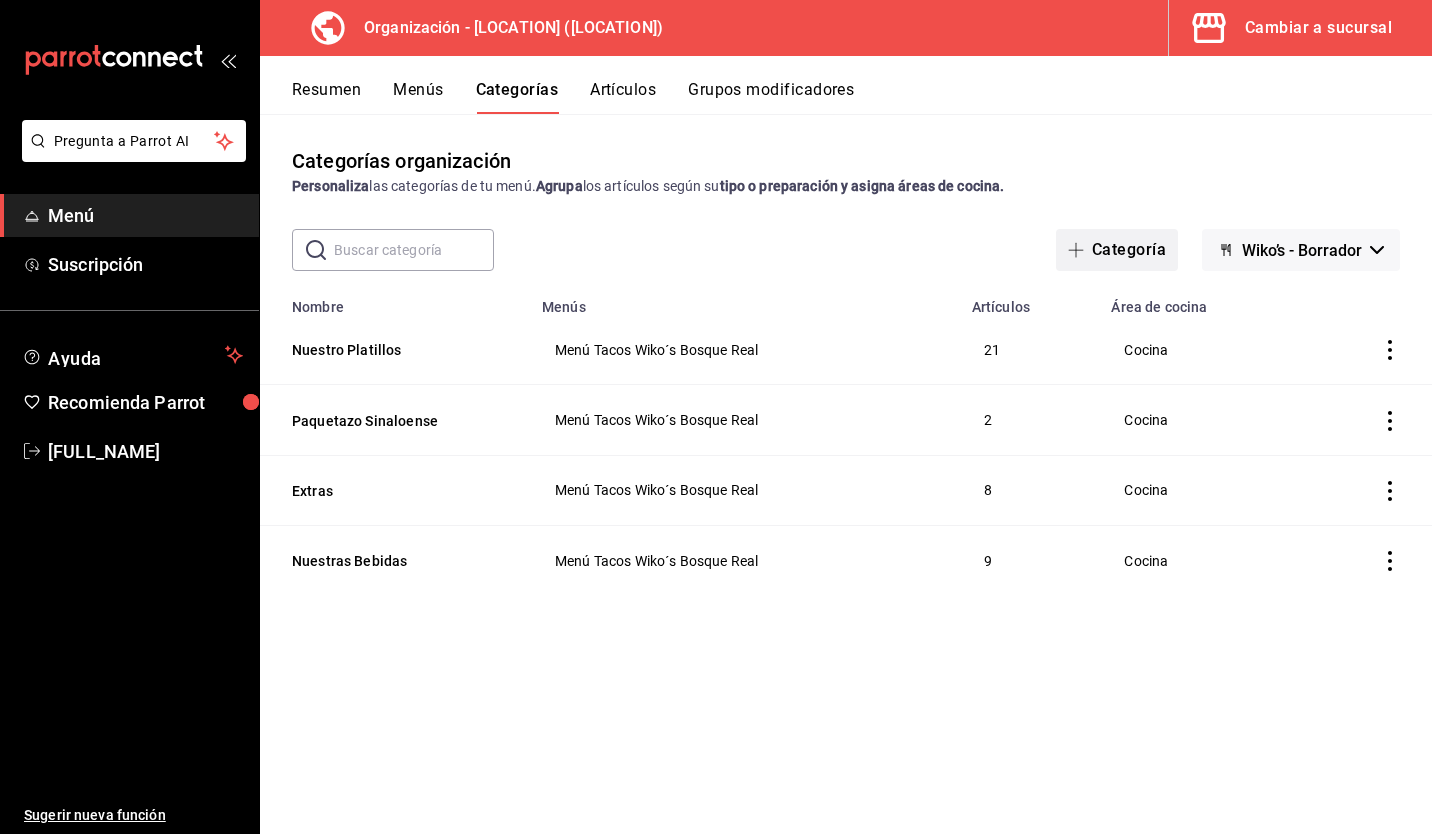 click on "Categoría" at bounding box center [1117, 250] 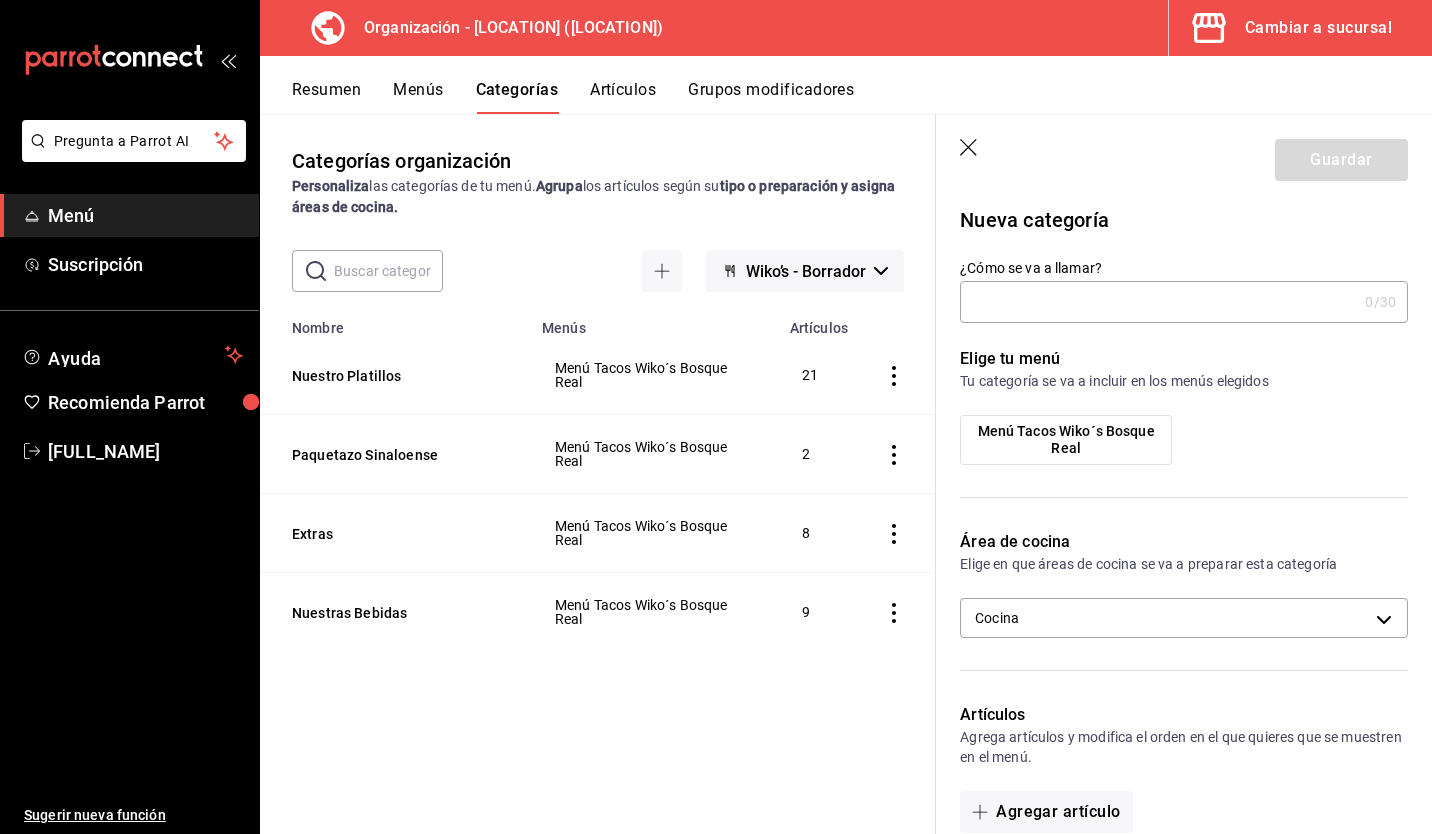 click on "¿Cómo se va a llamar?" at bounding box center (1158, 302) 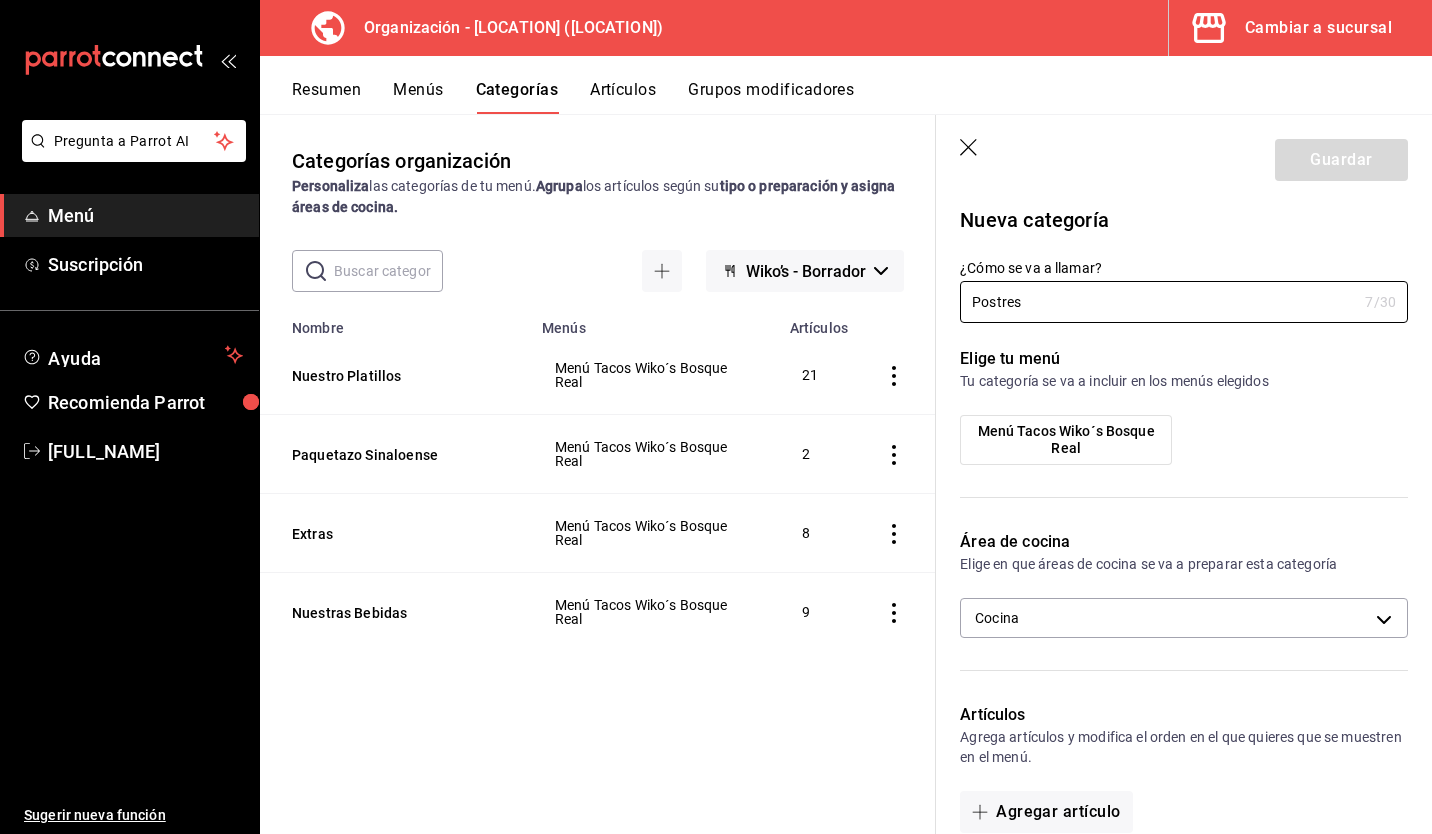 type on "Postres" 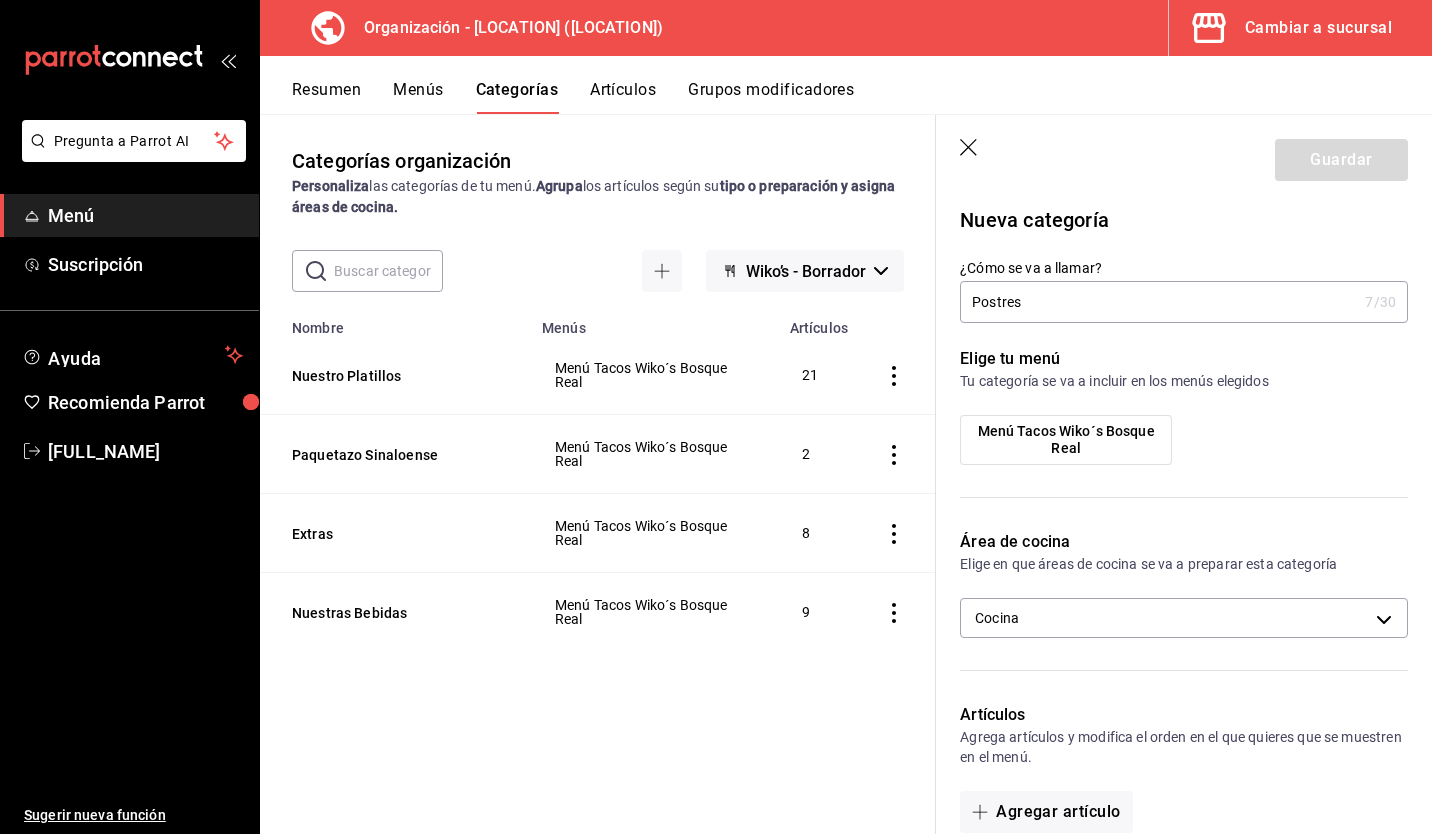 click on "Menú Tacos Wiko´s Bosque Real" at bounding box center [1066, 440] 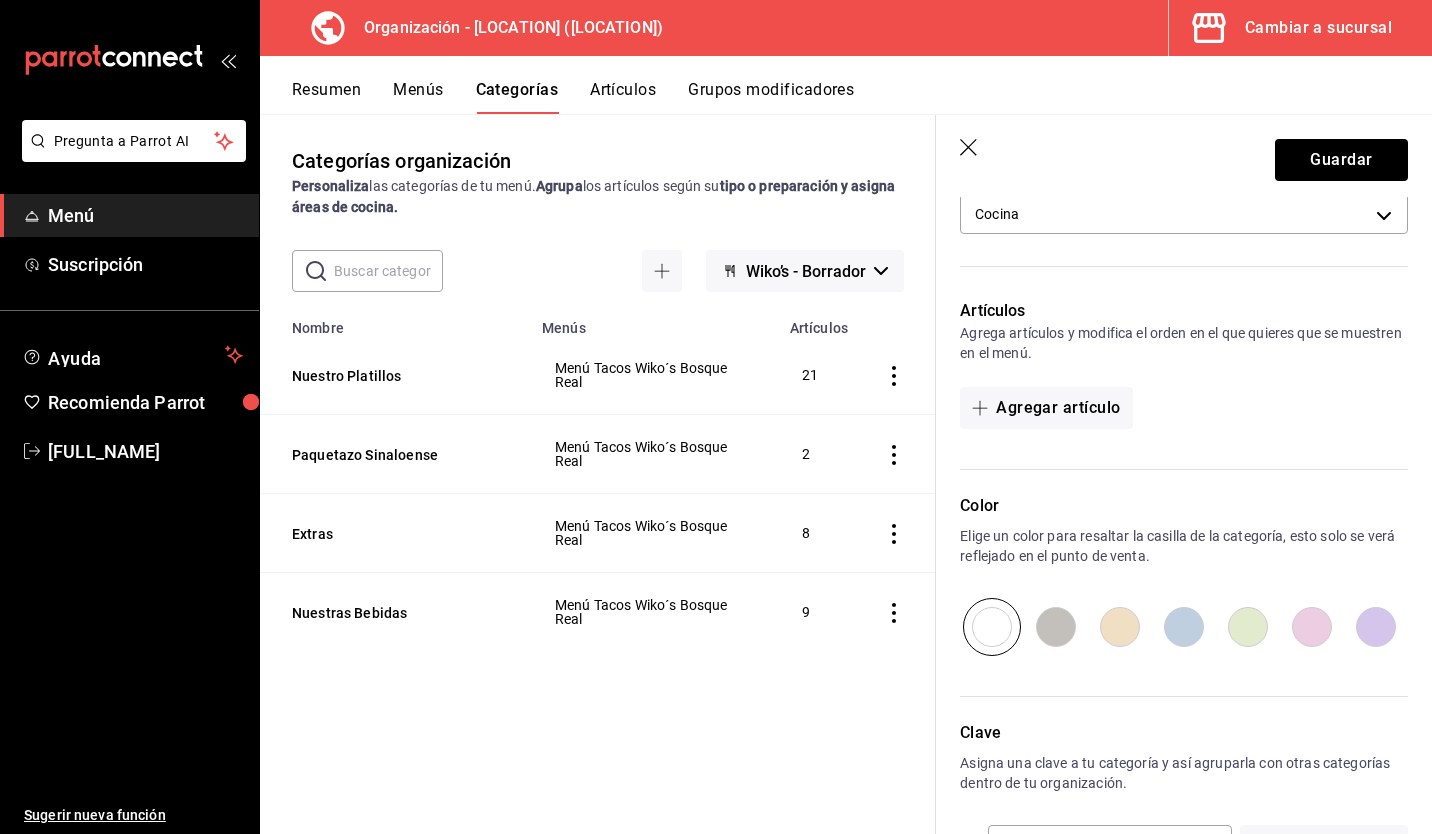 scroll, scrollTop: 479, scrollLeft: 0, axis: vertical 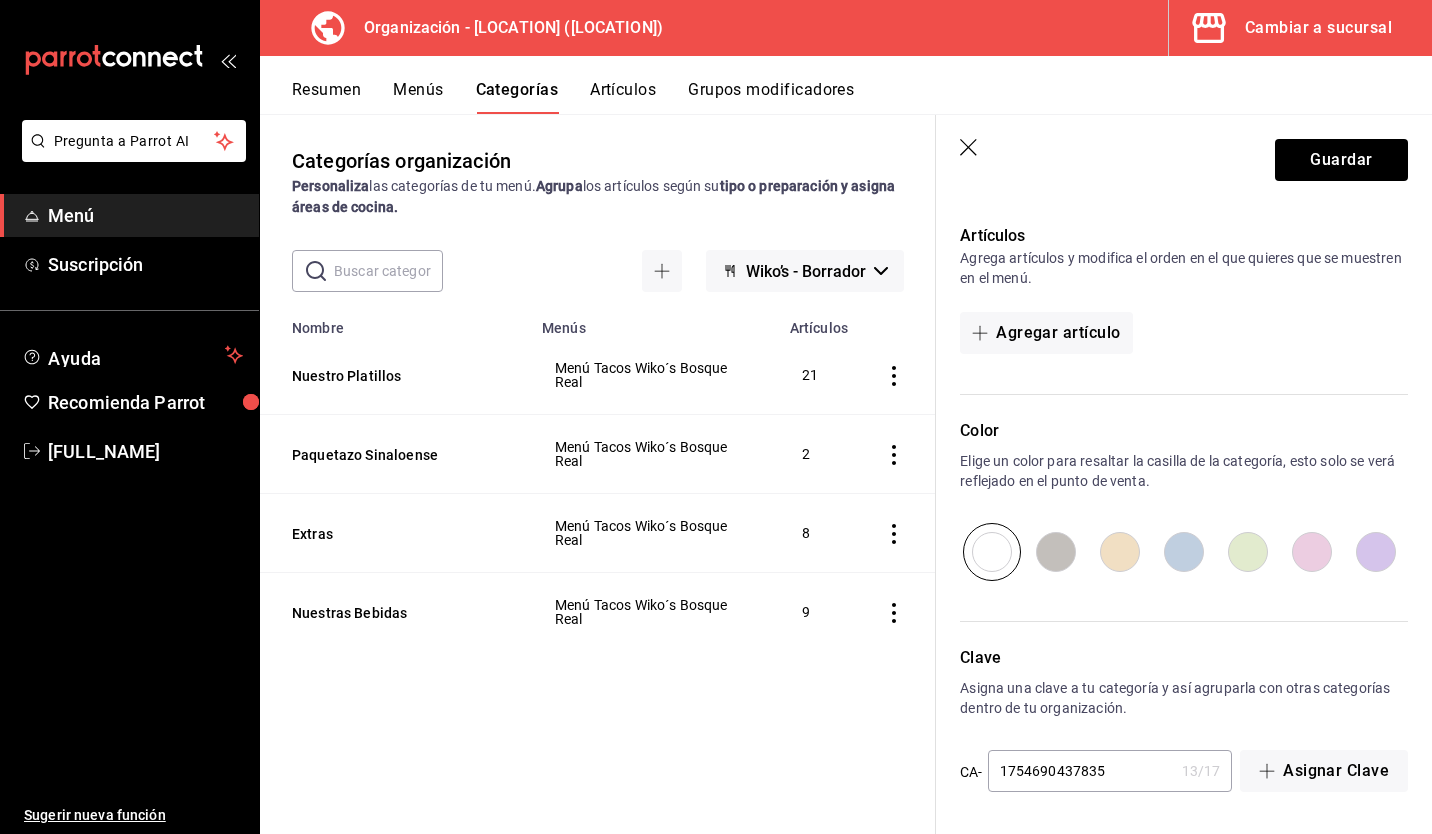 click at bounding box center [1120, 552] 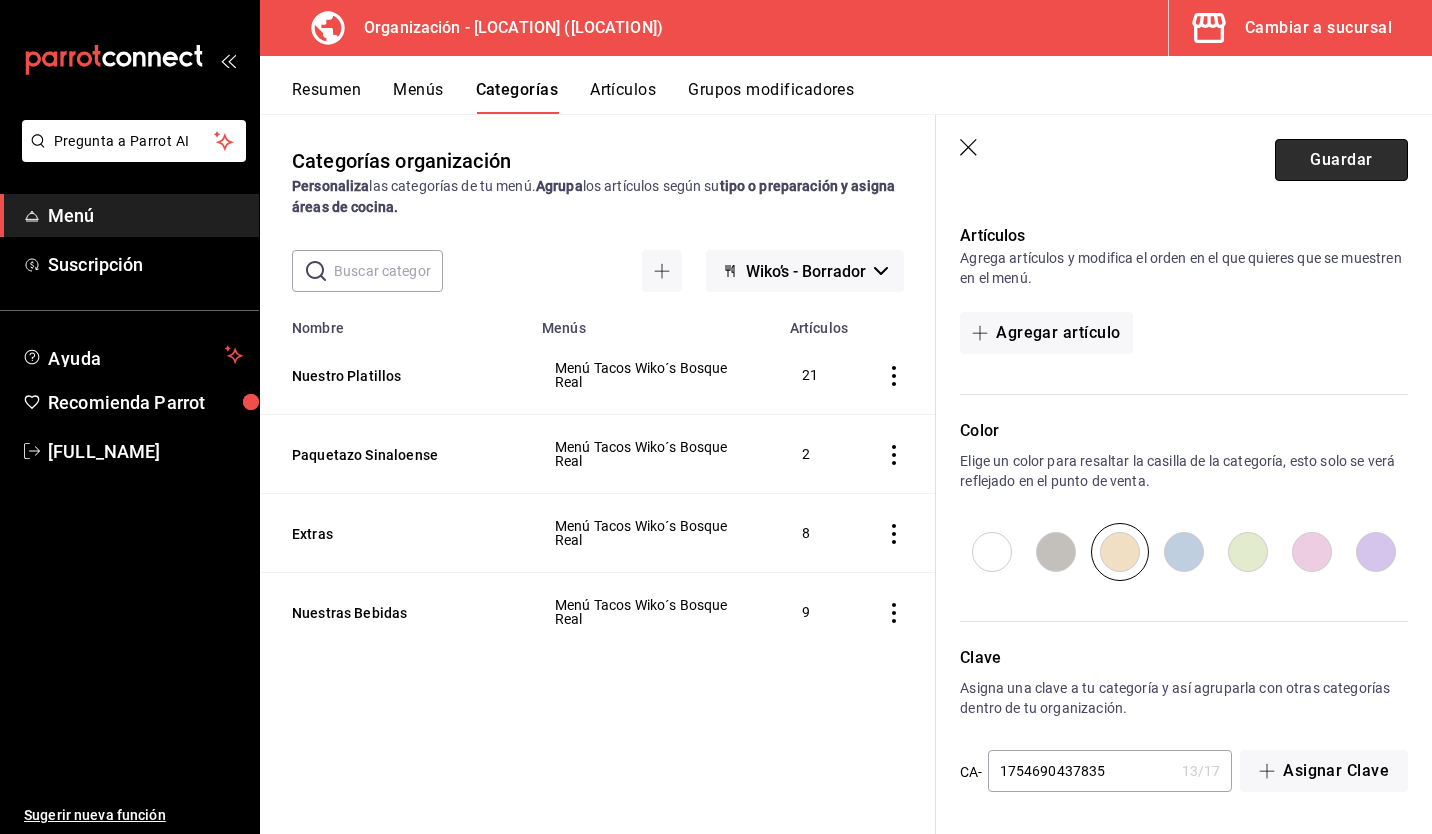 click on "Guardar" at bounding box center (1341, 160) 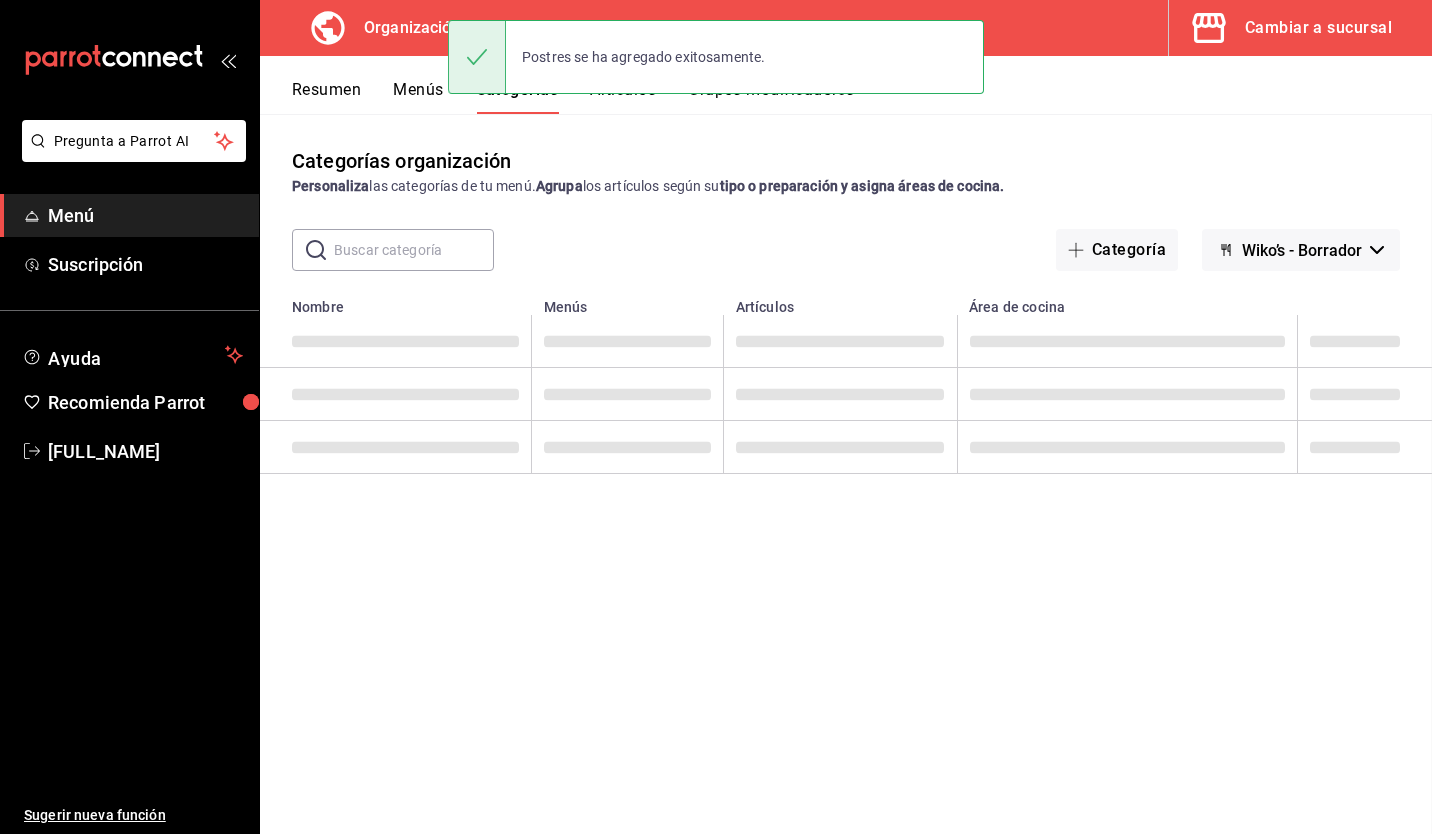 scroll, scrollTop: 0, scrollLeft: 0, axis: both 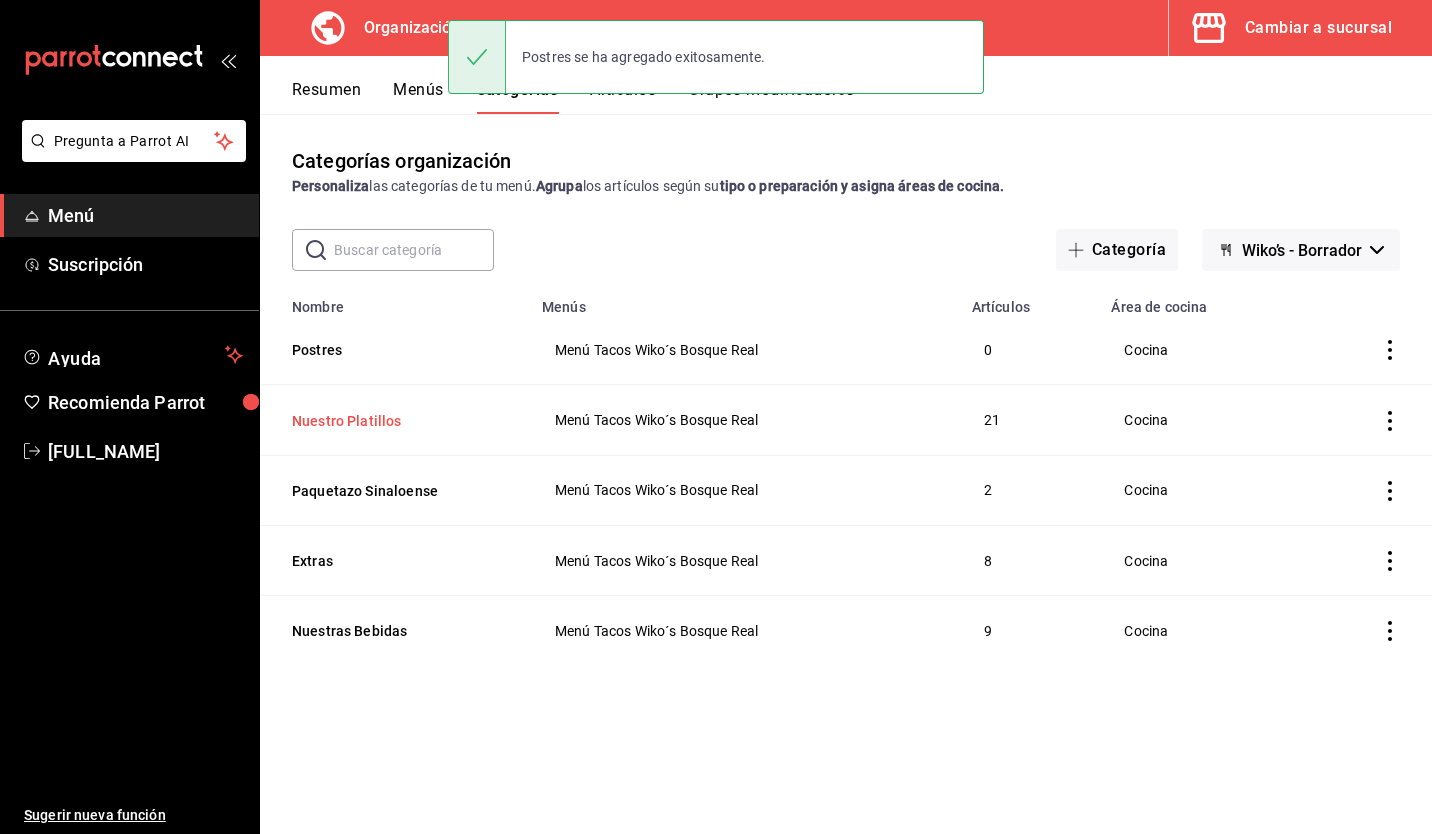 click on "Nuestro Platillos" at bounding box center (392, 421) 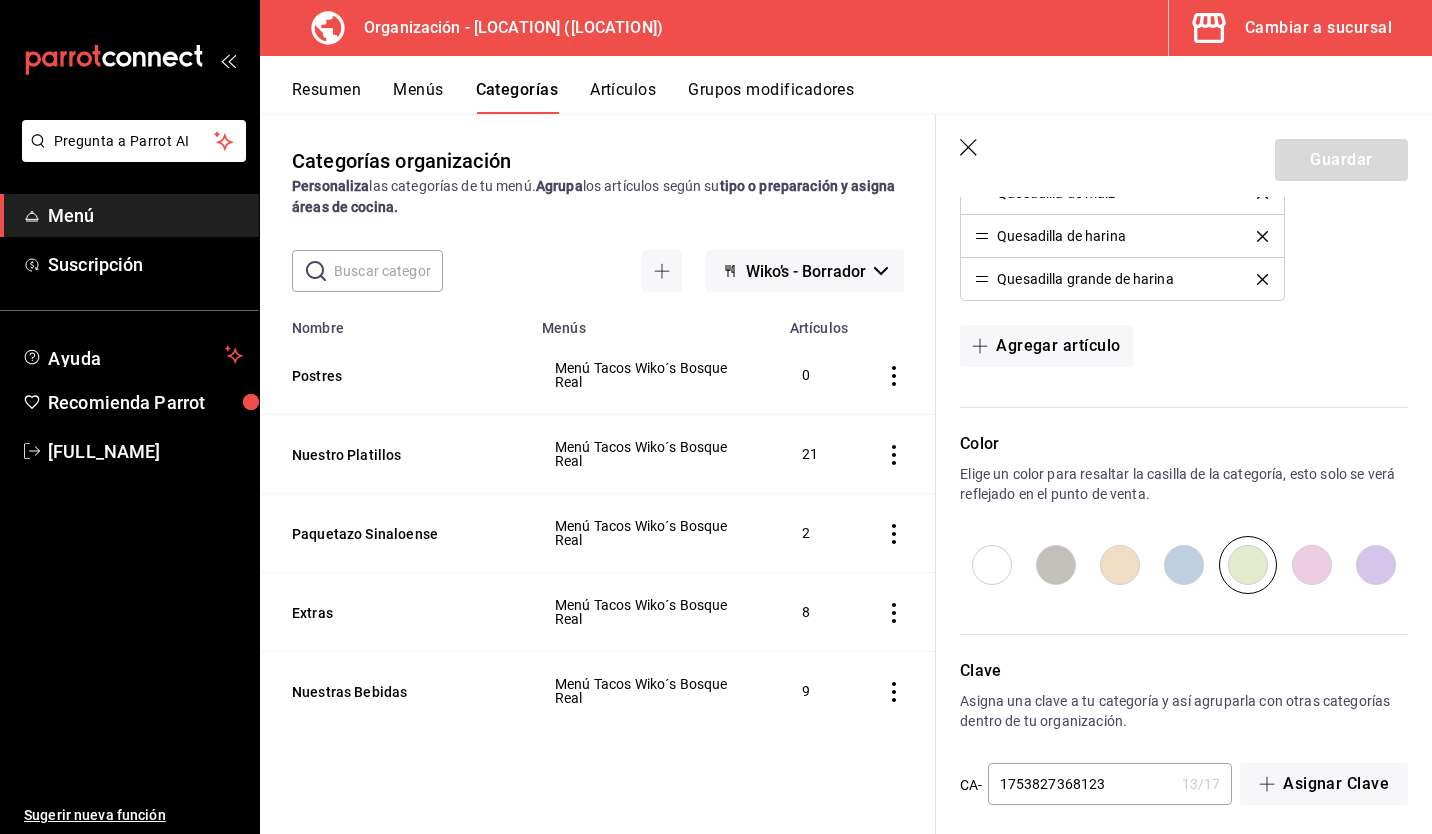 scroll, scrollTop: 1407, scrollLeft: 0, axis: vertical 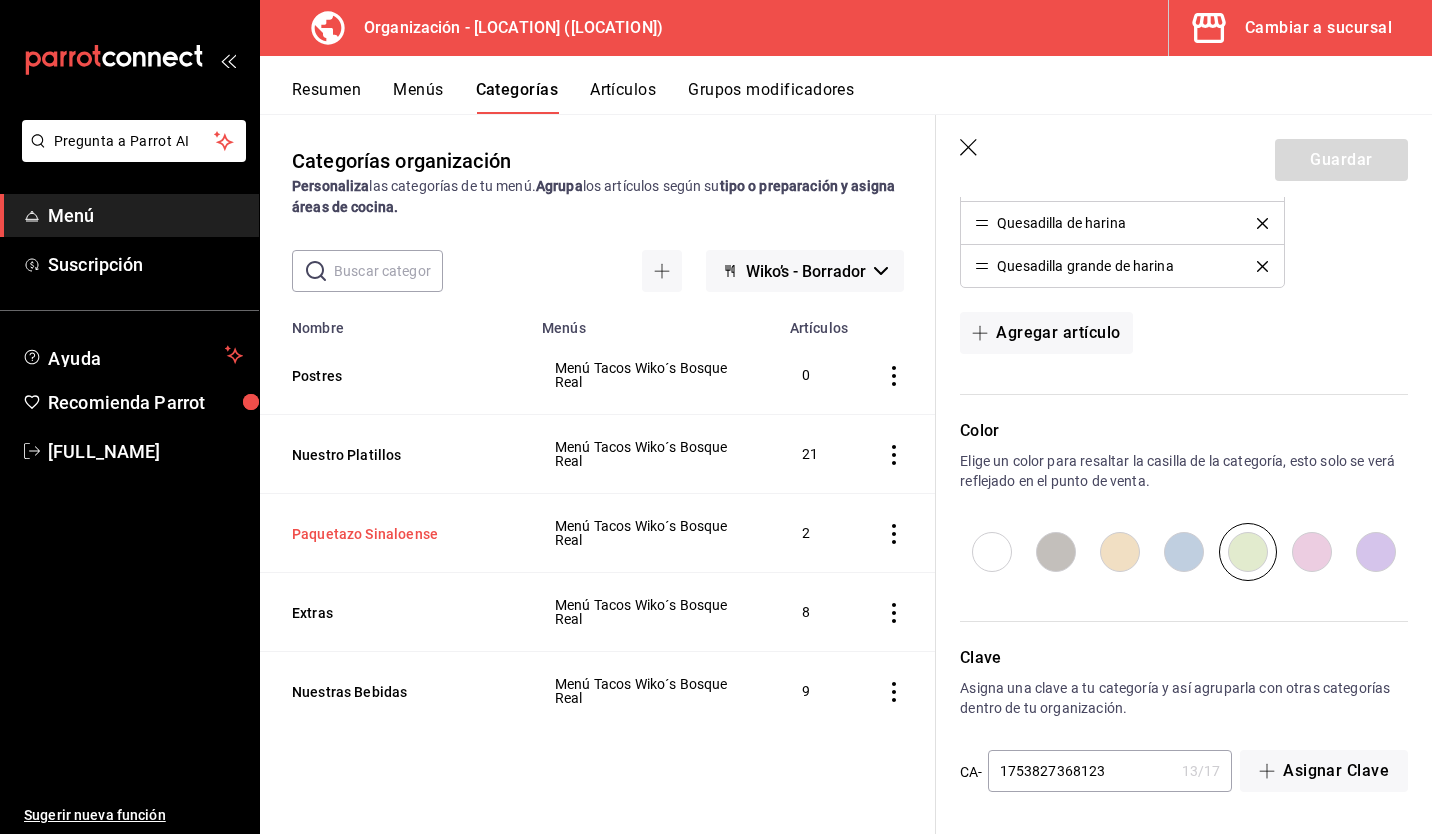 click on "Paquetazo Sinaloense" at bounding box center (392, 534) 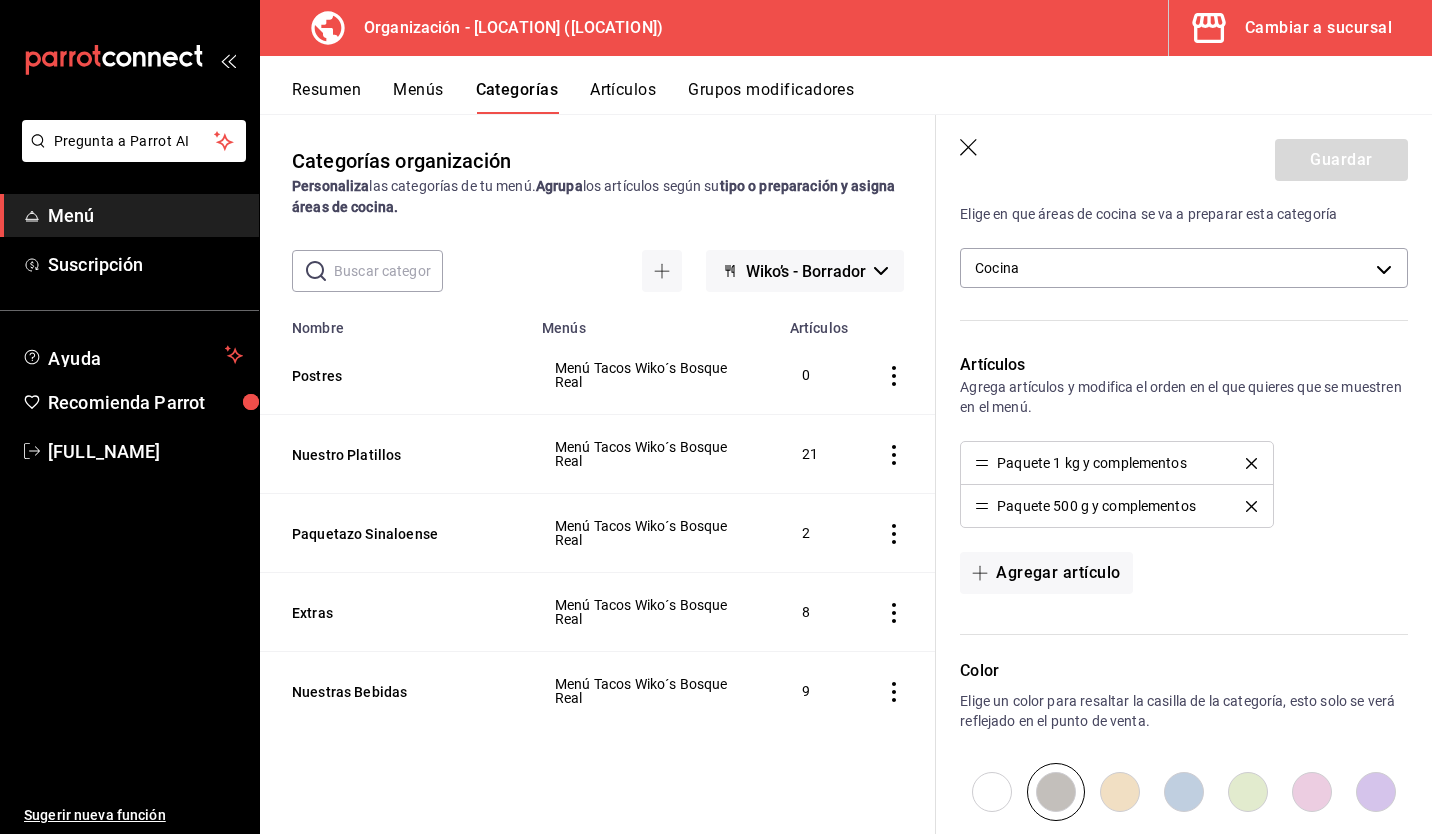 scroll, scrollTop: 590, scrollLeft: 0, axis: vertical 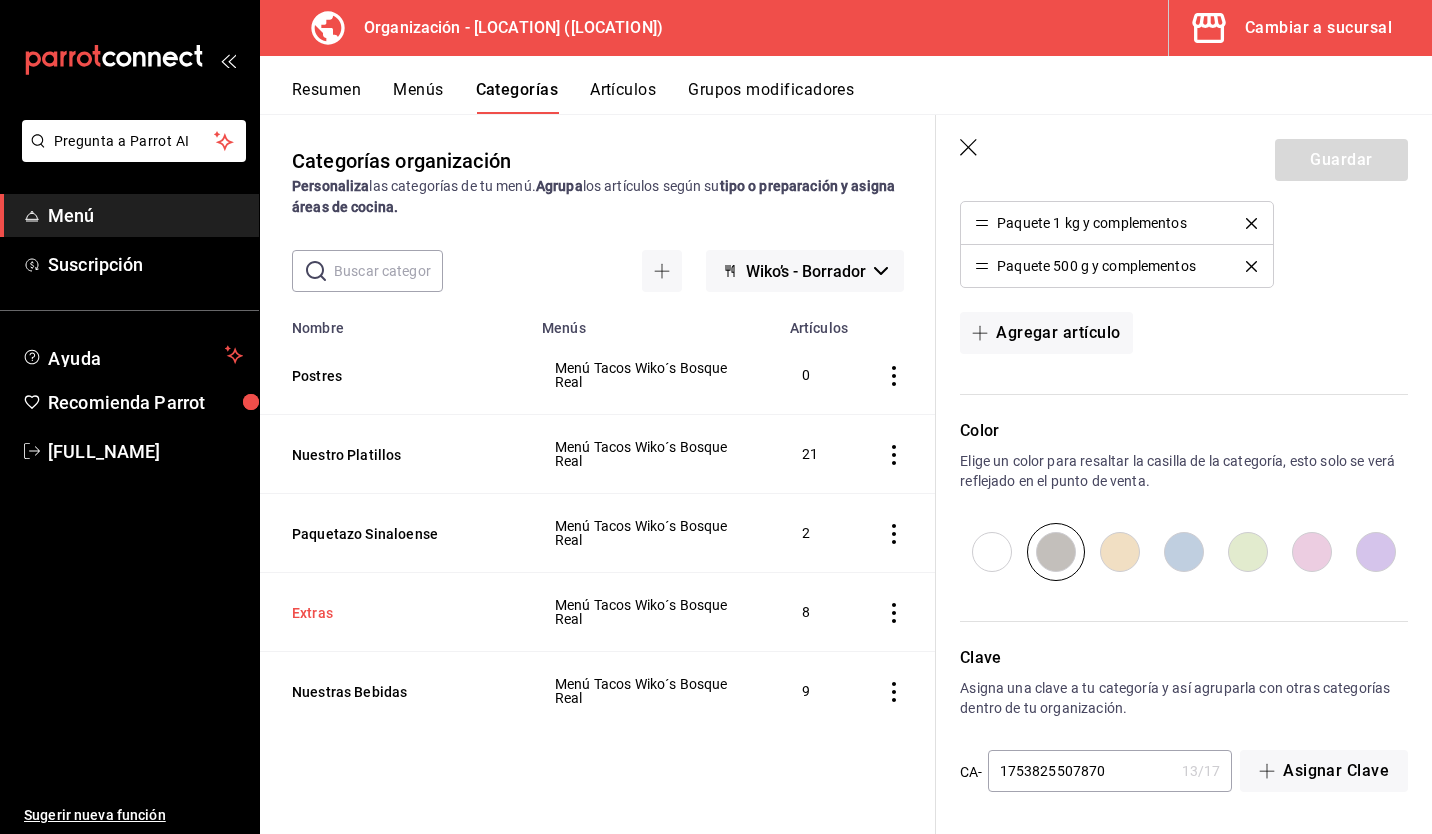 click on "Extras" at bounding box center [392, 613] 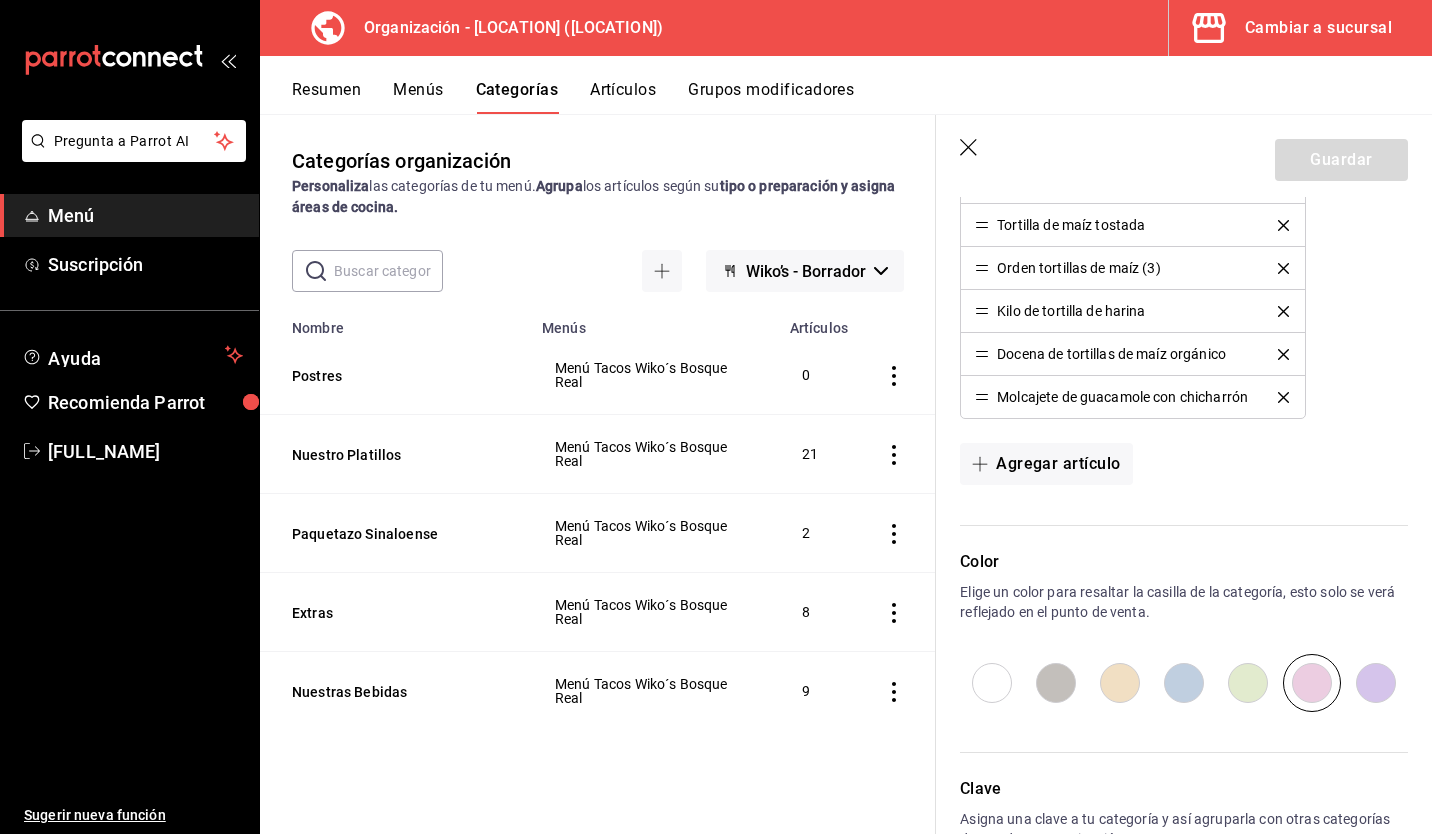 scroll, scrollTop: 848, scrollLeft: 0, axis: vertical 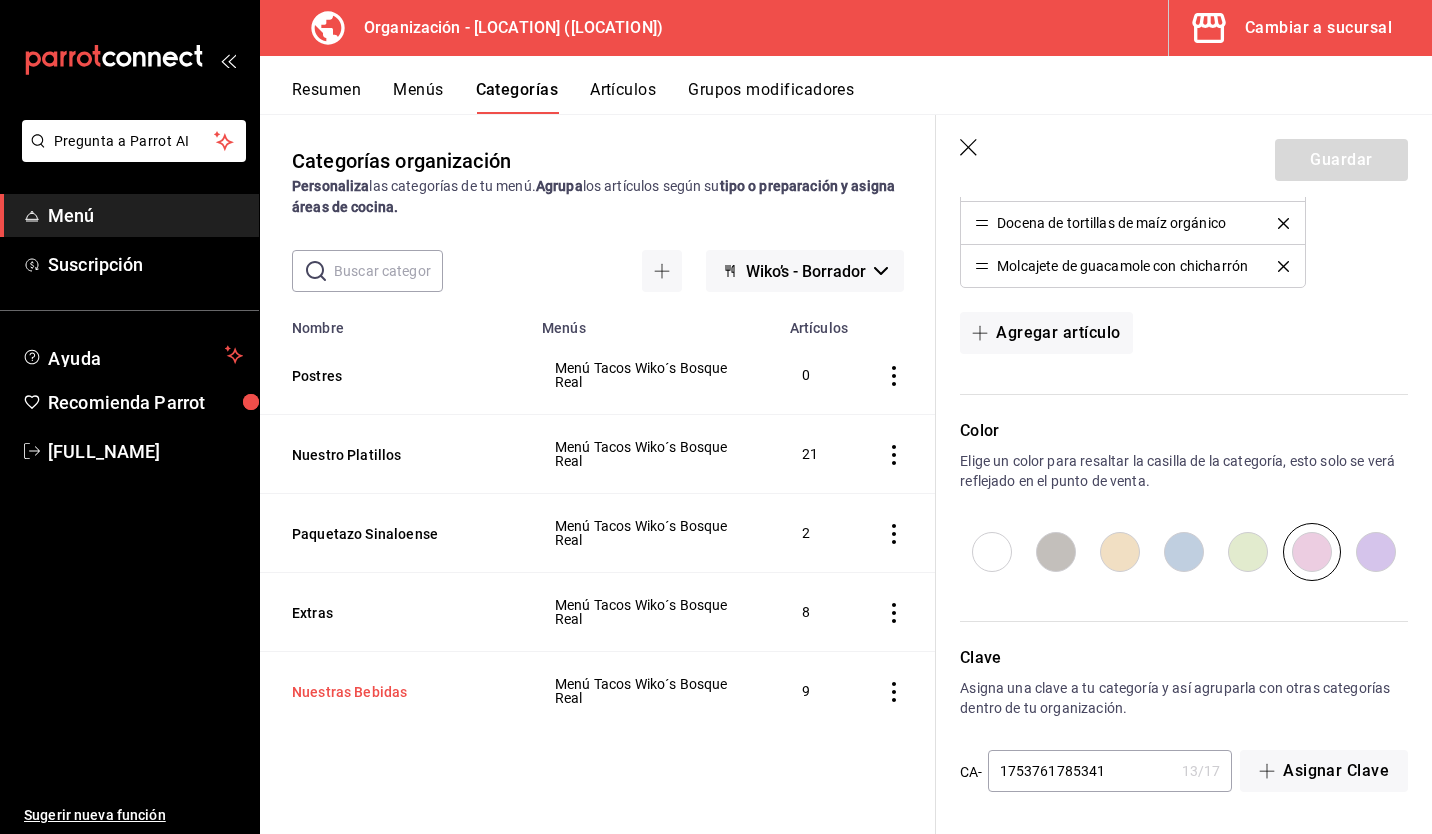click on "Nuestras Bebidas" at bounding box center [392, 692] 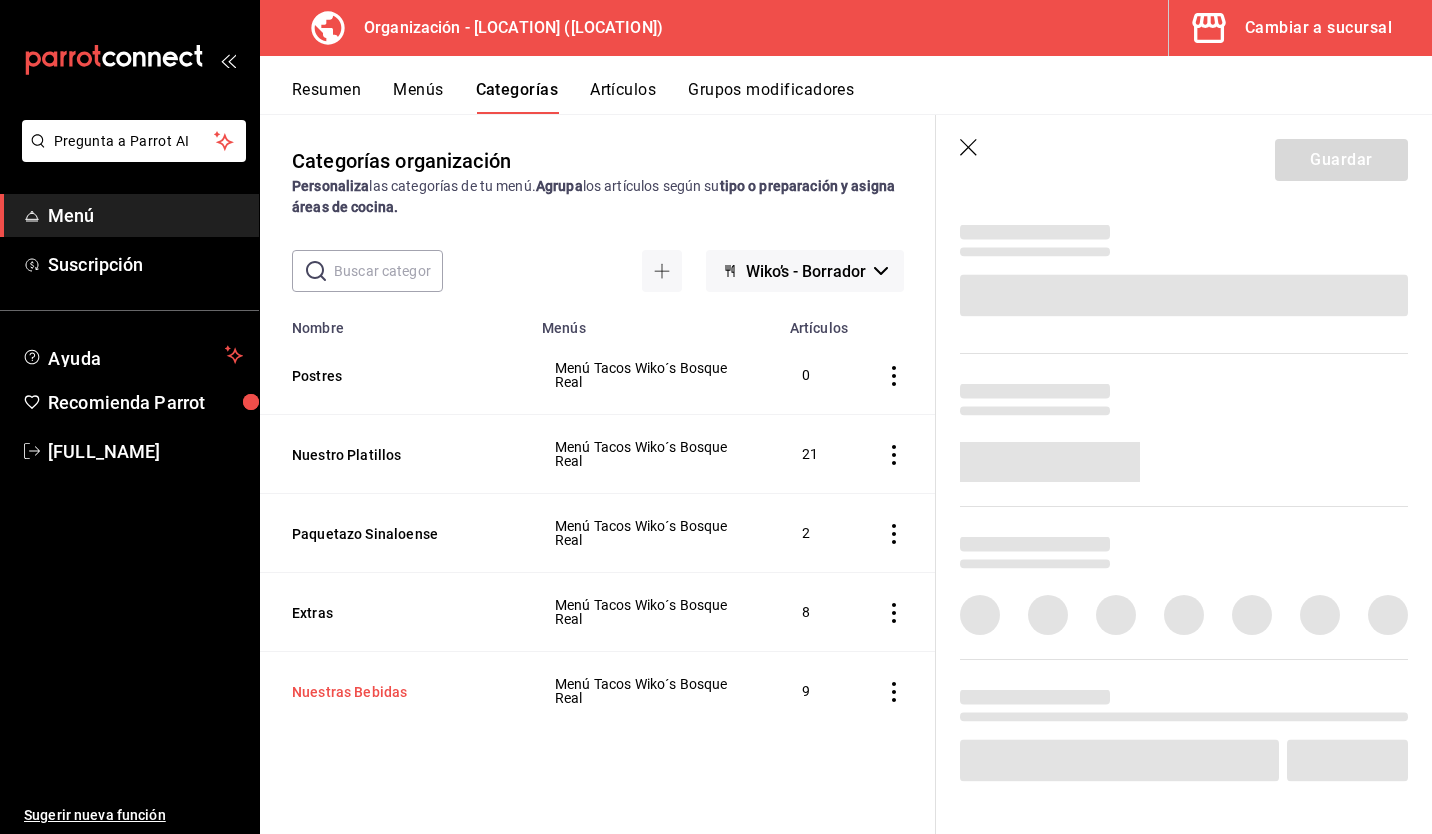 scroll, scrollTop: 549, scrollLeft: 0, axis: vertical 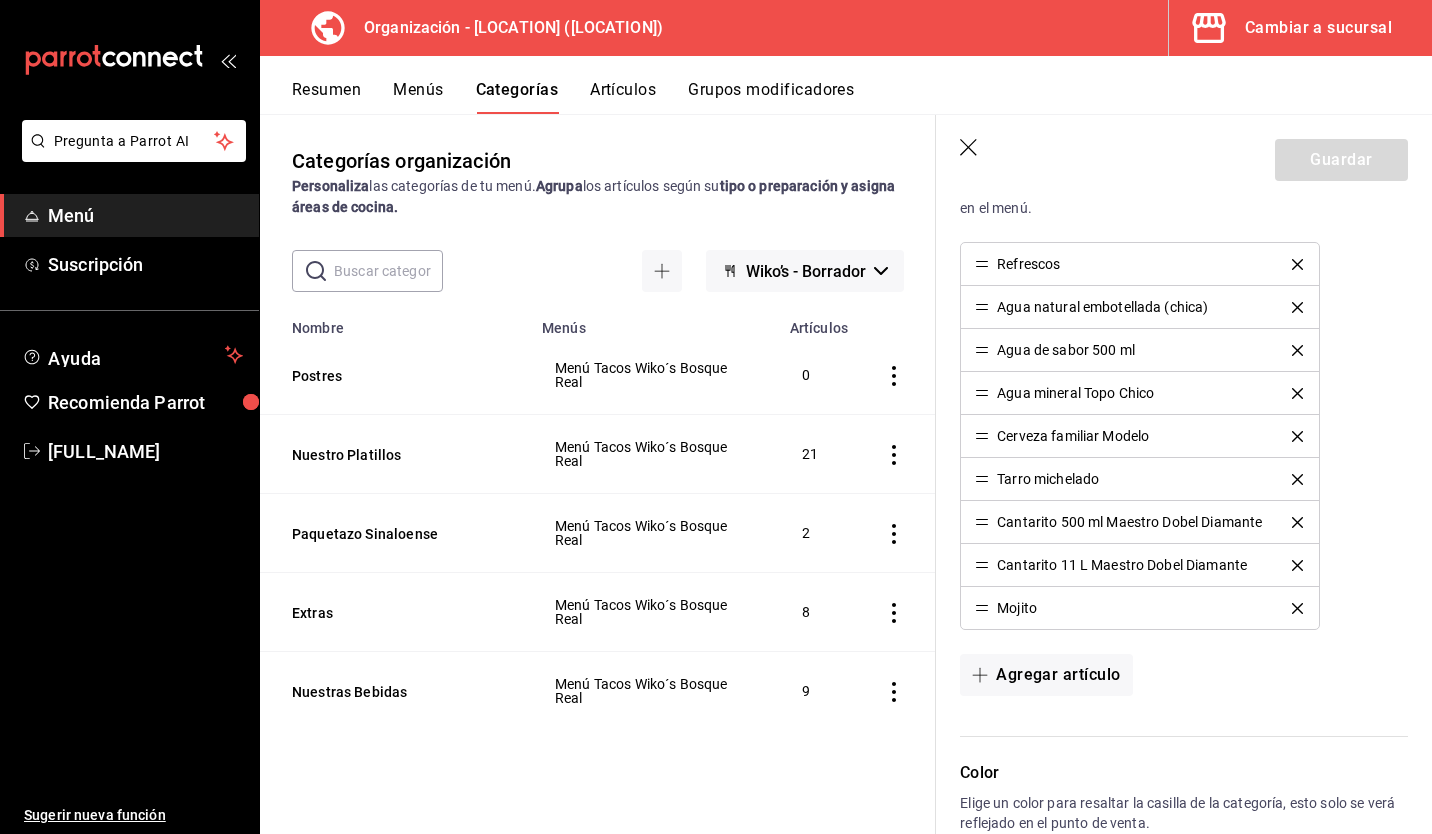 type on "30ac23d8-8636-411a-84b8-334ad36dbf22" 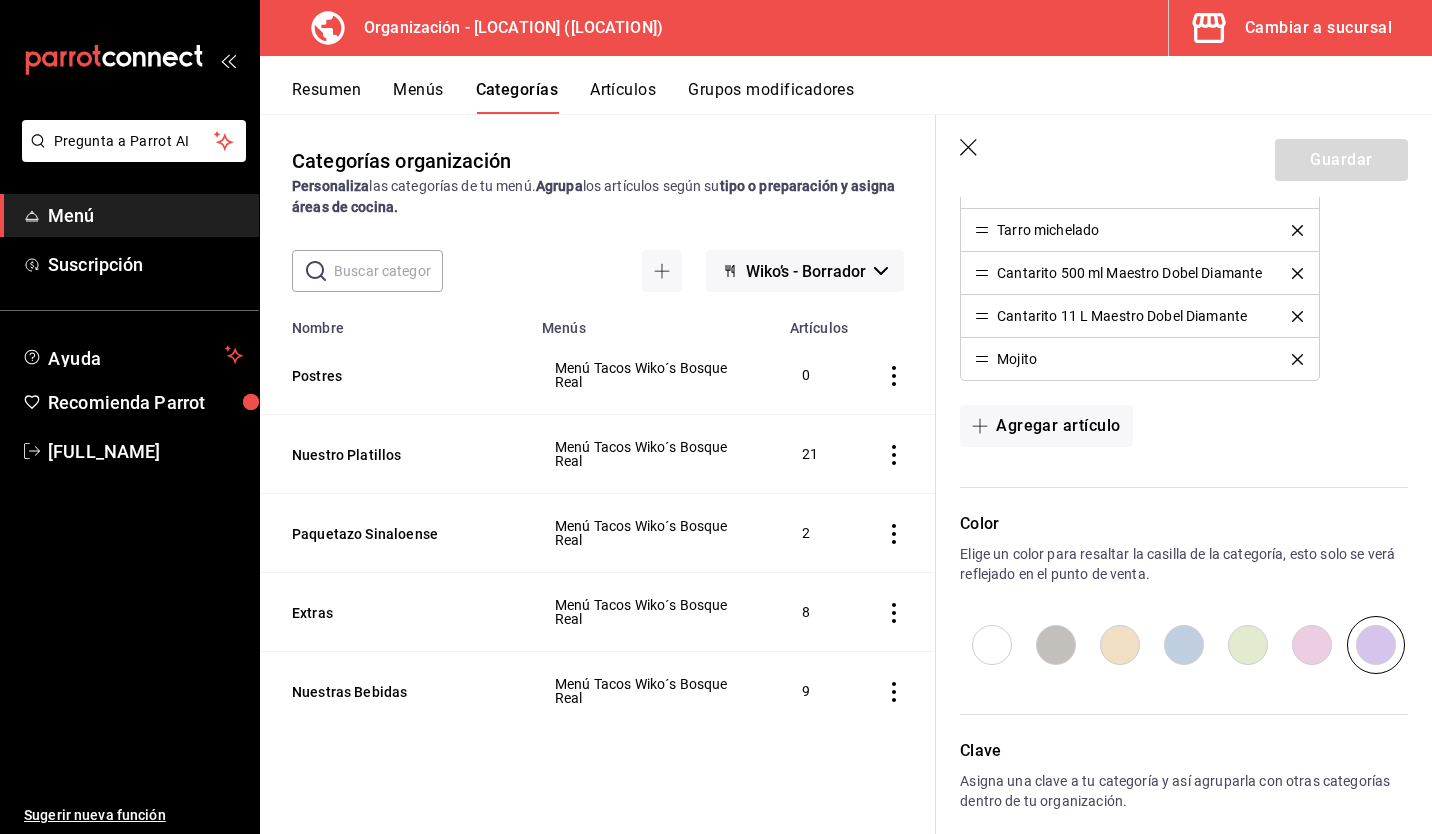 scroll, scrollTop: 891, scrollLeft: 0, axis: vertical 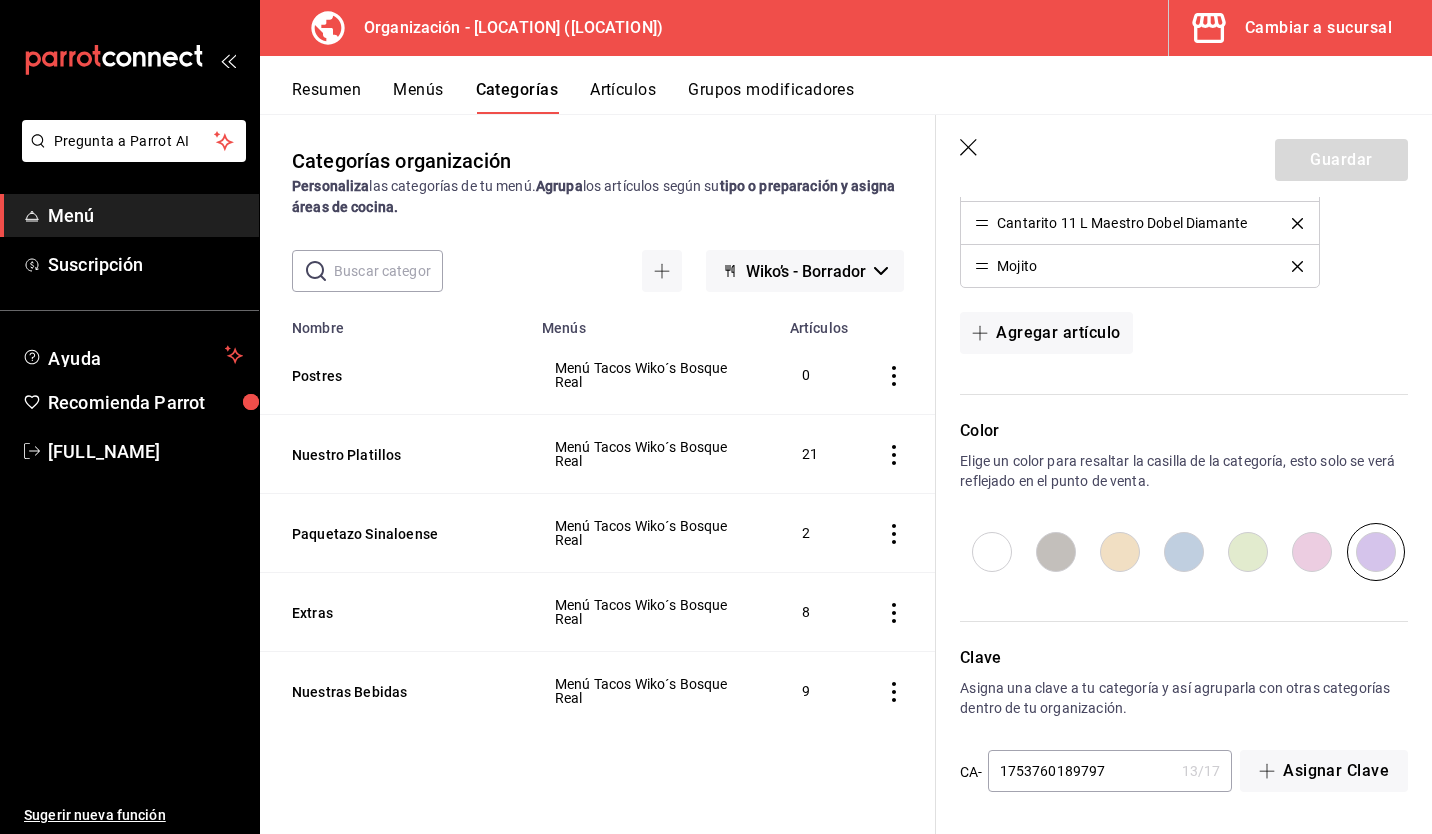 click on "Nombre" at bounding box center [395, 322] 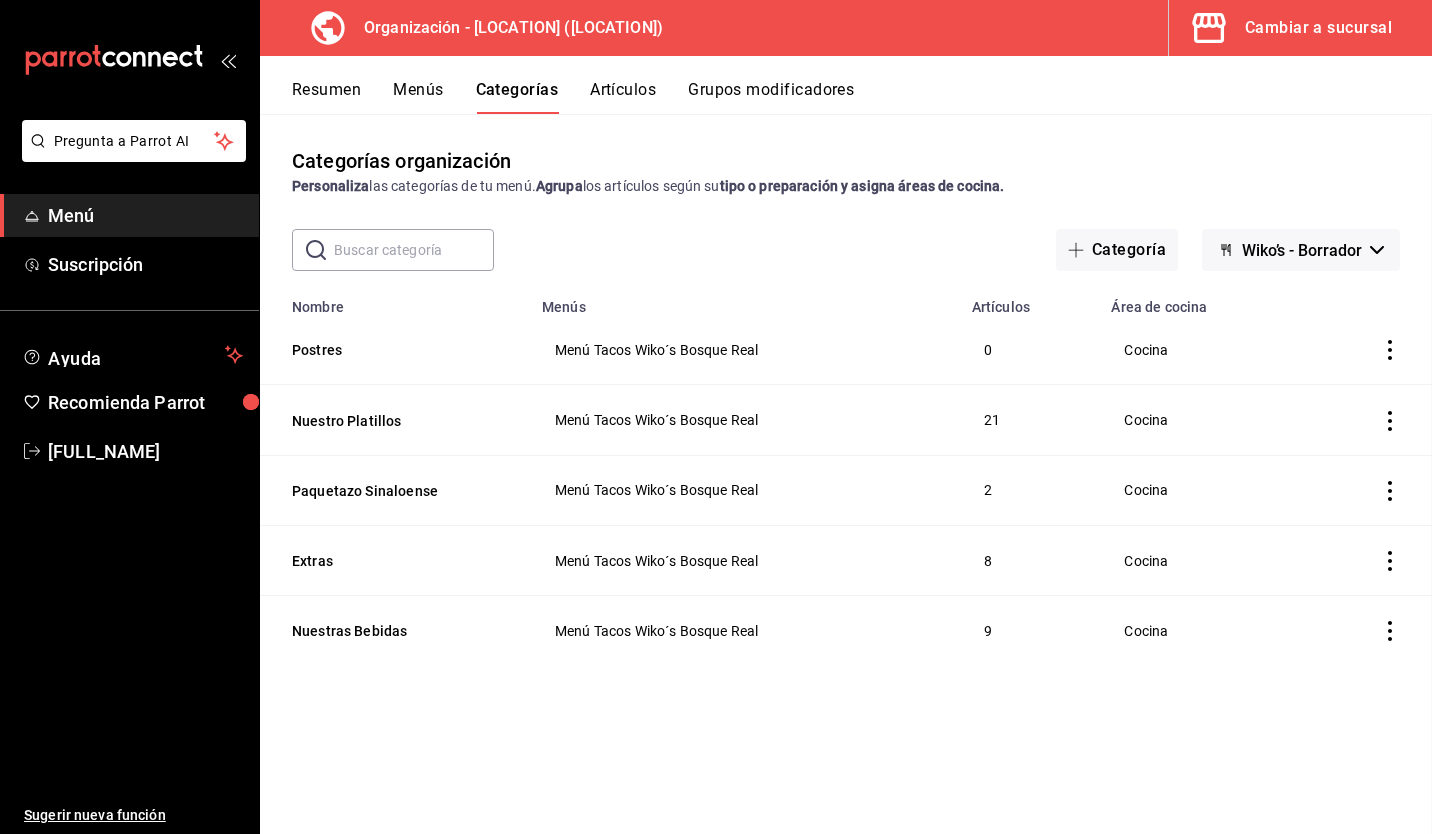 scroll, scrollTop: 0, scrollLeft: 0, axis: both 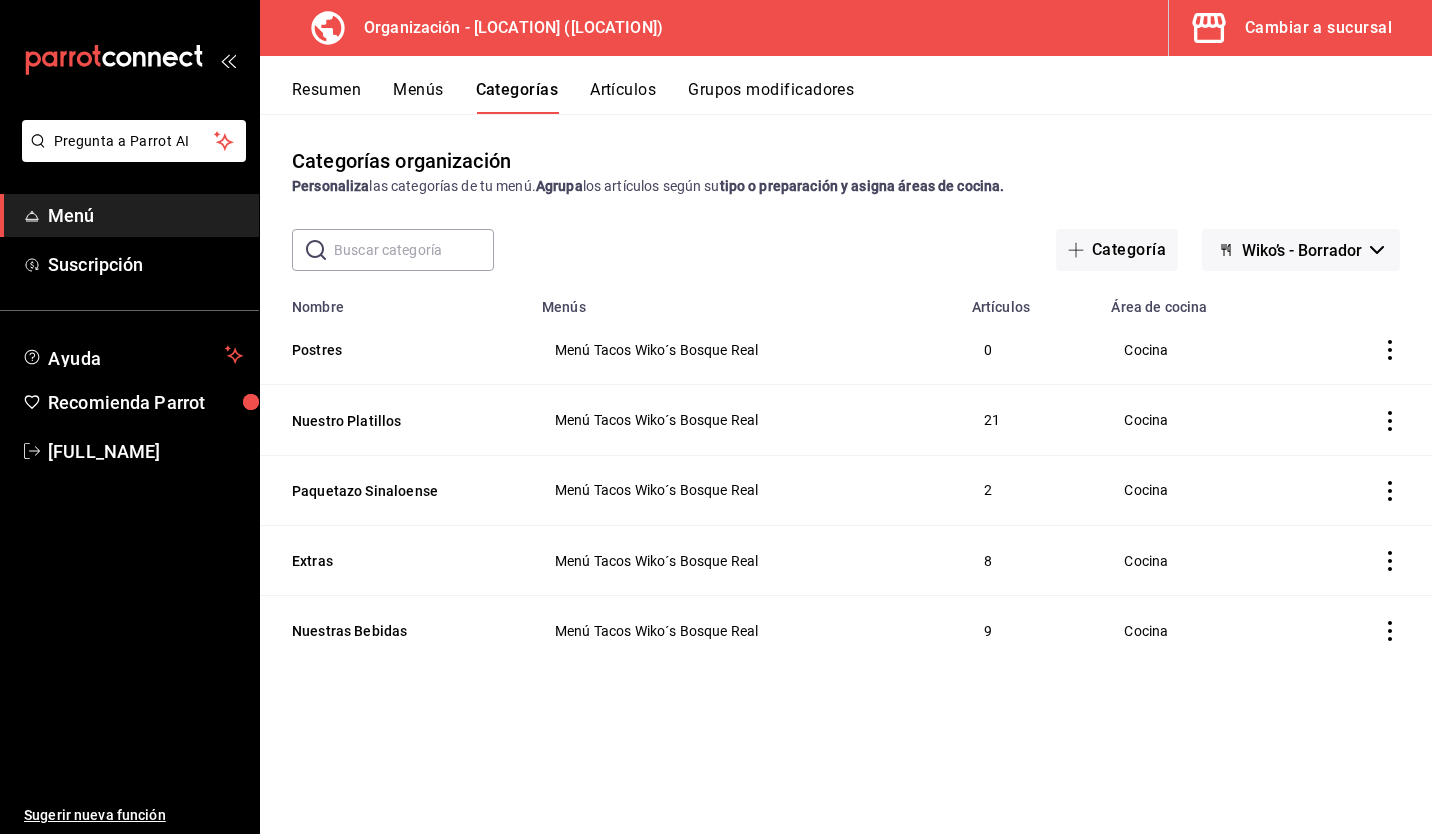 click on "Artículos" at bounding box center (623, 97) 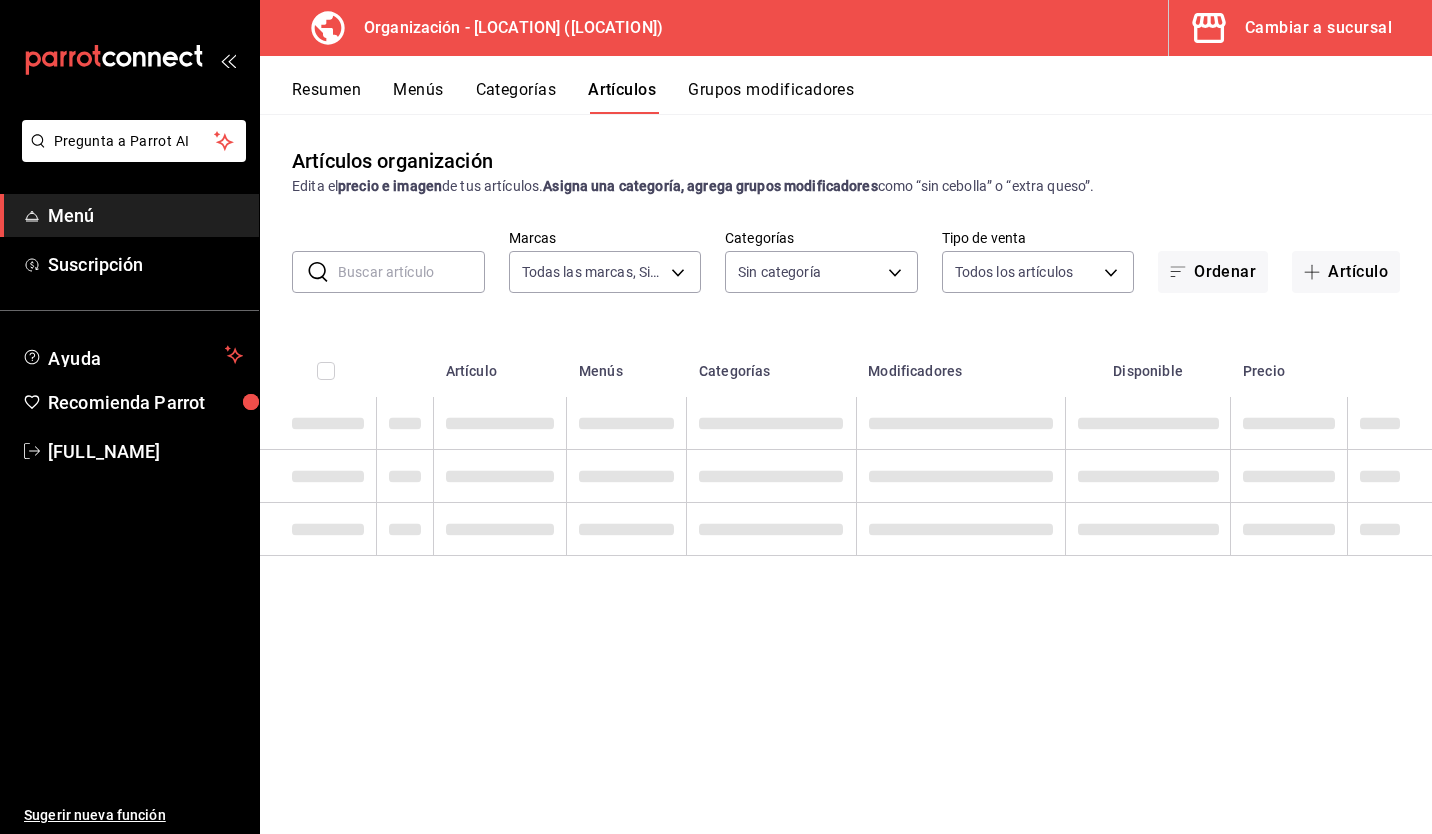 type on "aaf74735-a574-4c5b-b44e-50139090ff3f" 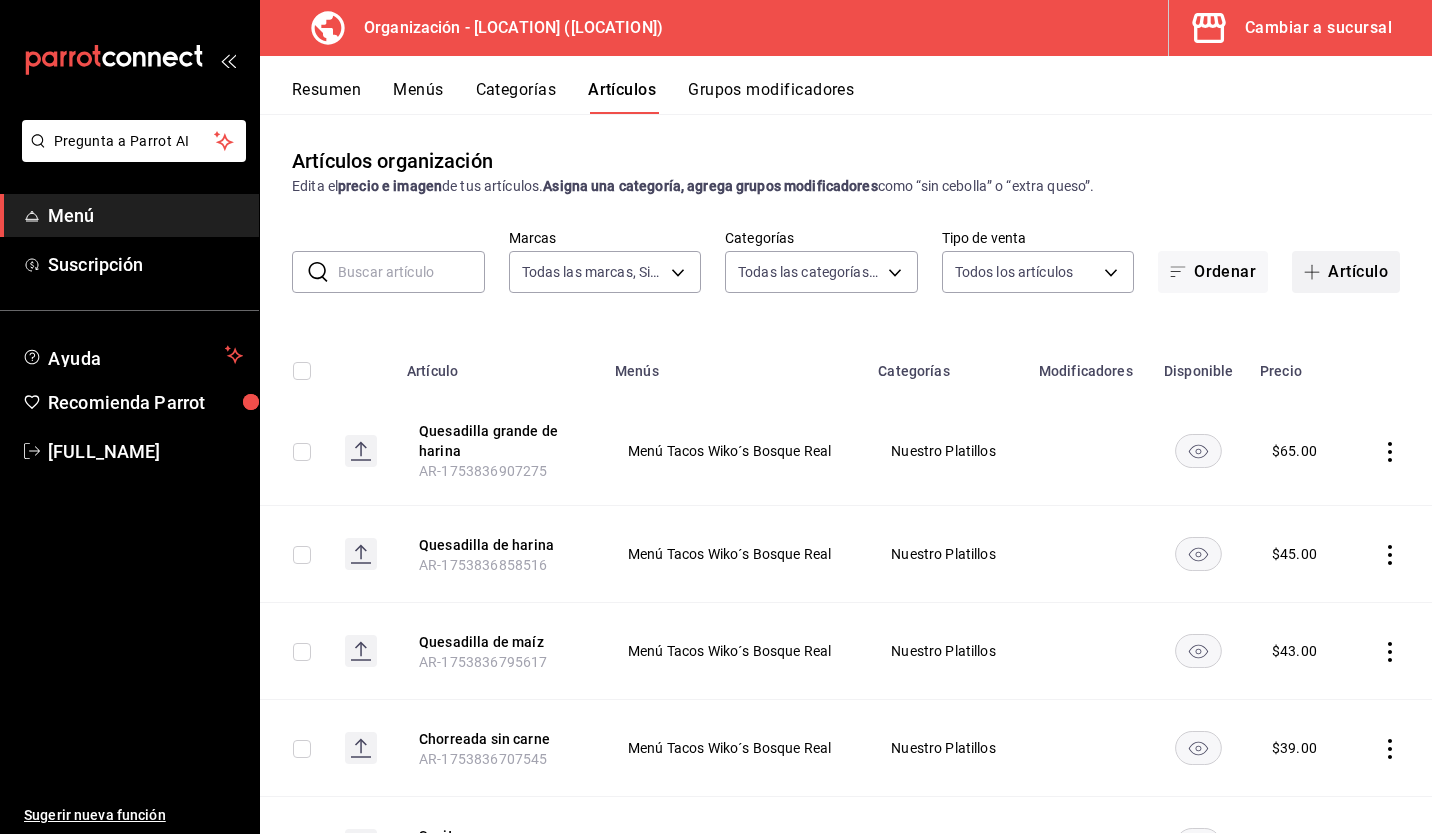type on "08f68e2e-8fd4-4c02-93c4-e31345bb600a,207b02af-7ed9-4cff-9d29-856ee10ce78e,2faf1659-7429-4bc4-94c8-18516f1324b6,300735d7-5df1-4d5b-9fe2-deac190f4ba0,195d164a-fdad-48ef-807e-cd6a550f10fa" 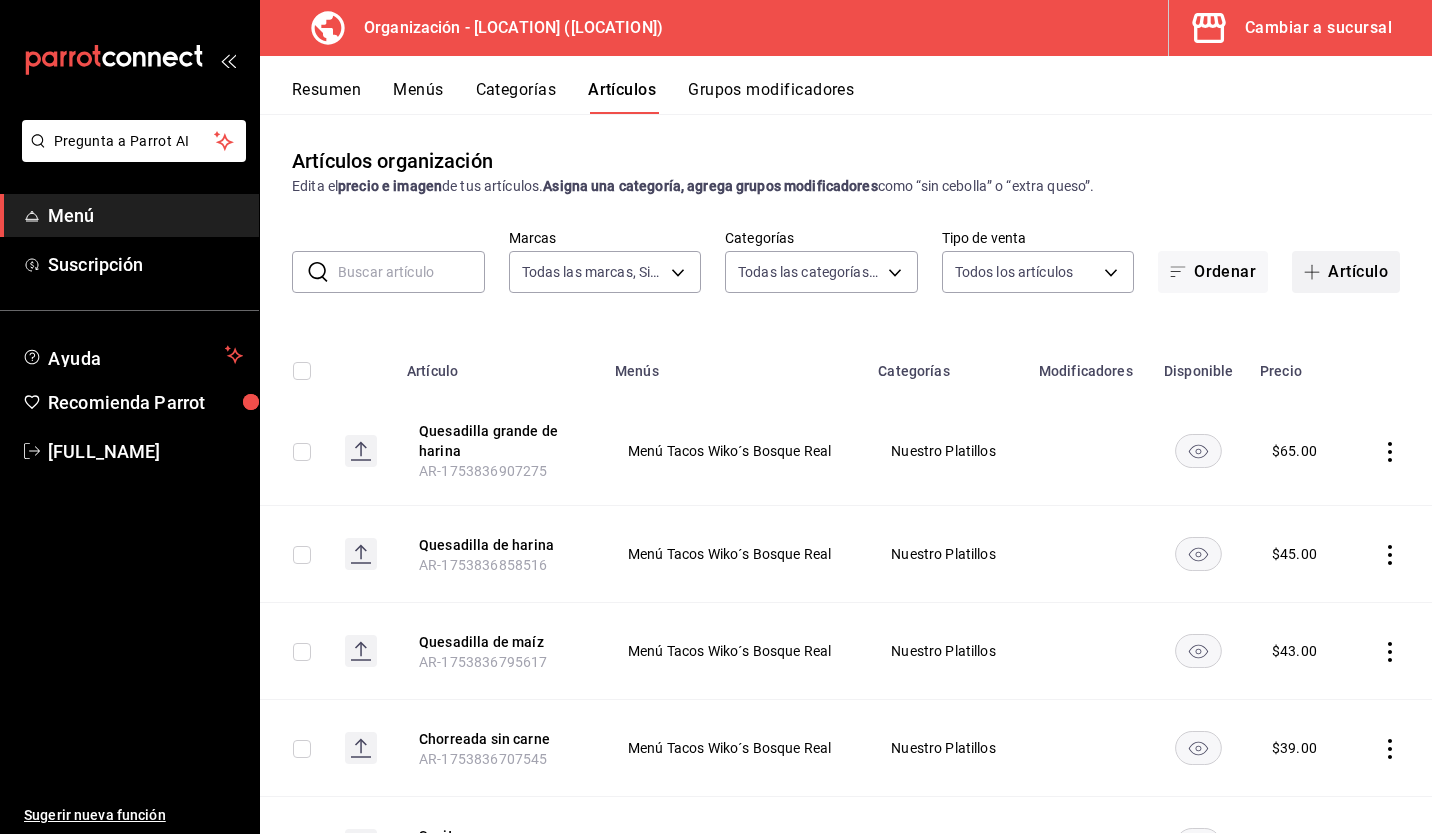 click on "Artículo" at bounding box center [1346, 272] 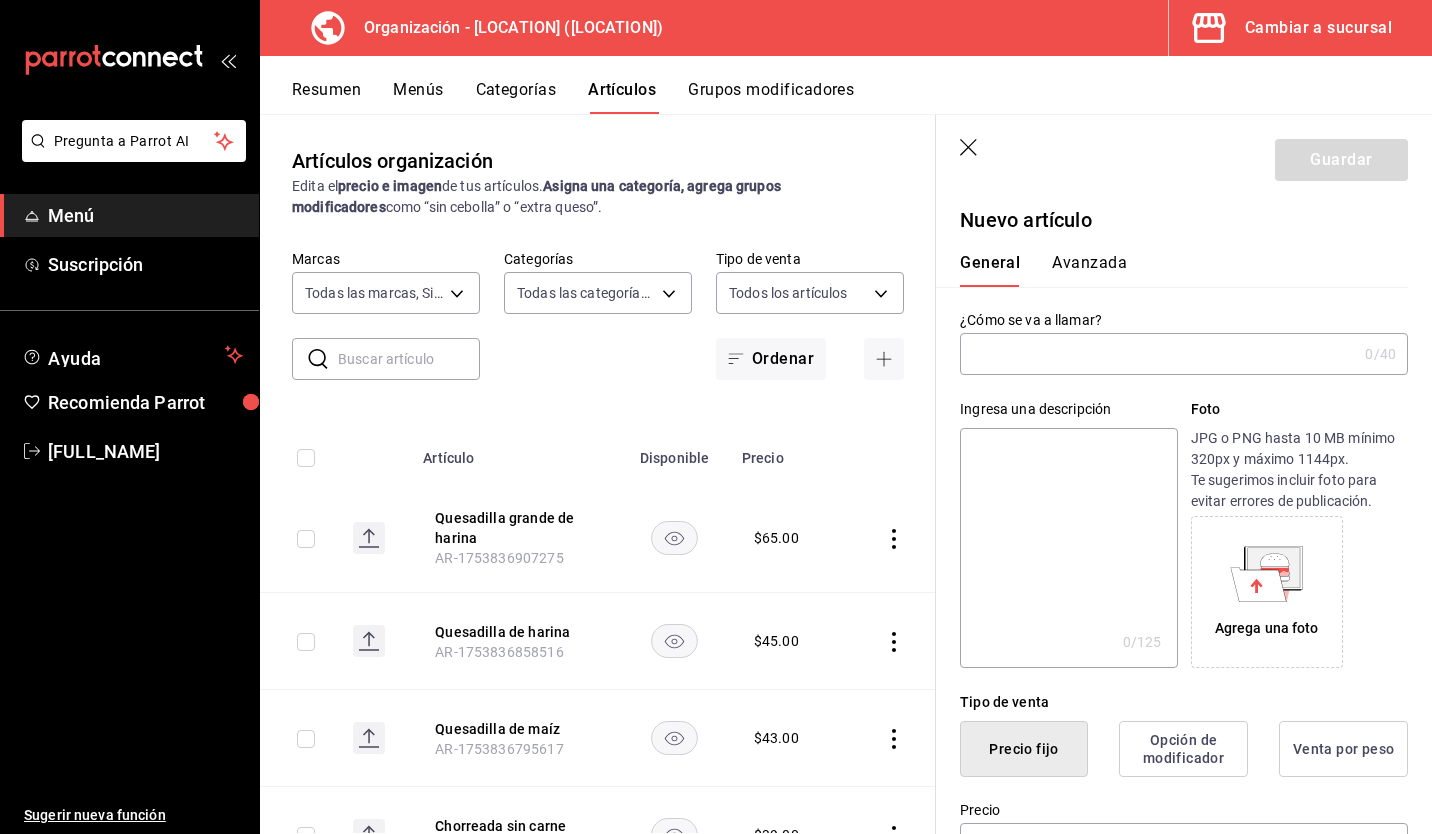 click at bounding box center [1158, 354] 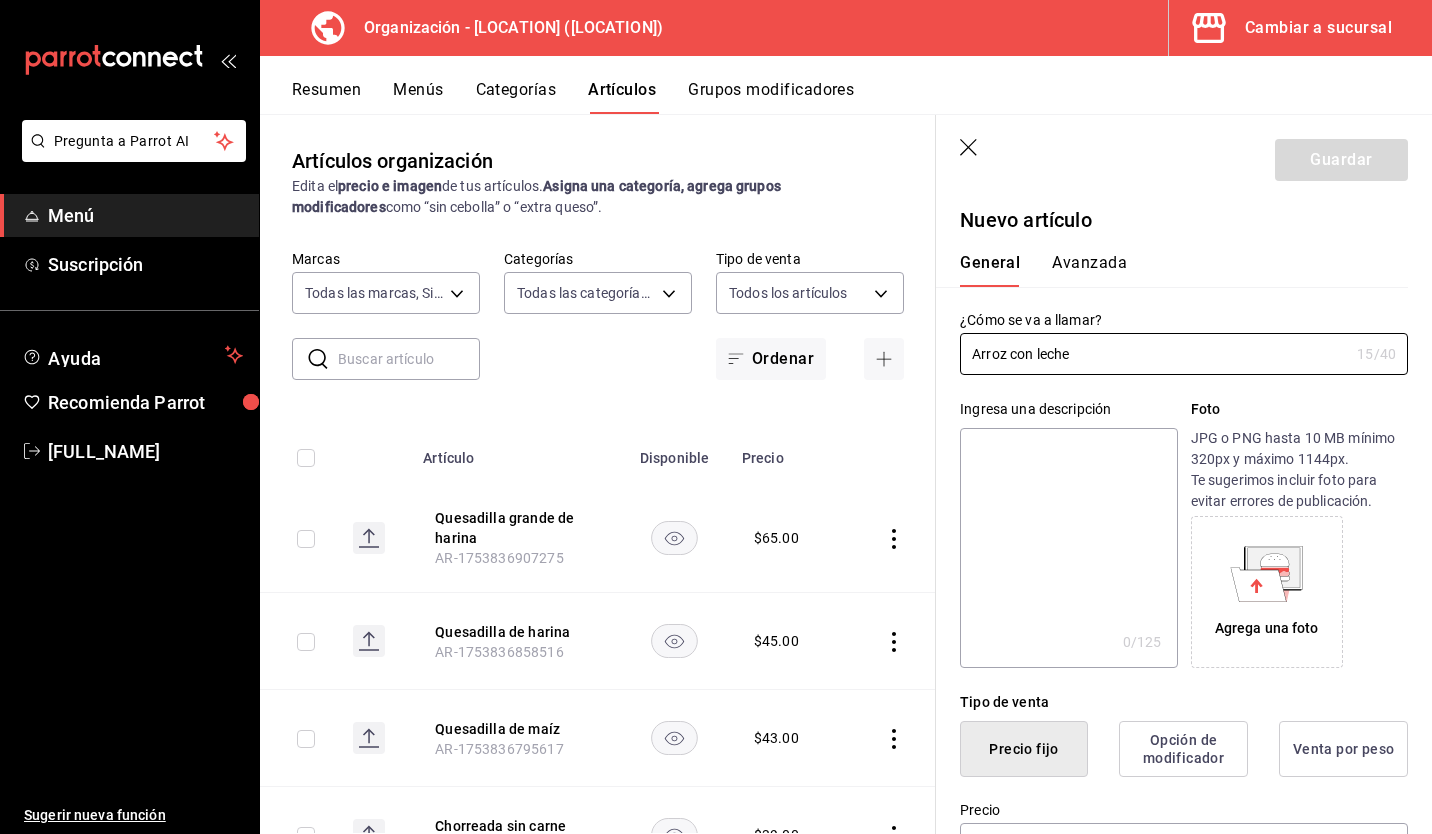 type on "Arroz con leche" 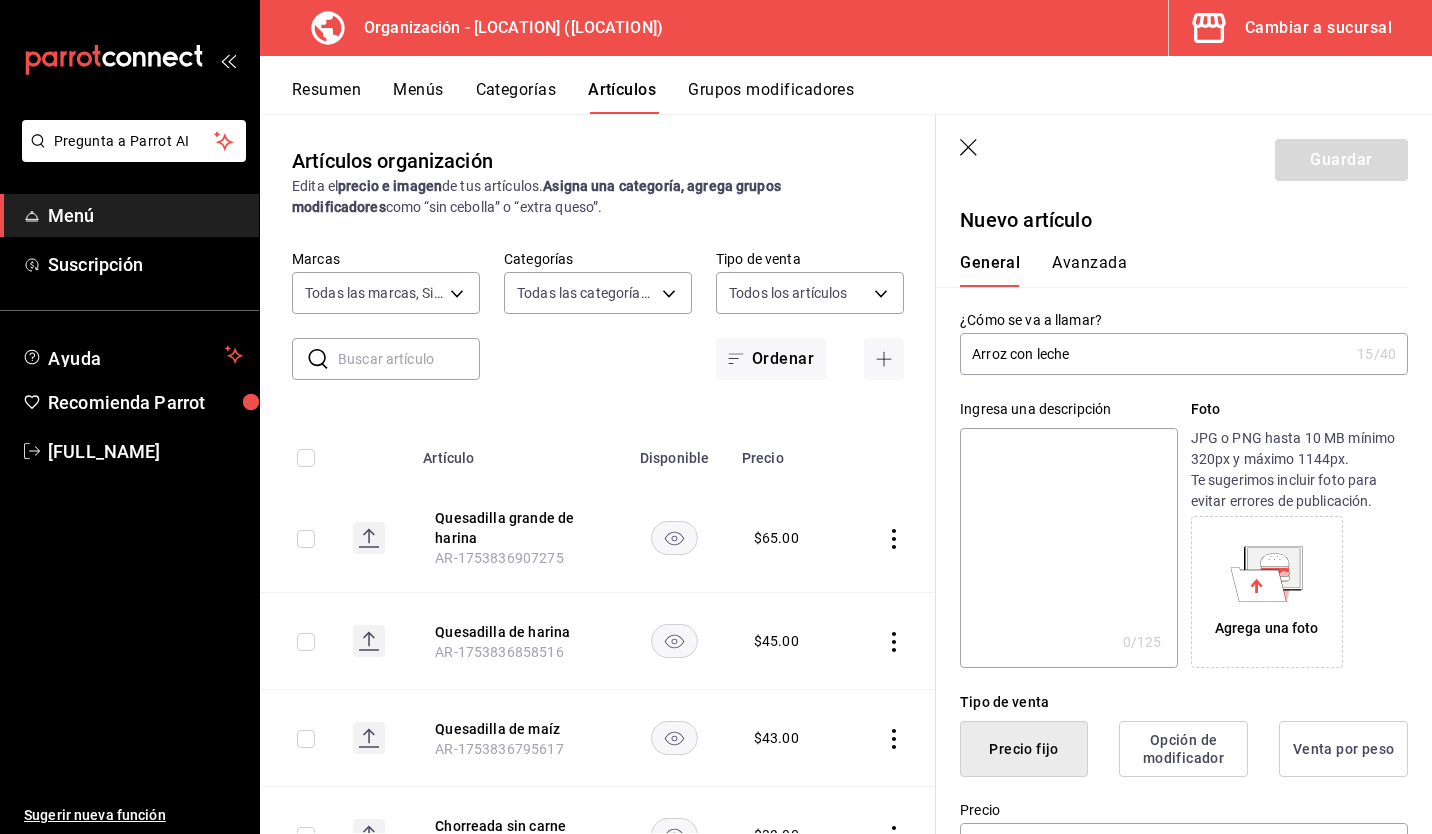 click at bounding box center (1068, 548) 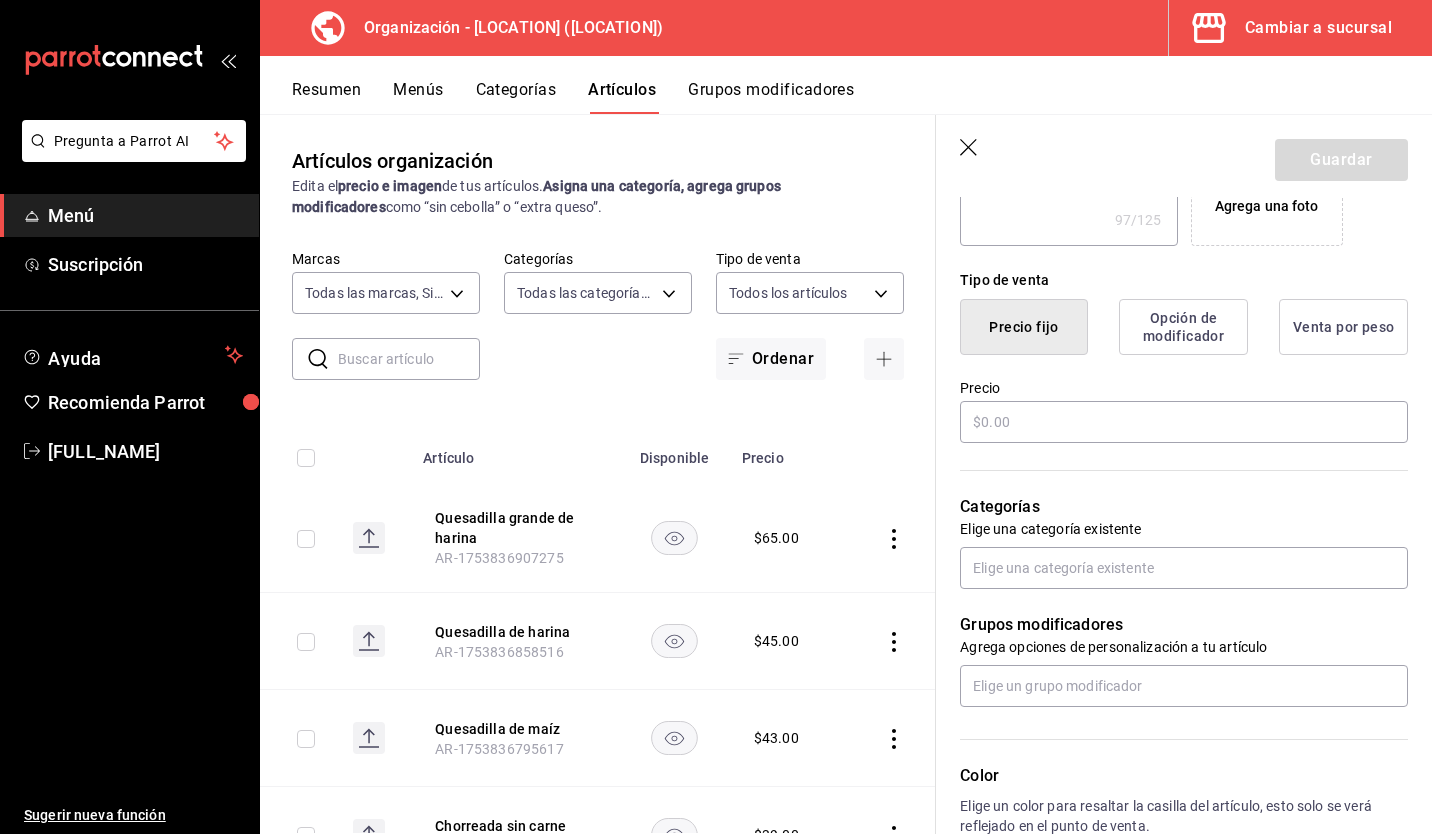 scroll, scrollTop: 423, scrollLeft: 0, axis: vertical 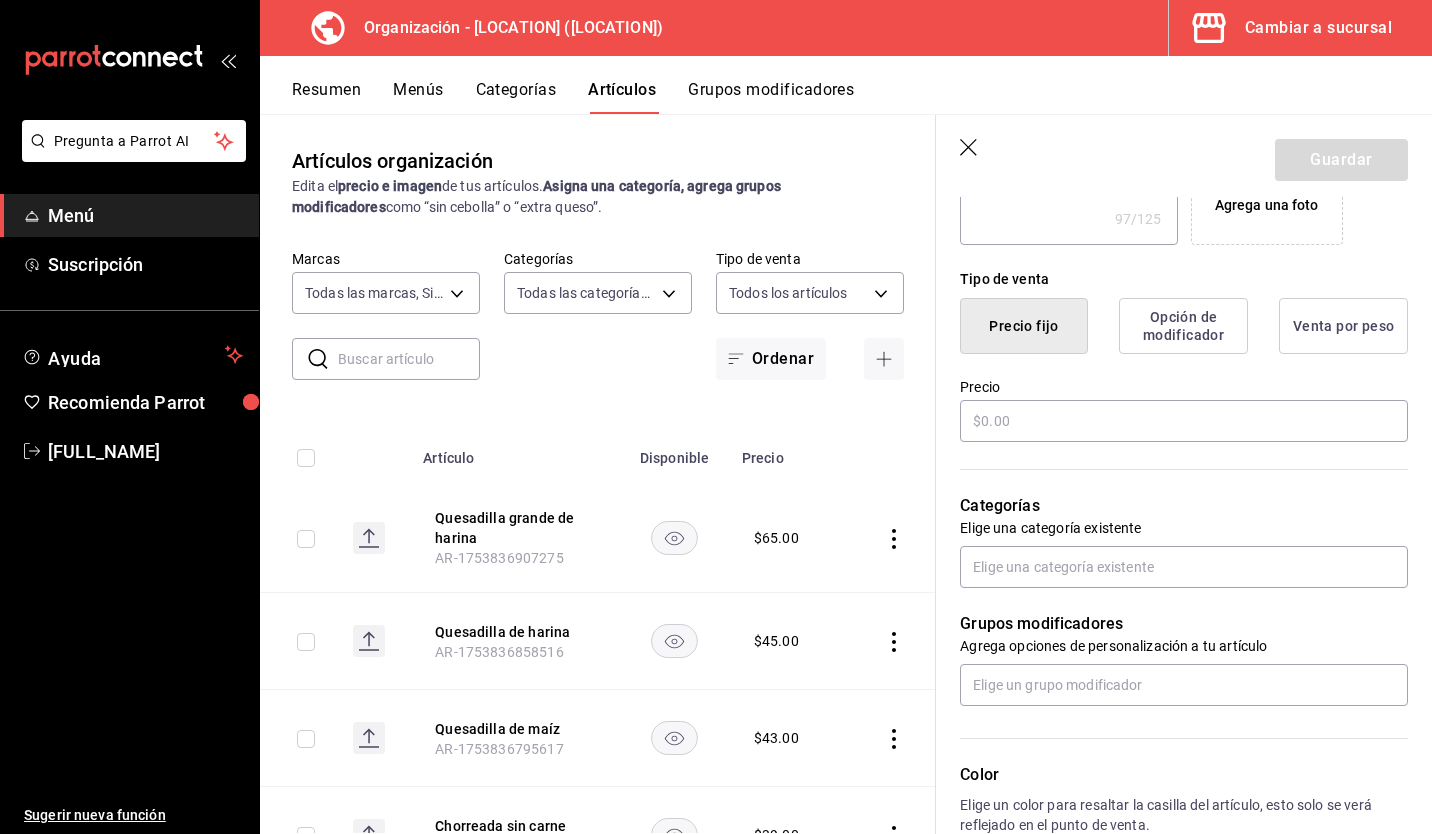 type on "Postre cremoso de arroz con leche y canela, dulce y tradicional, perfecto para cualquier ocasión." 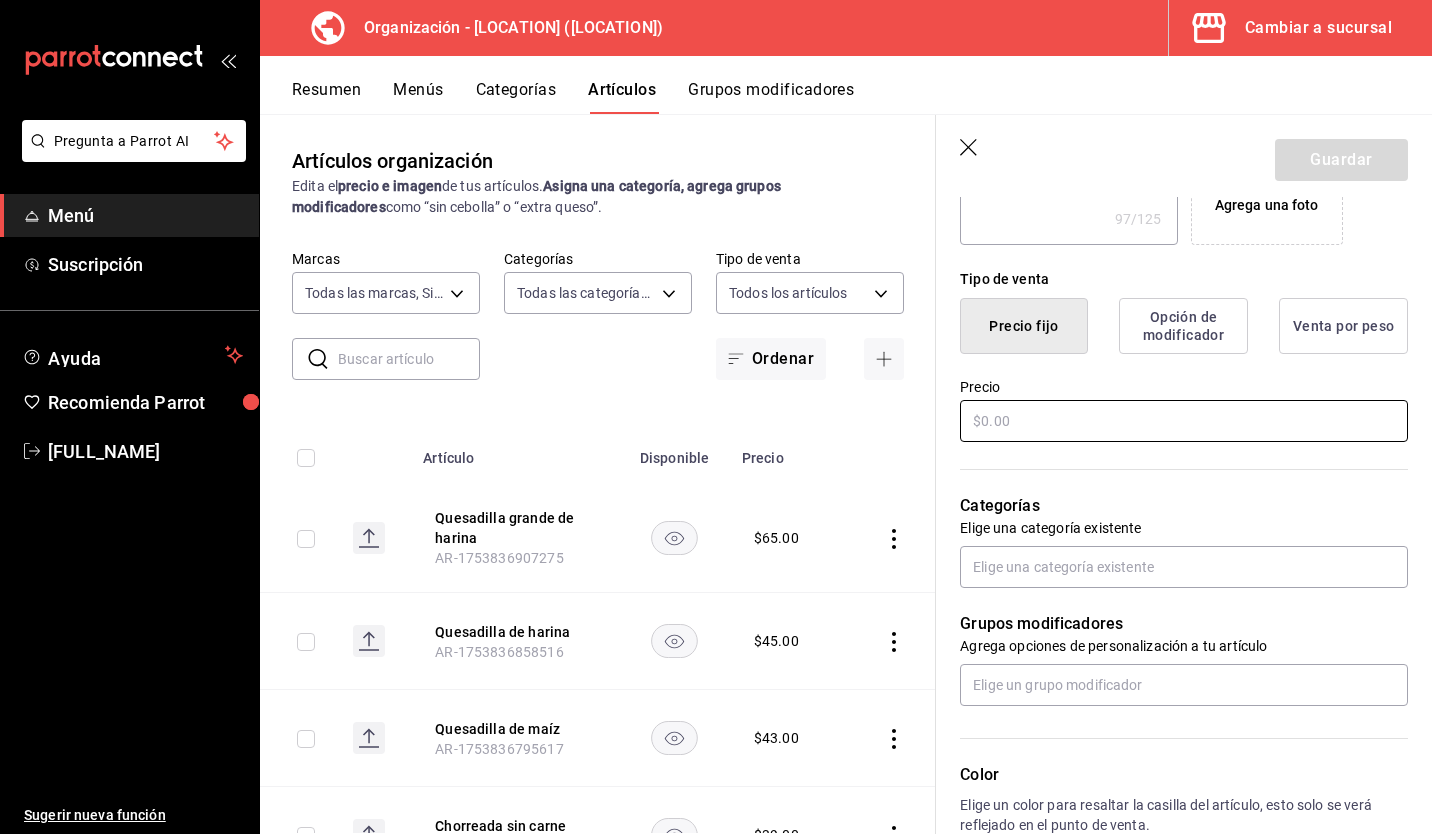 type on "x" 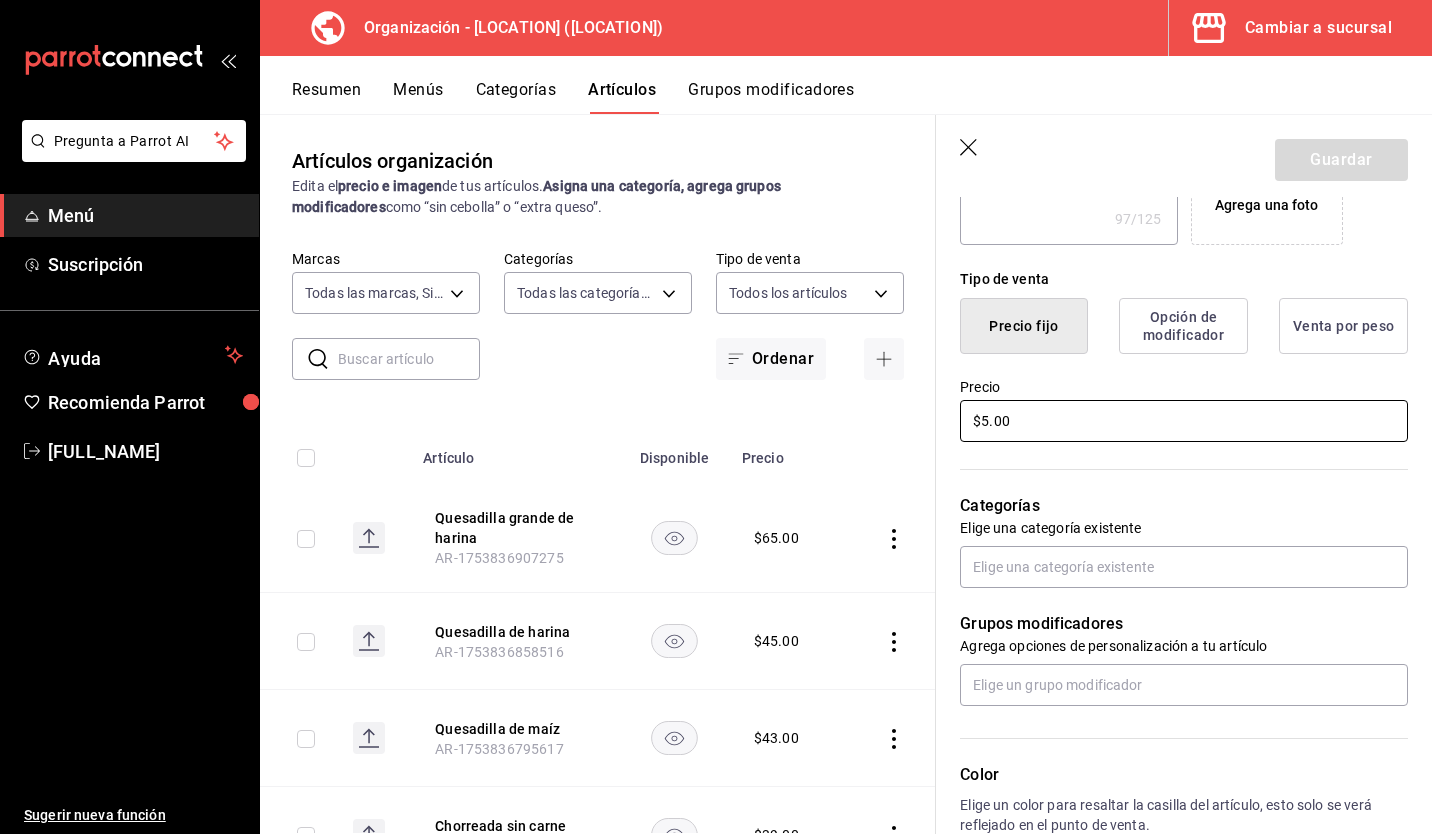 type on "$59.00" 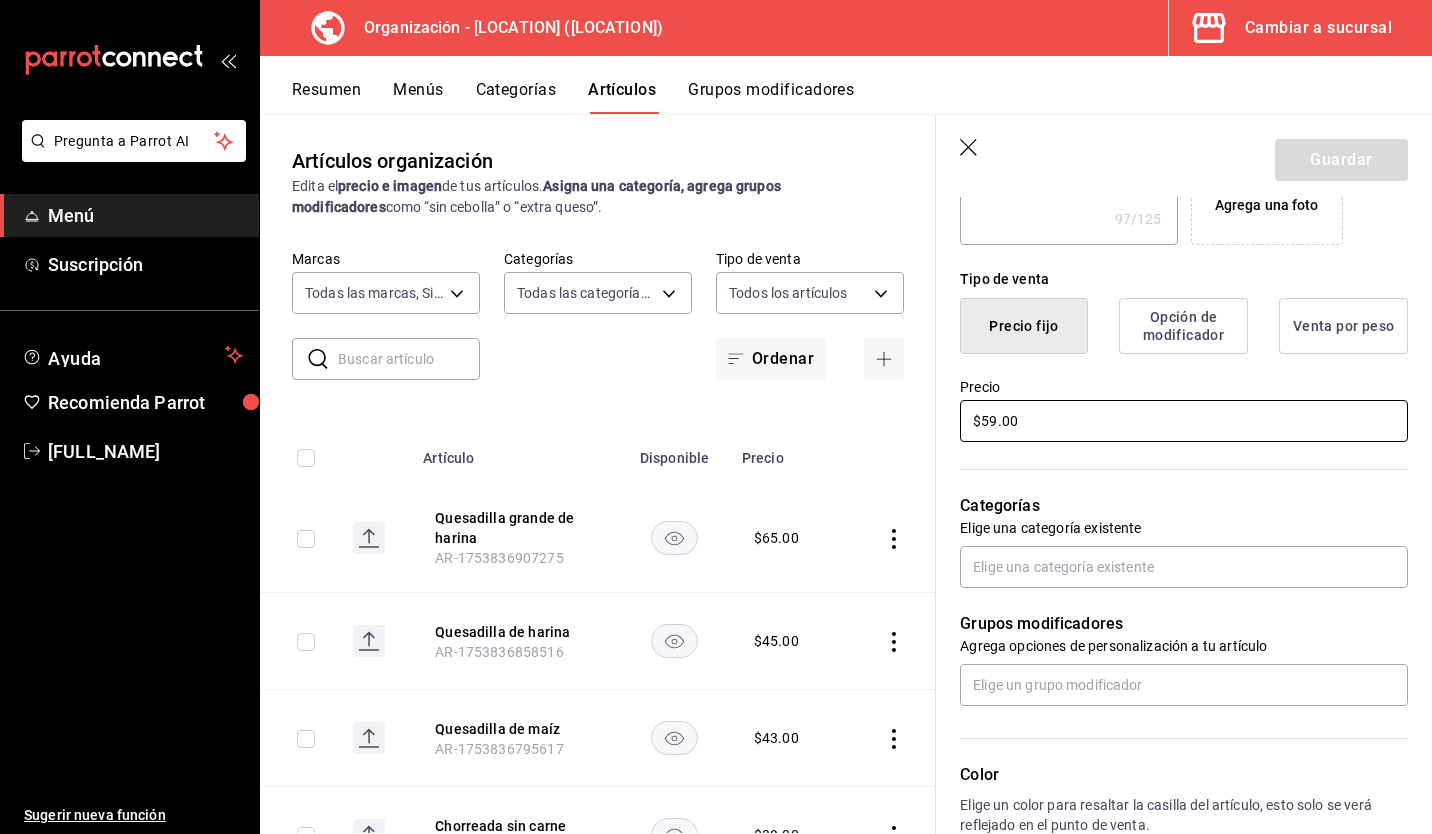type on "x" 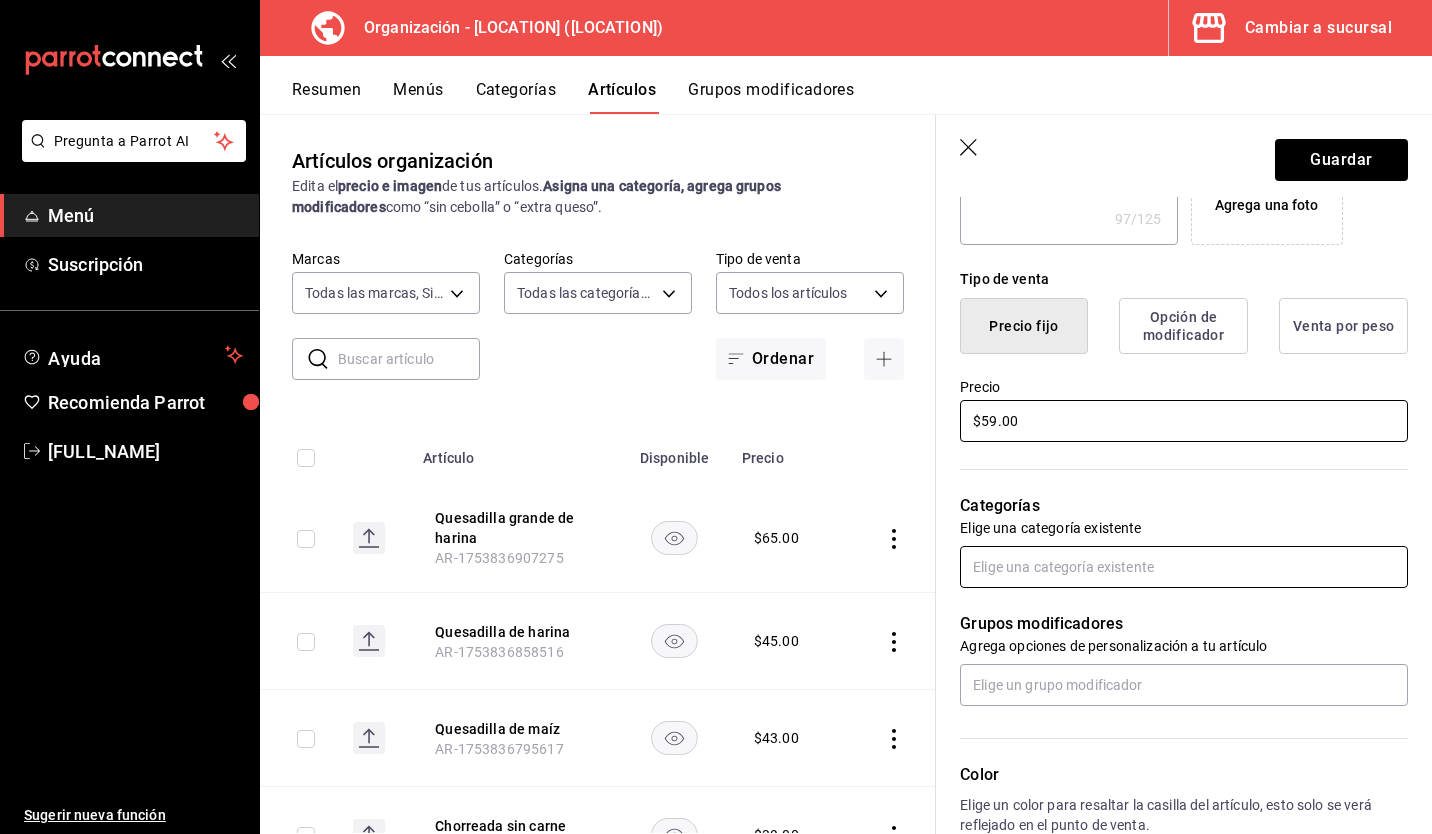 type on "$59.00" 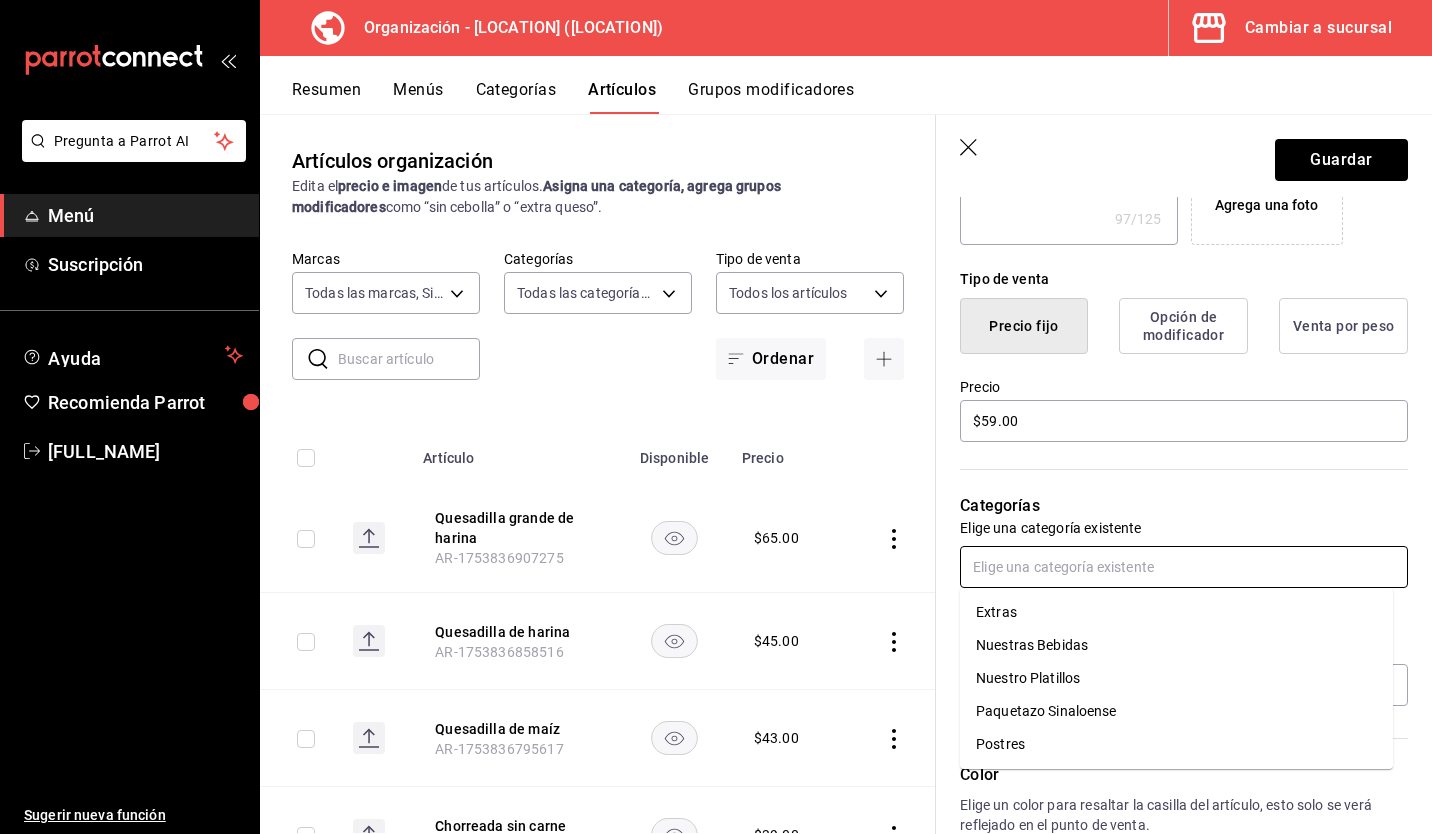 click at bounding box center [1184, 567] 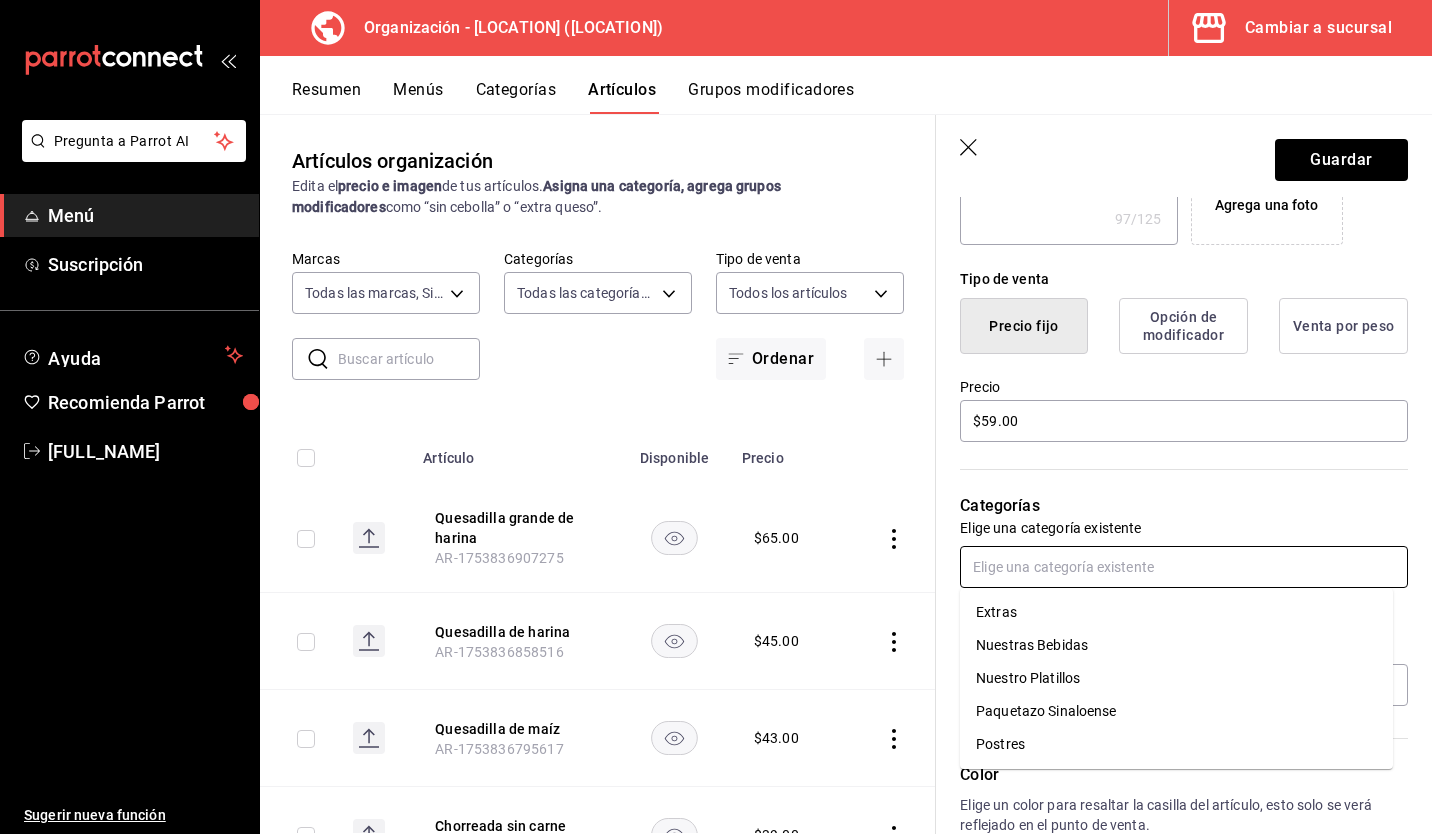 click on "Postres" at bounding box center (1176, 744) 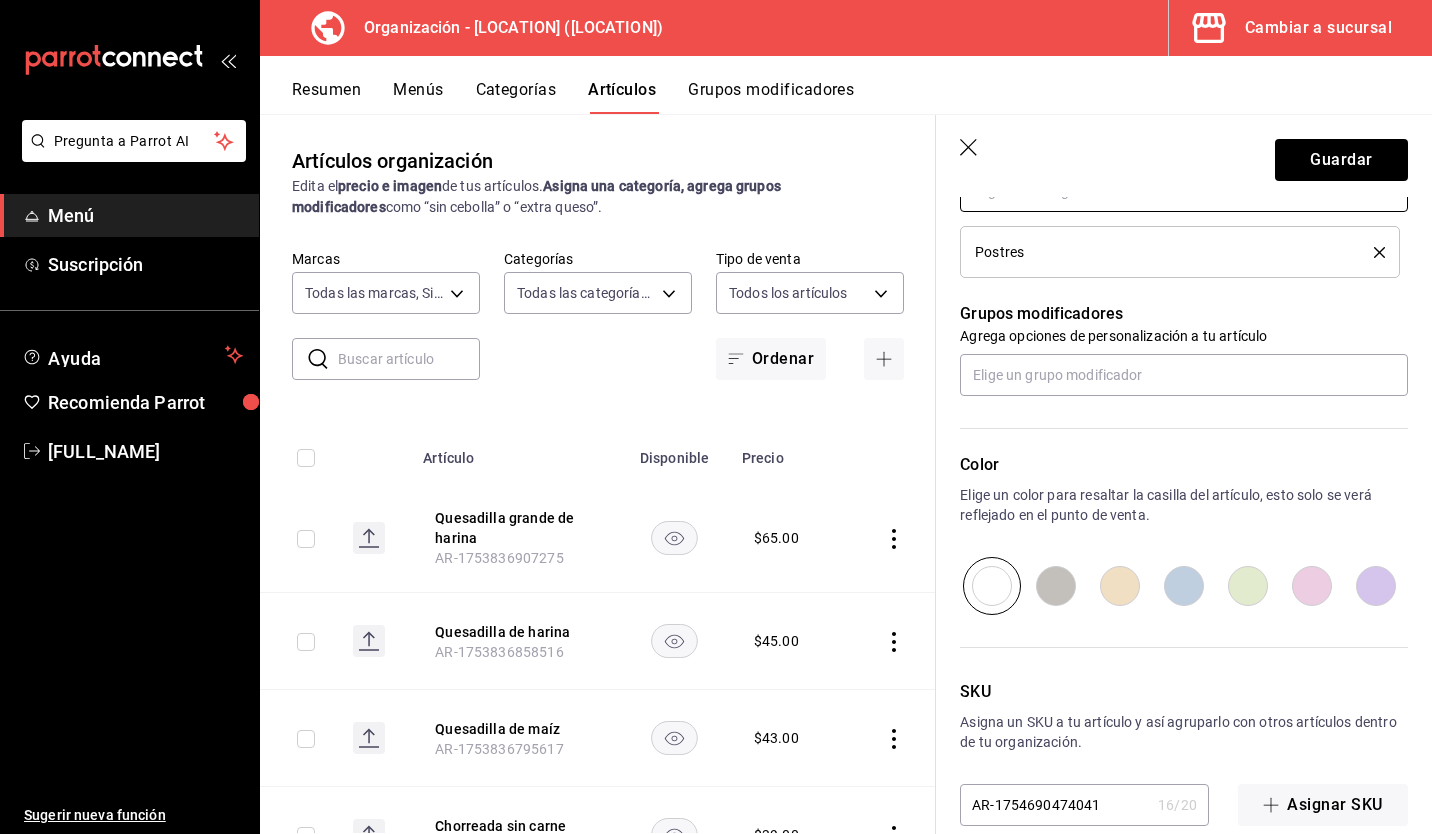 scroll, scrollTop: 805, scrollLeft: 0, axis: vertical 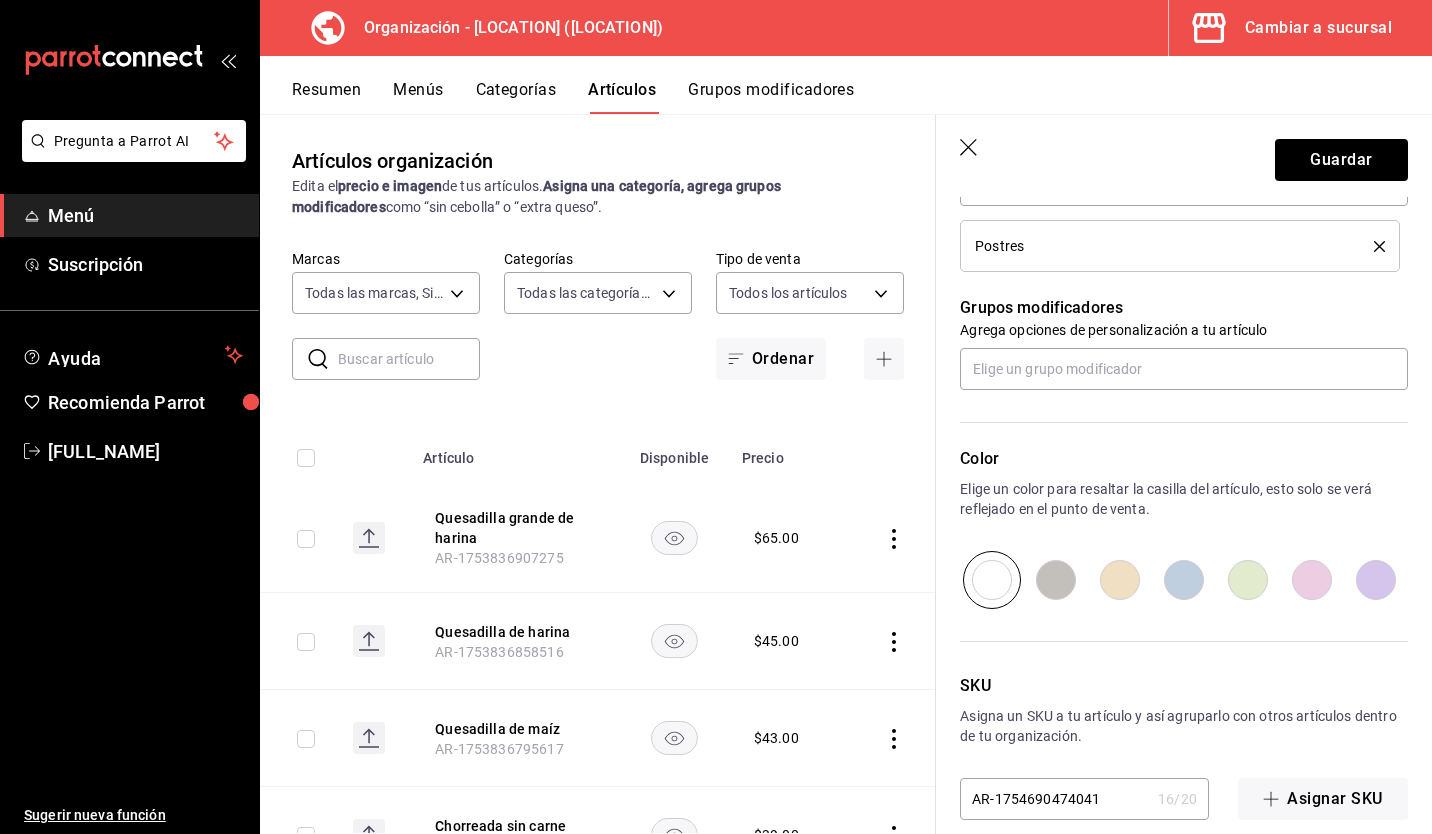 click at bounding box center (1120, 580) 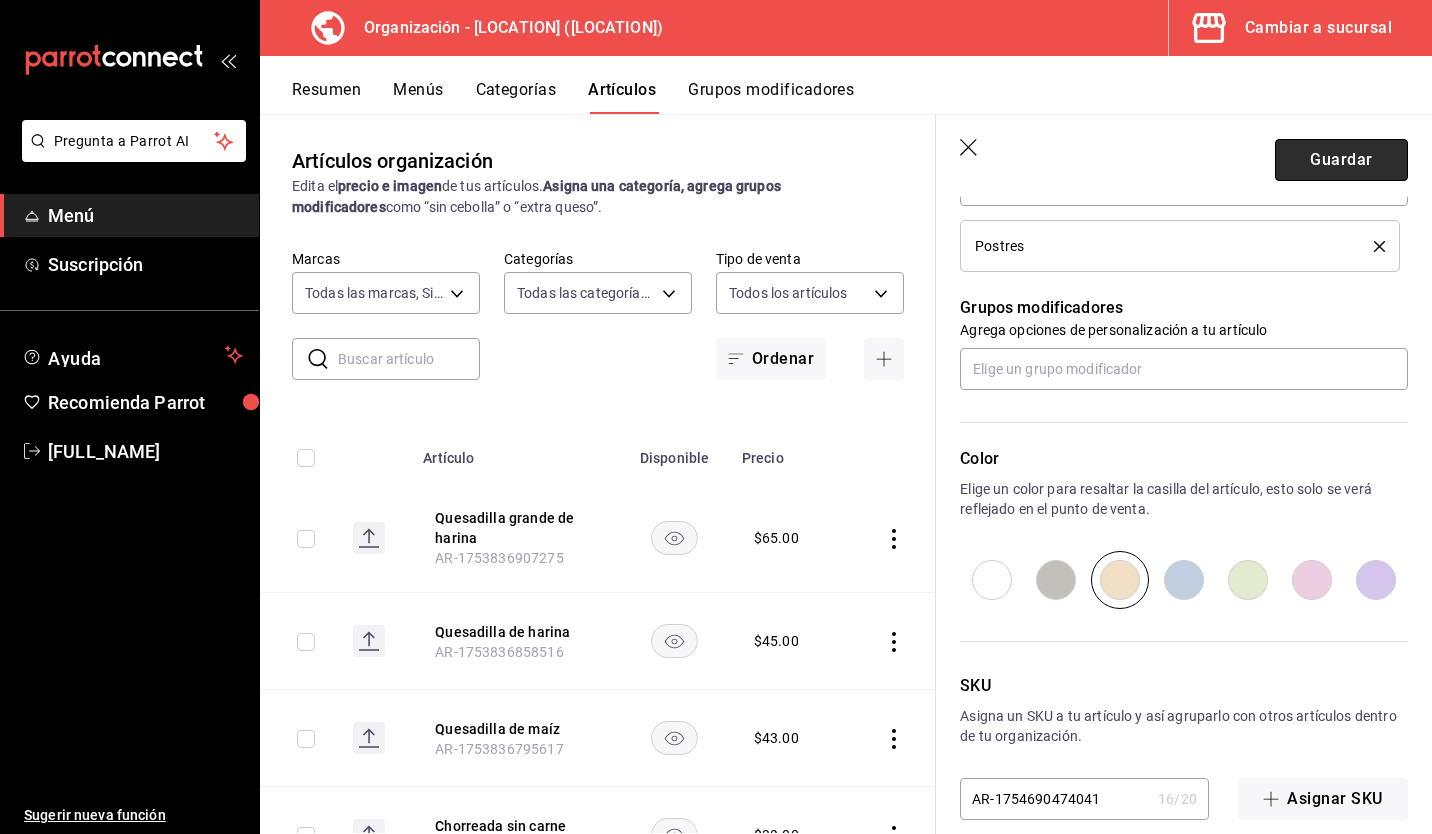 click on "Guardar" at bounding box center [1341, 160] 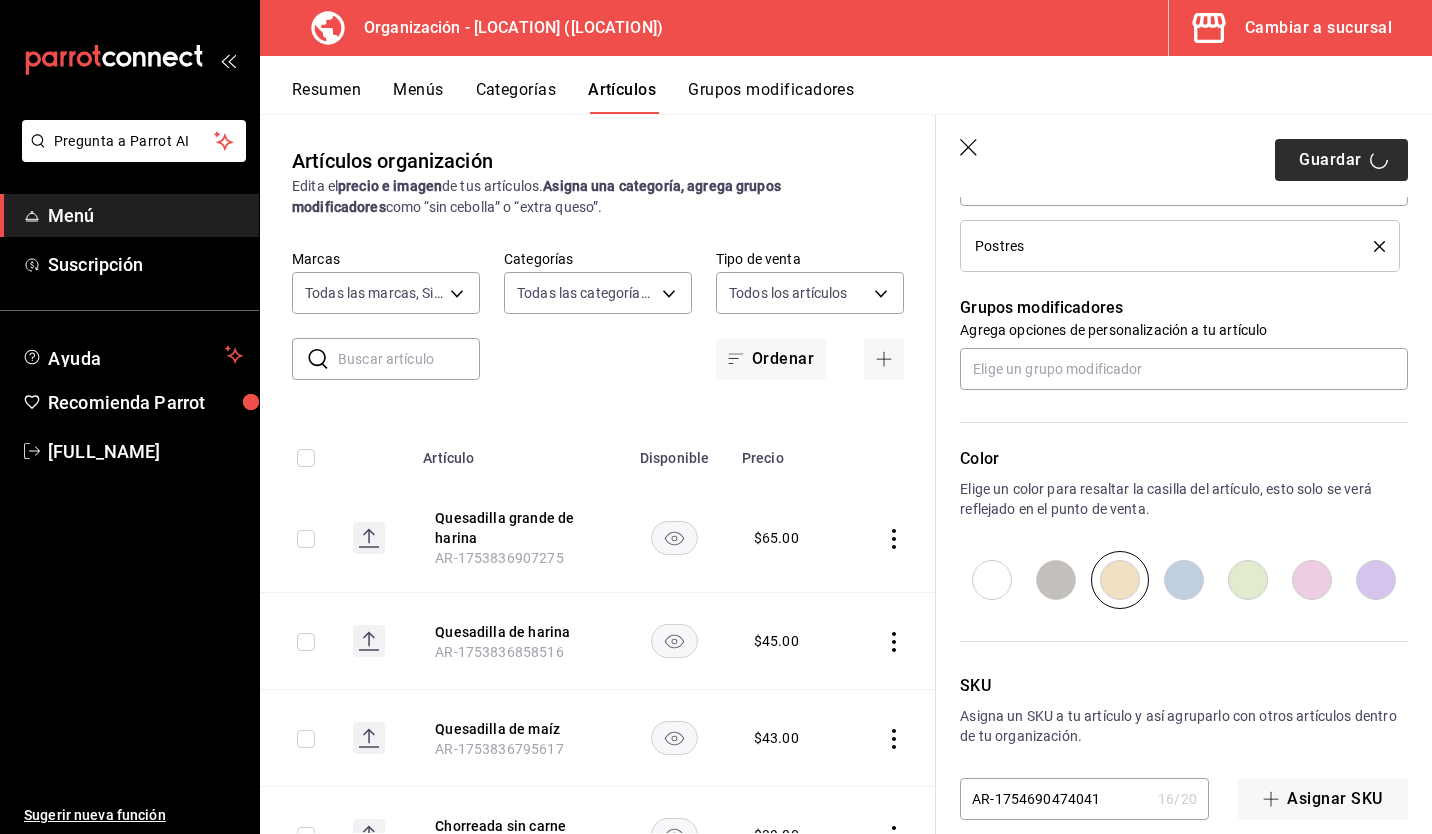 type on "x" 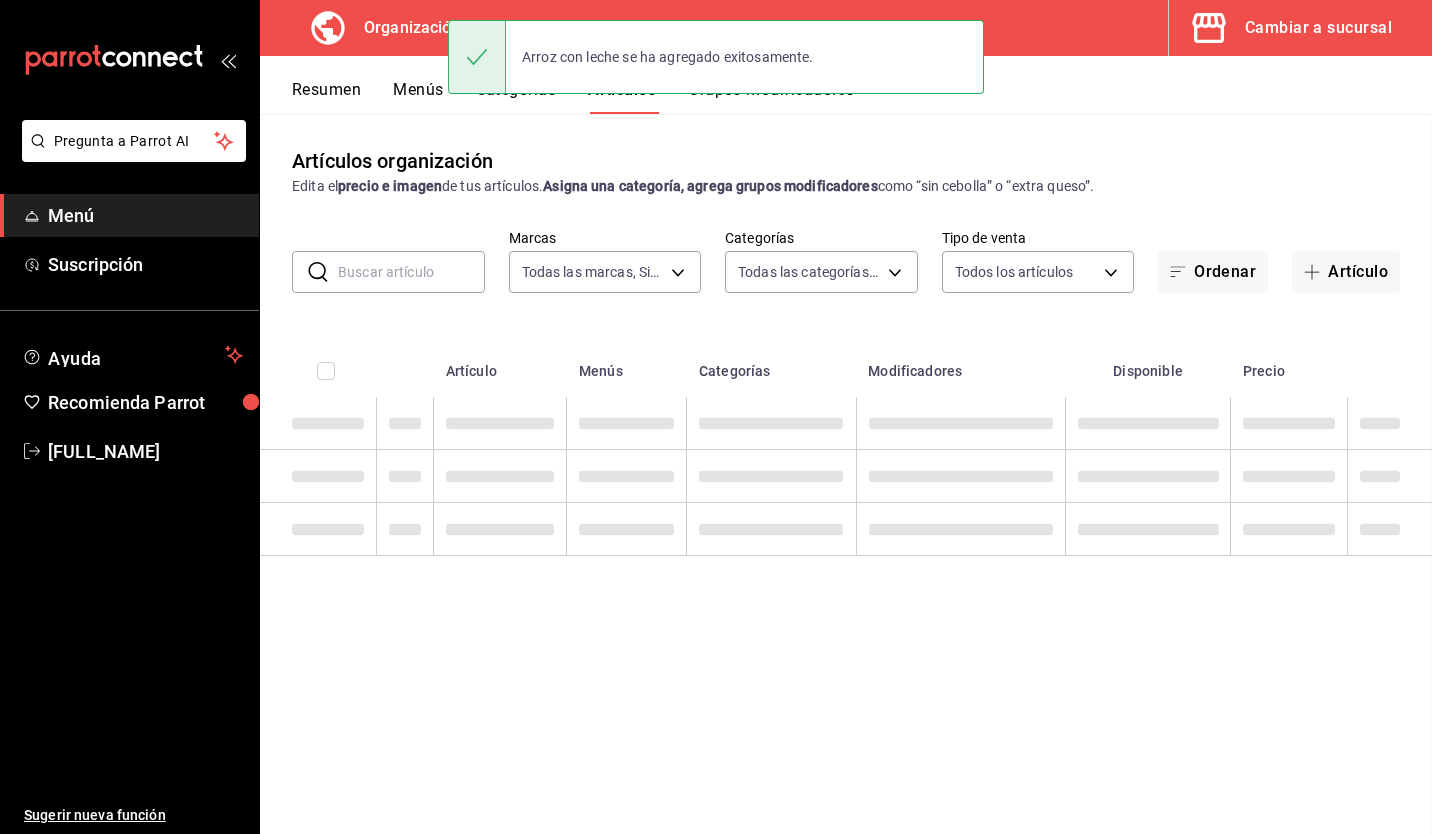 scroll, scrollTop: 0, scrollLeft: 0, axis: both 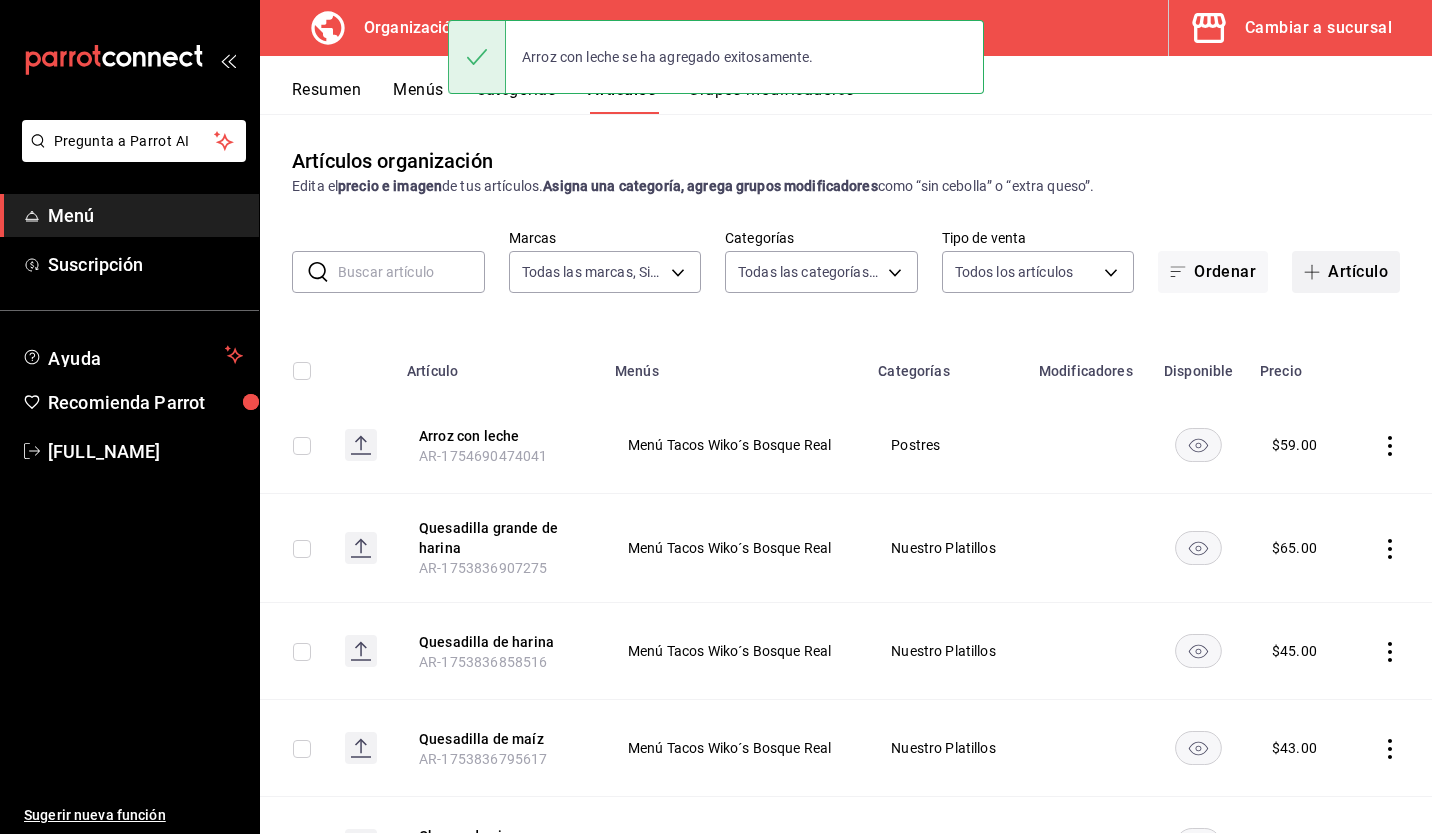 click on "Artículo" at bounding box center [1346, 272] 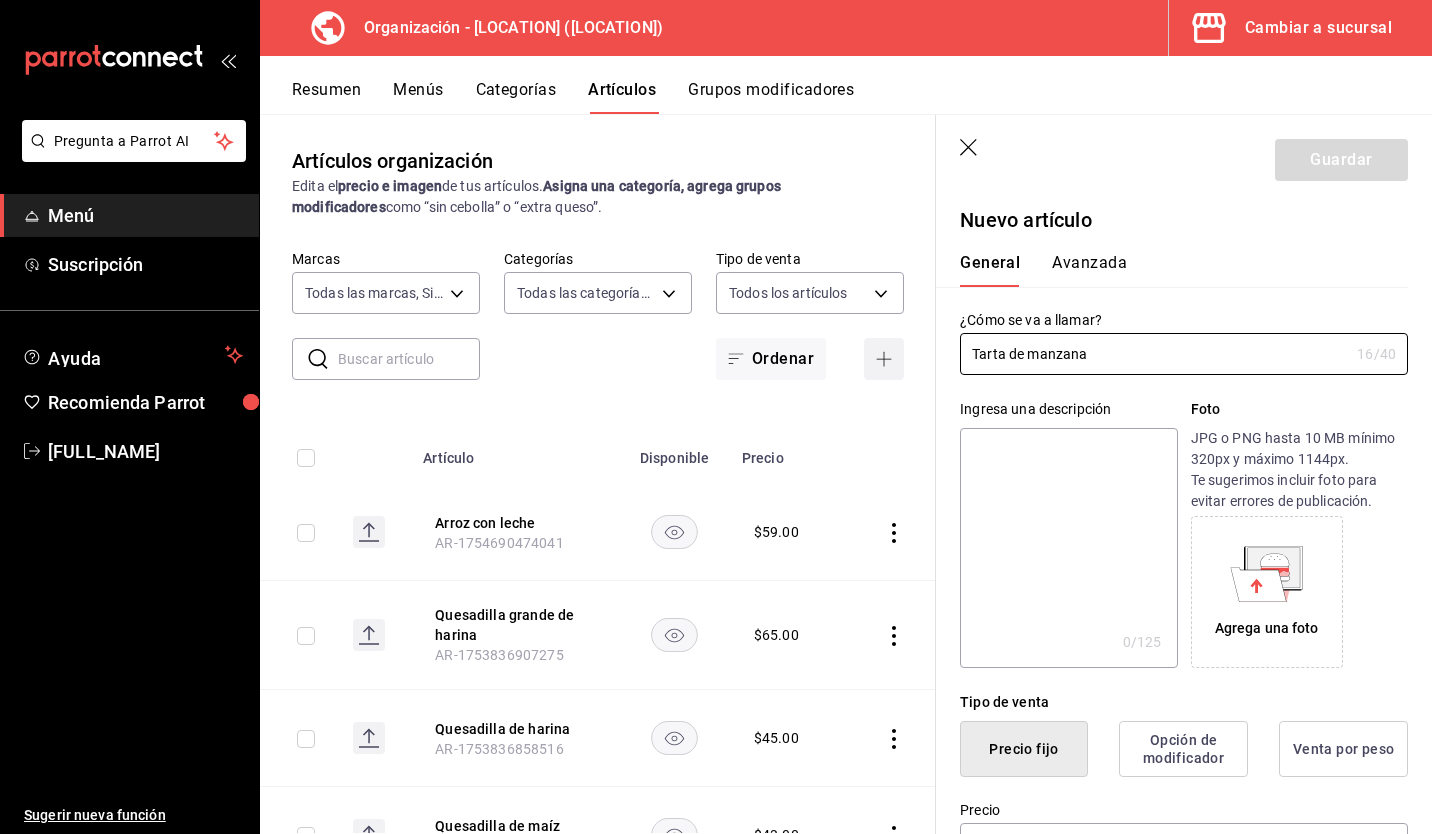 type on "Tarta de manzana" 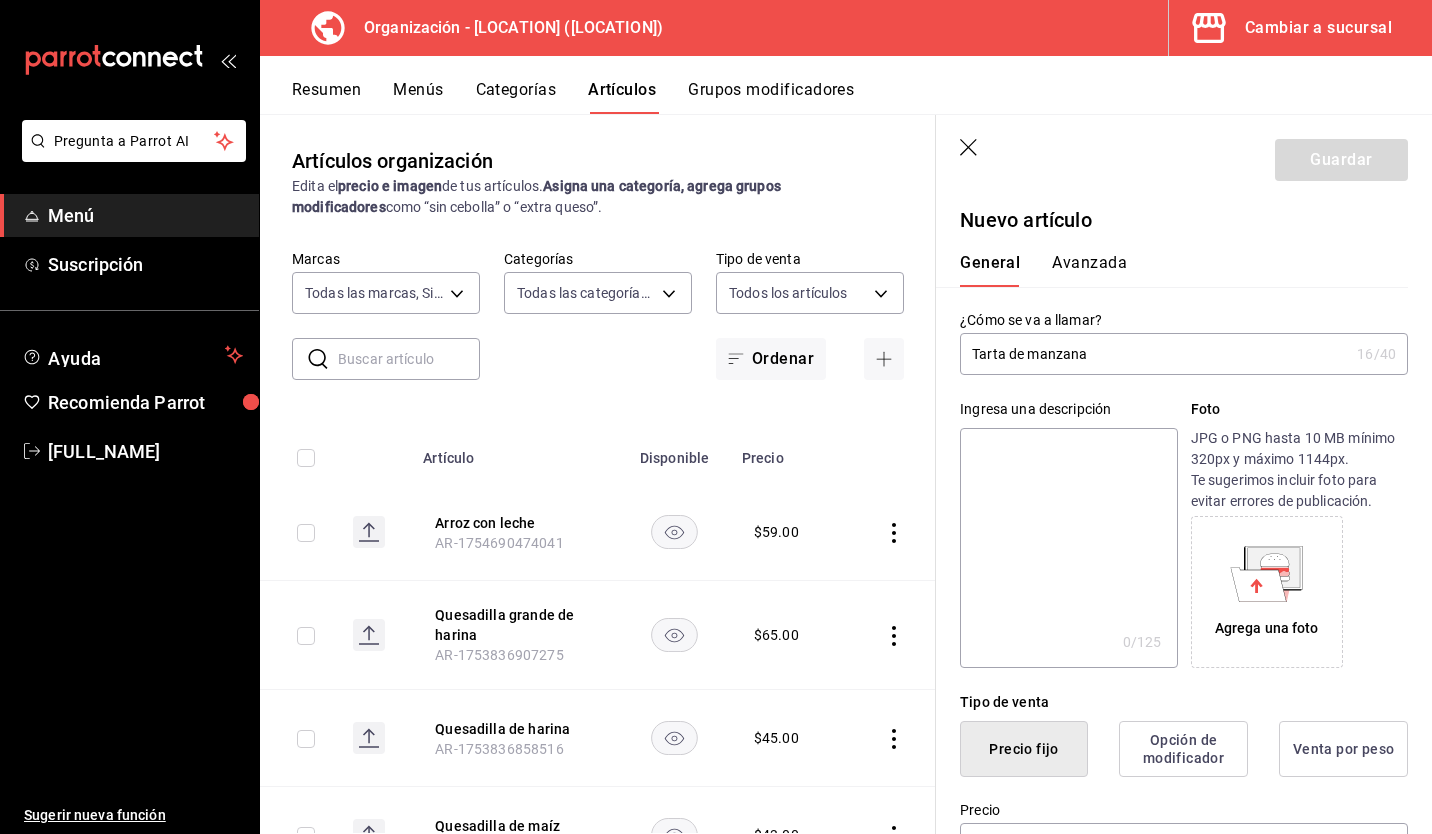 click at bounding box center [1068, 548] 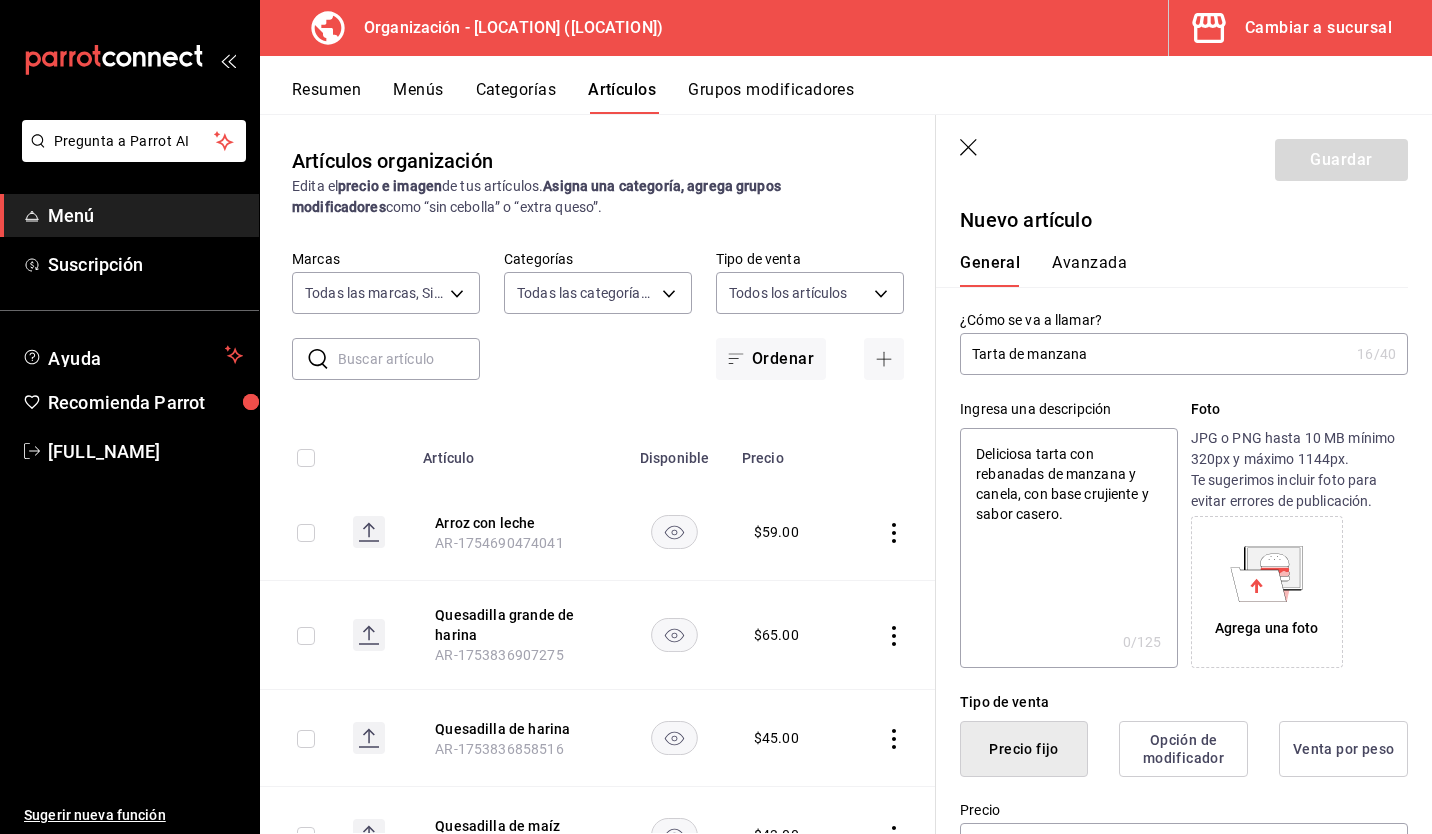 type on "x" 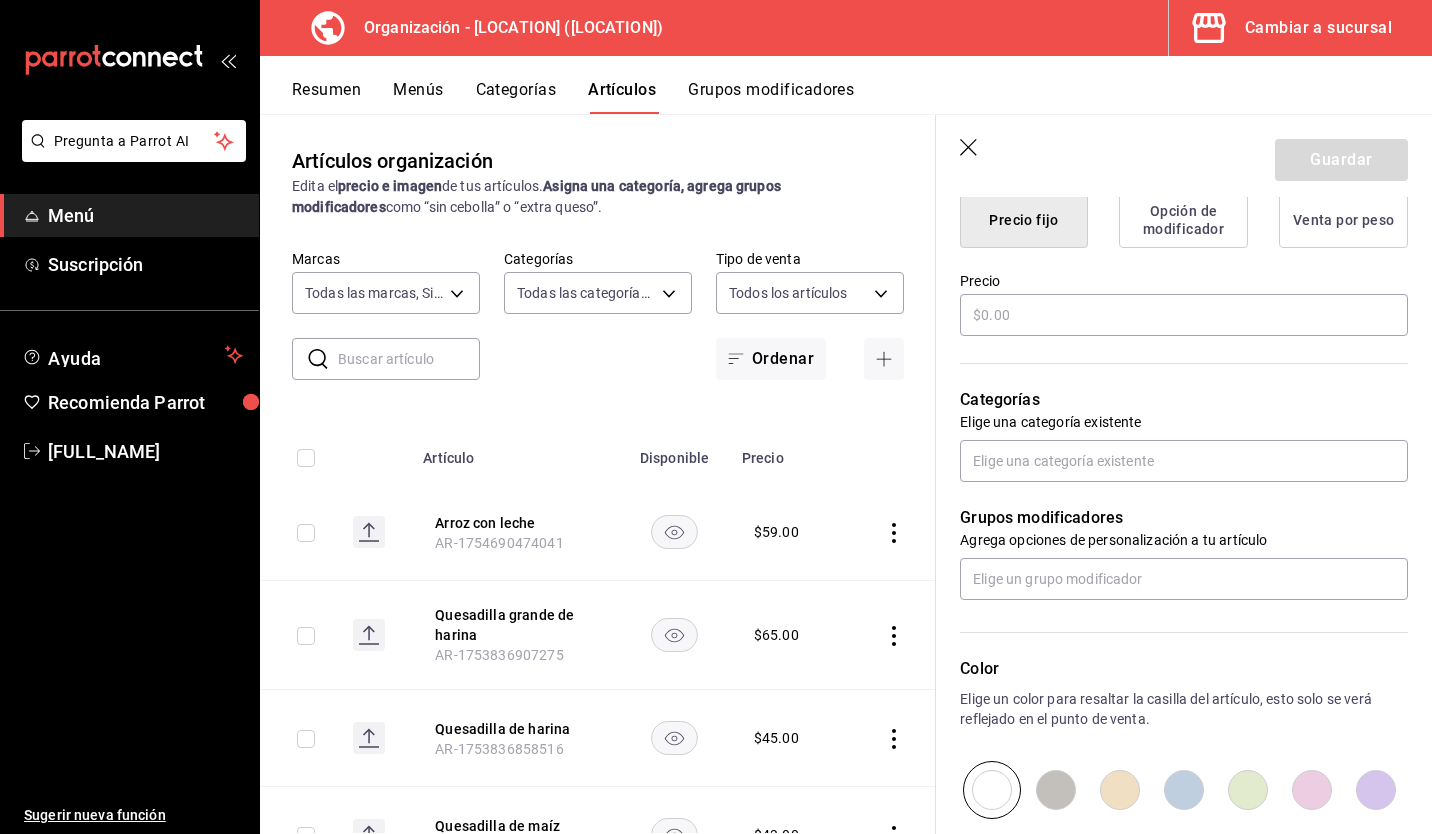 scroll, scrollTop: 563, scrollLeft: 0, axis: vertical 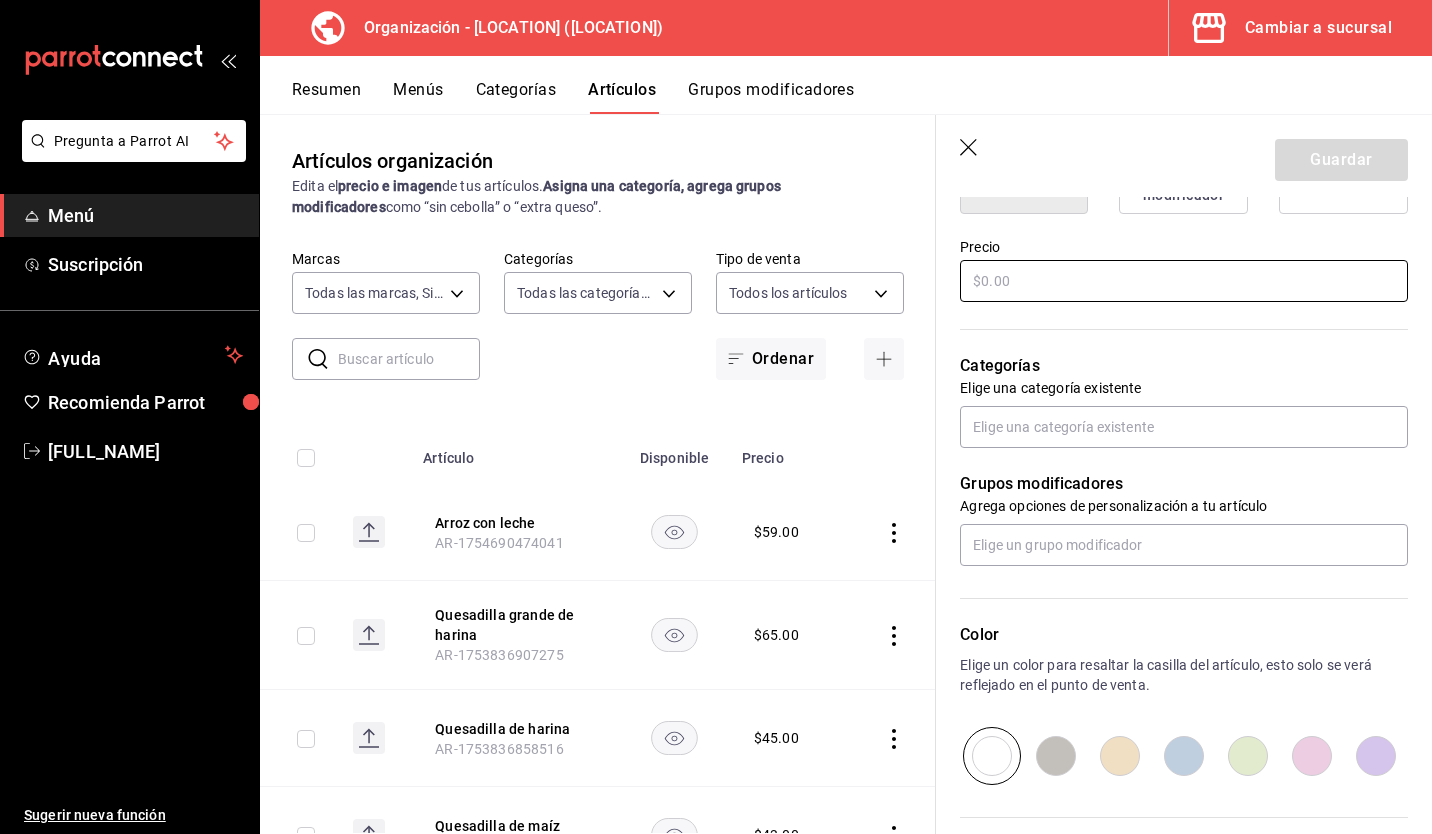 type on "Deliciosa tarta con rebanadas de manzana y canela, con base crujiente y sabor casero." 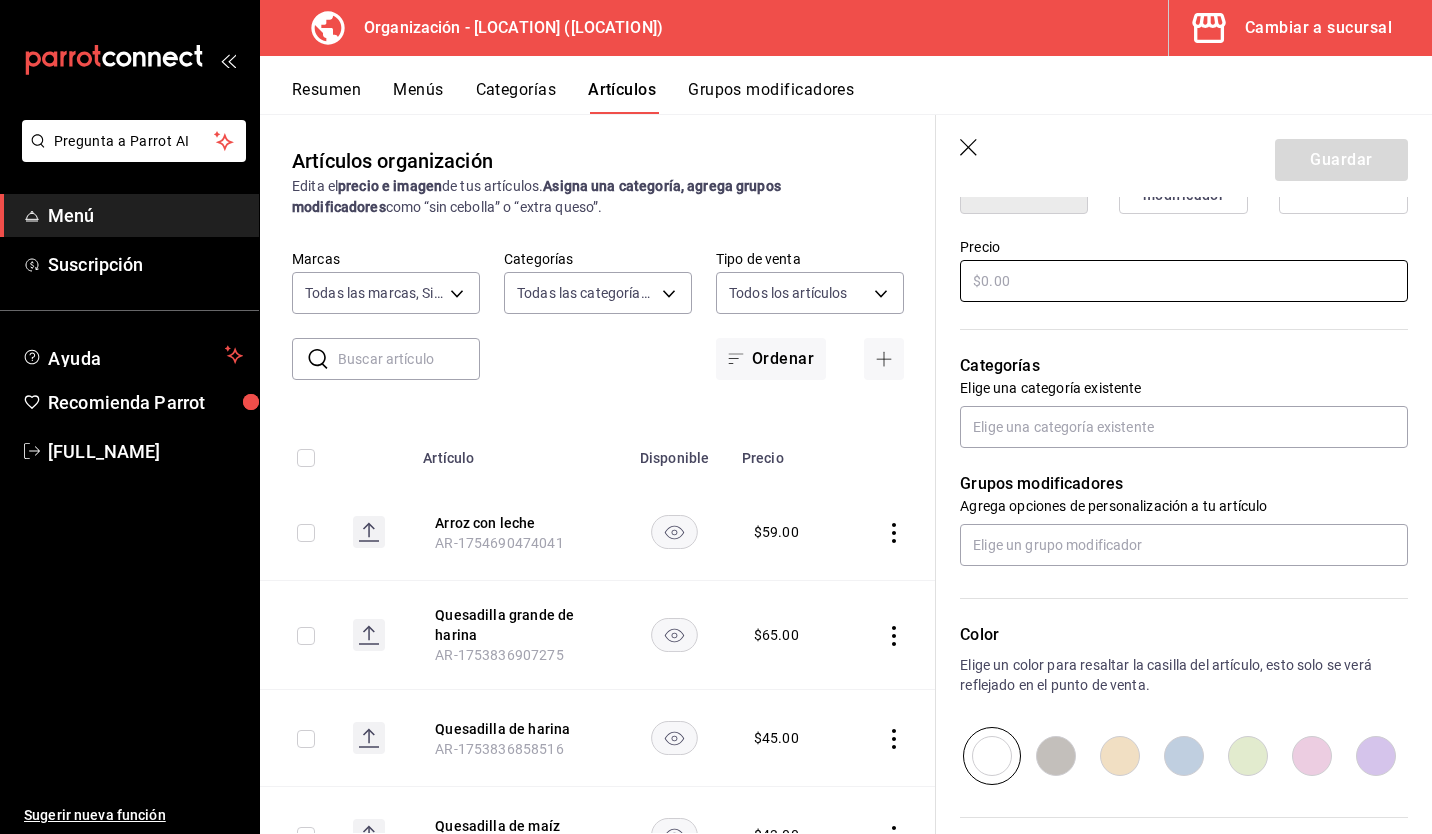 type on "$5.00" 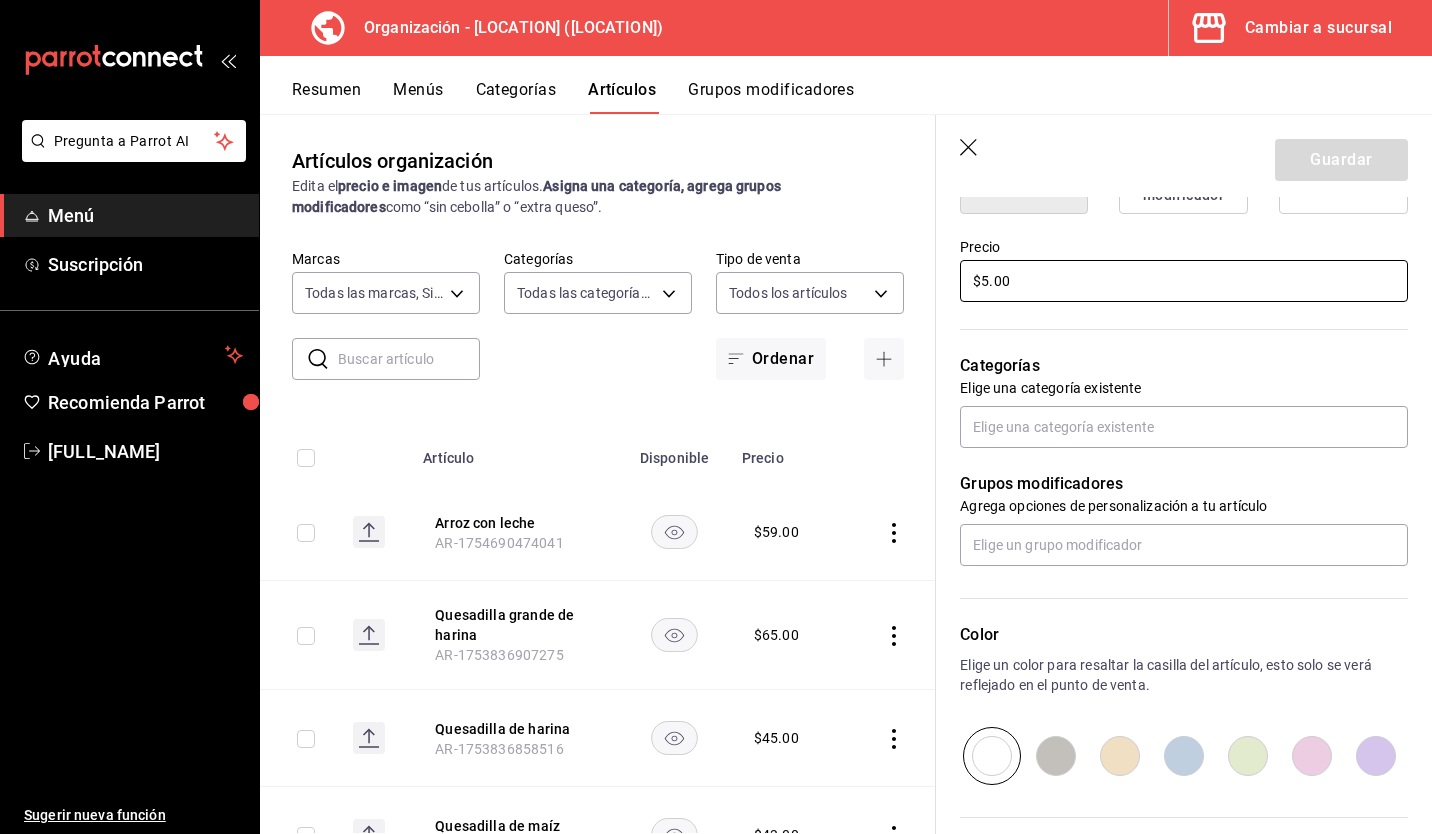 type on "x" 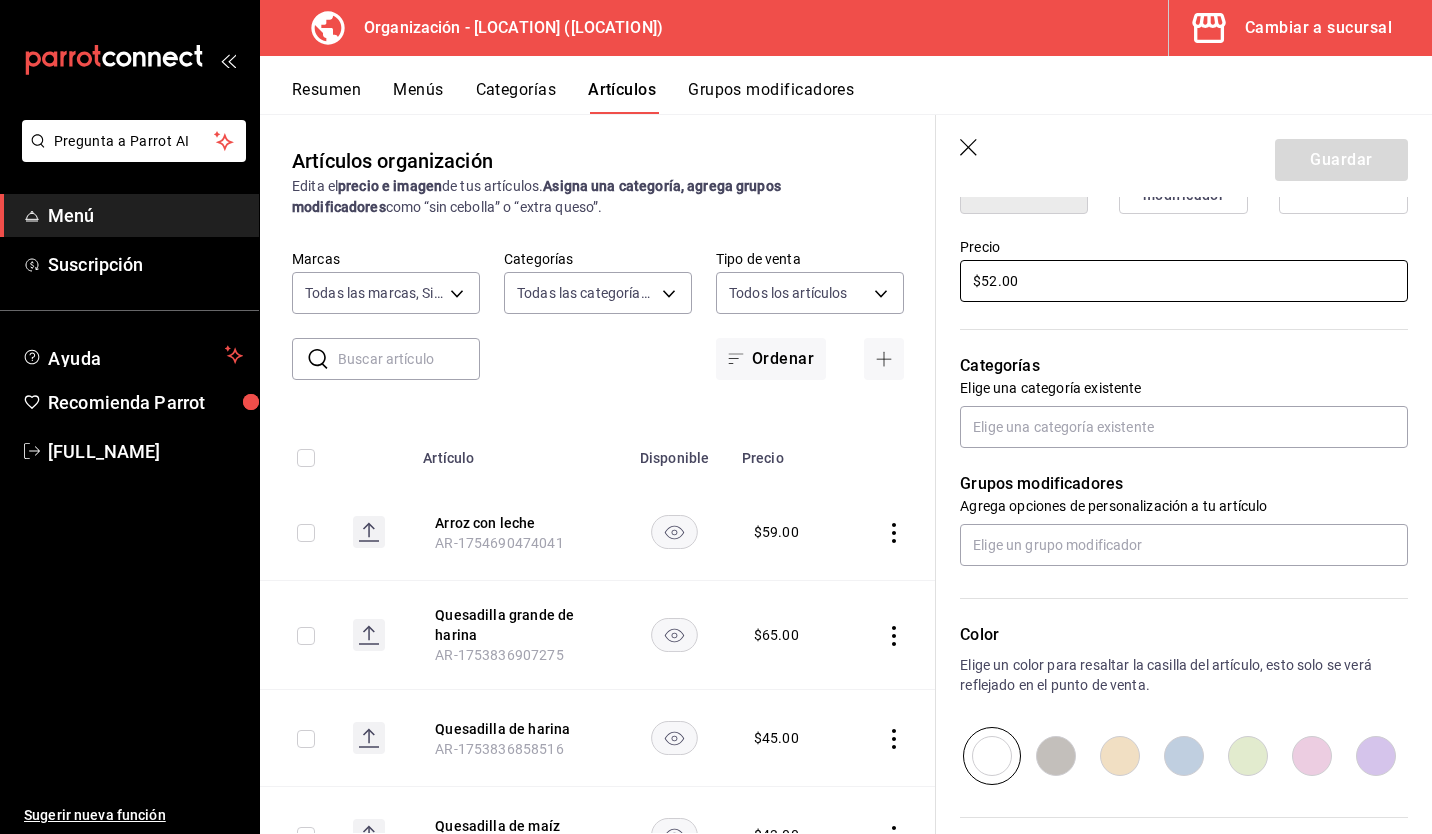 type on "x" 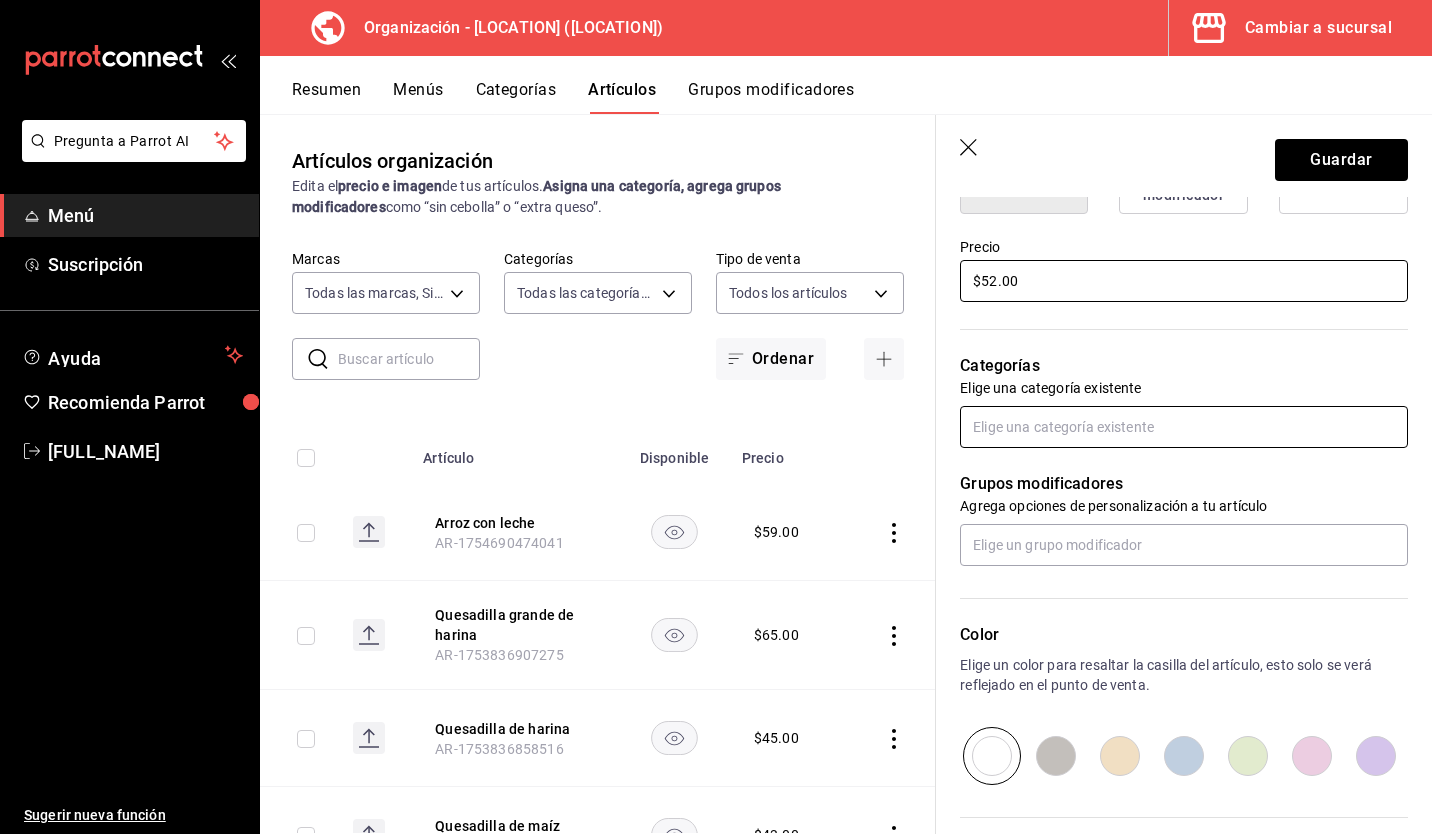type on "$52.00" 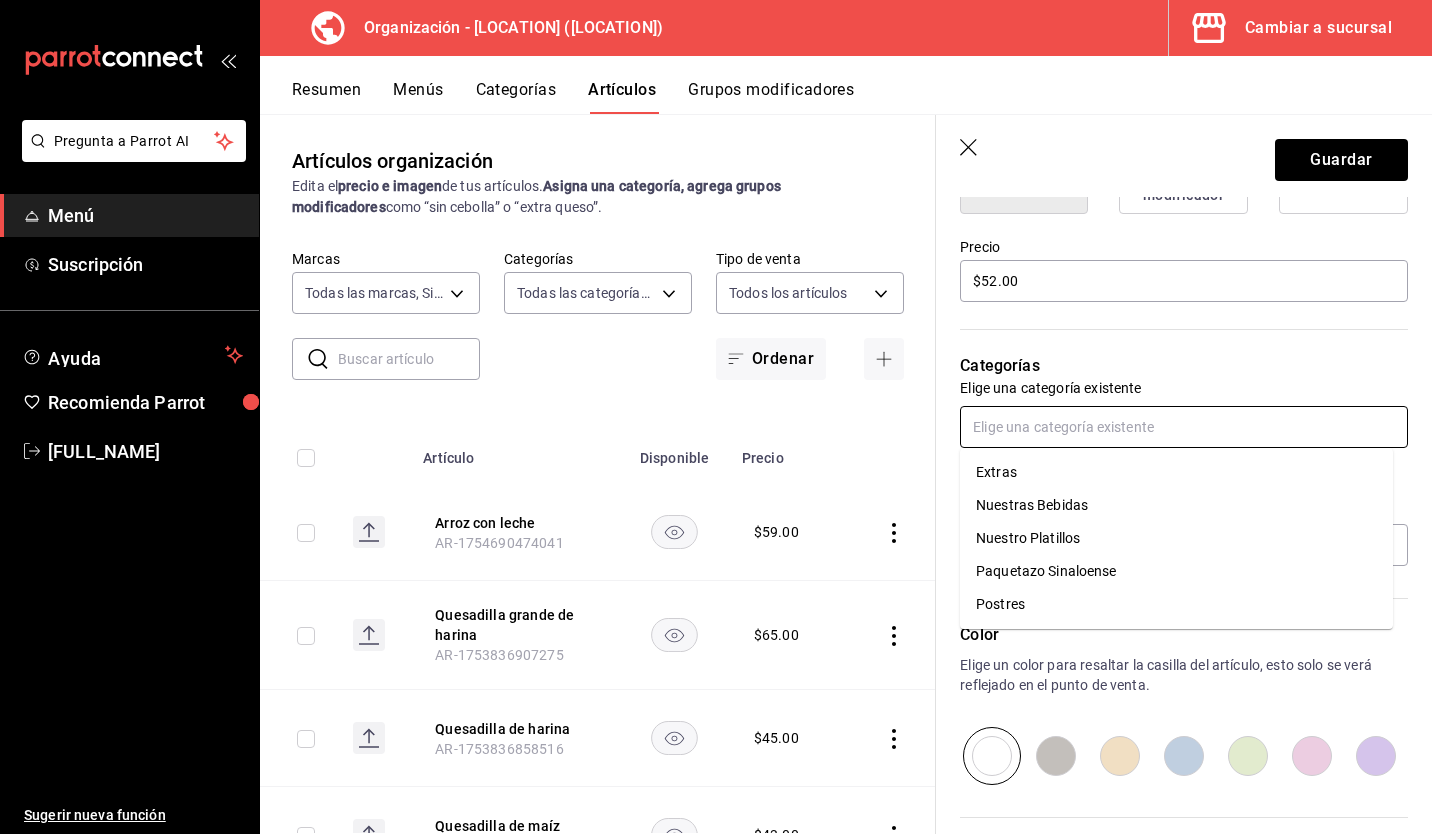 click at bounding box center (1184, 427) 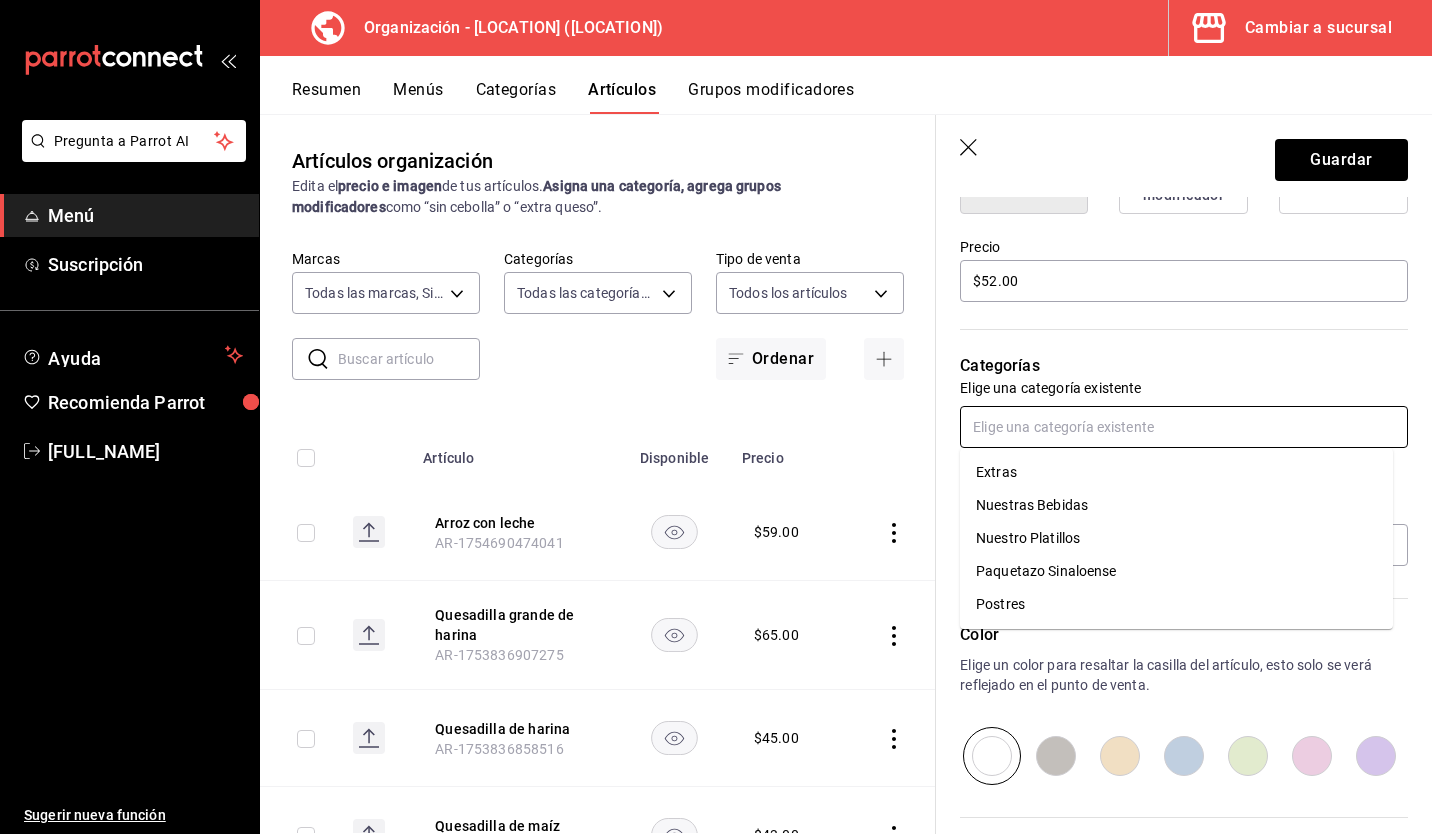 click on "Postres" at bounding box center [1176, 604] 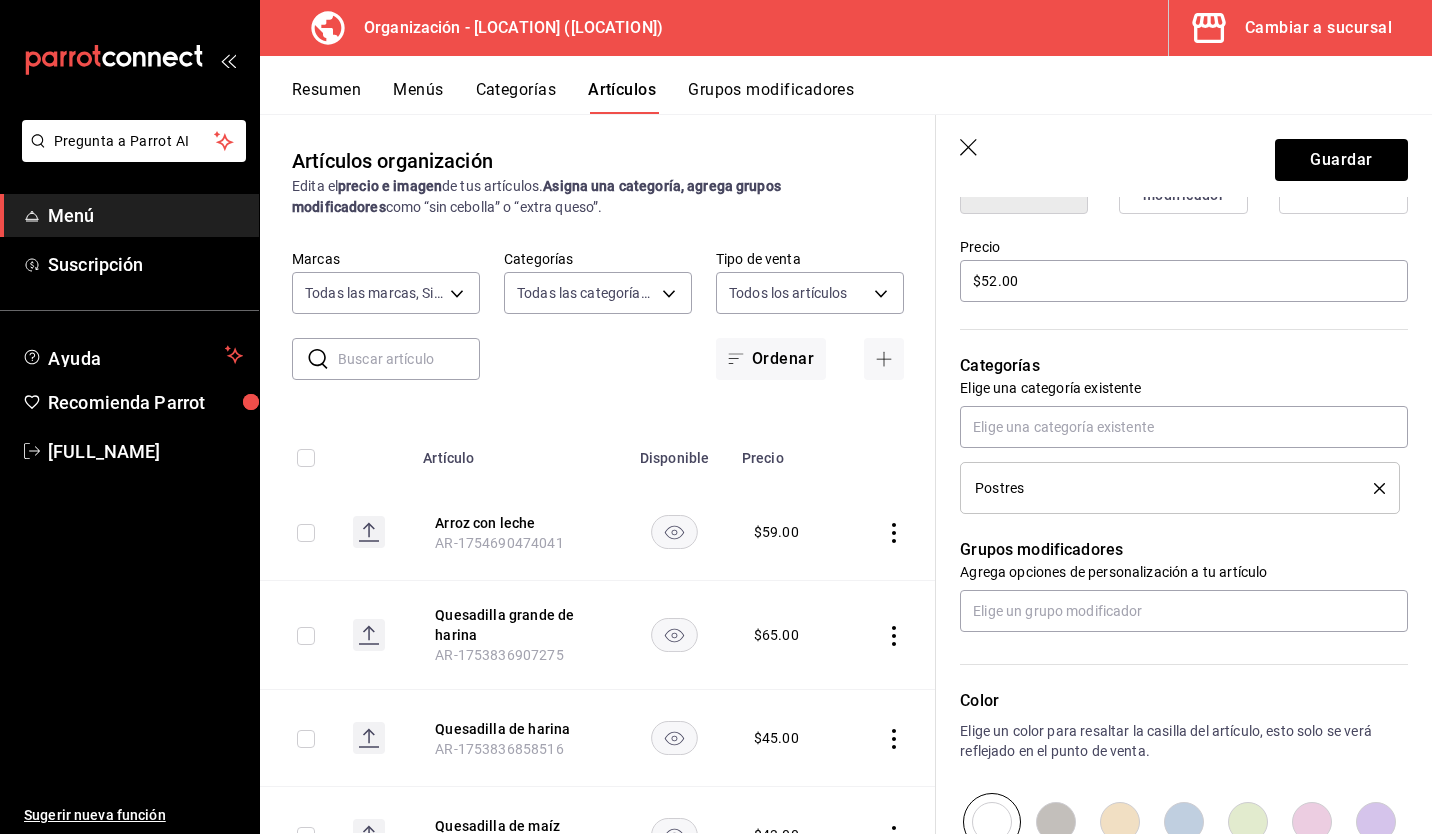 click at bounding box center (1120, 822) 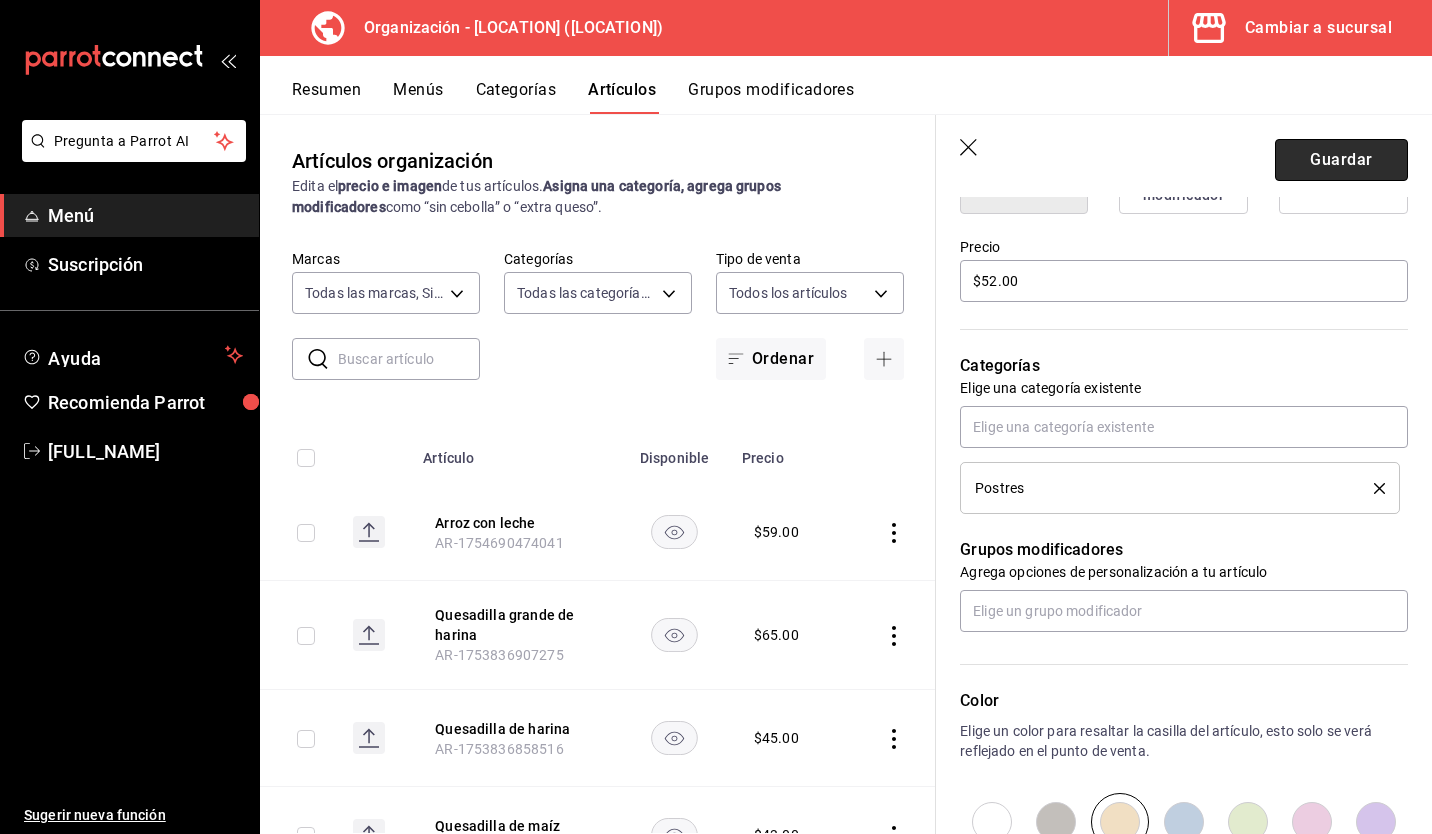click on "Guardar" at bounding box center (1341, 160) 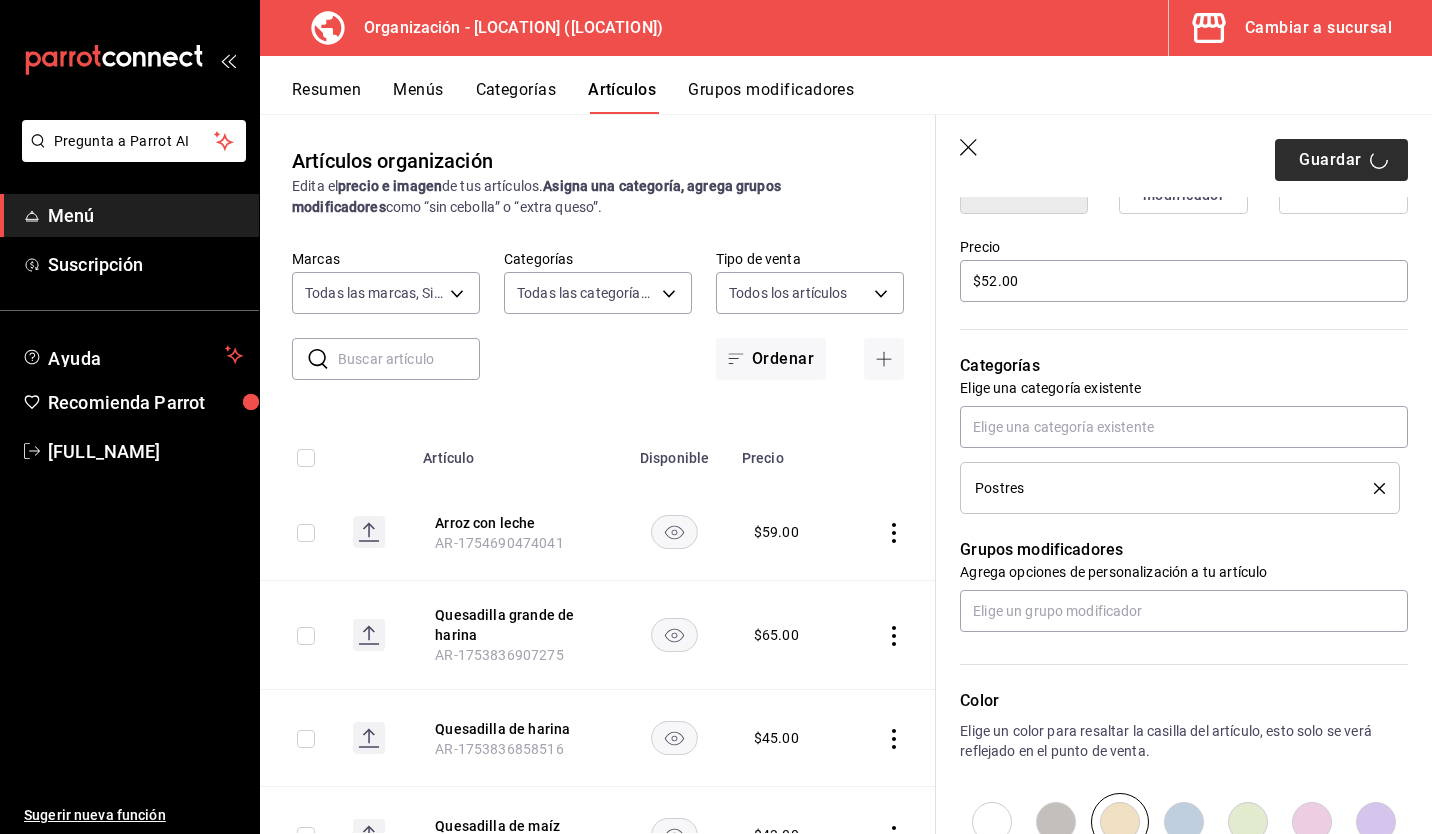 type on "x" 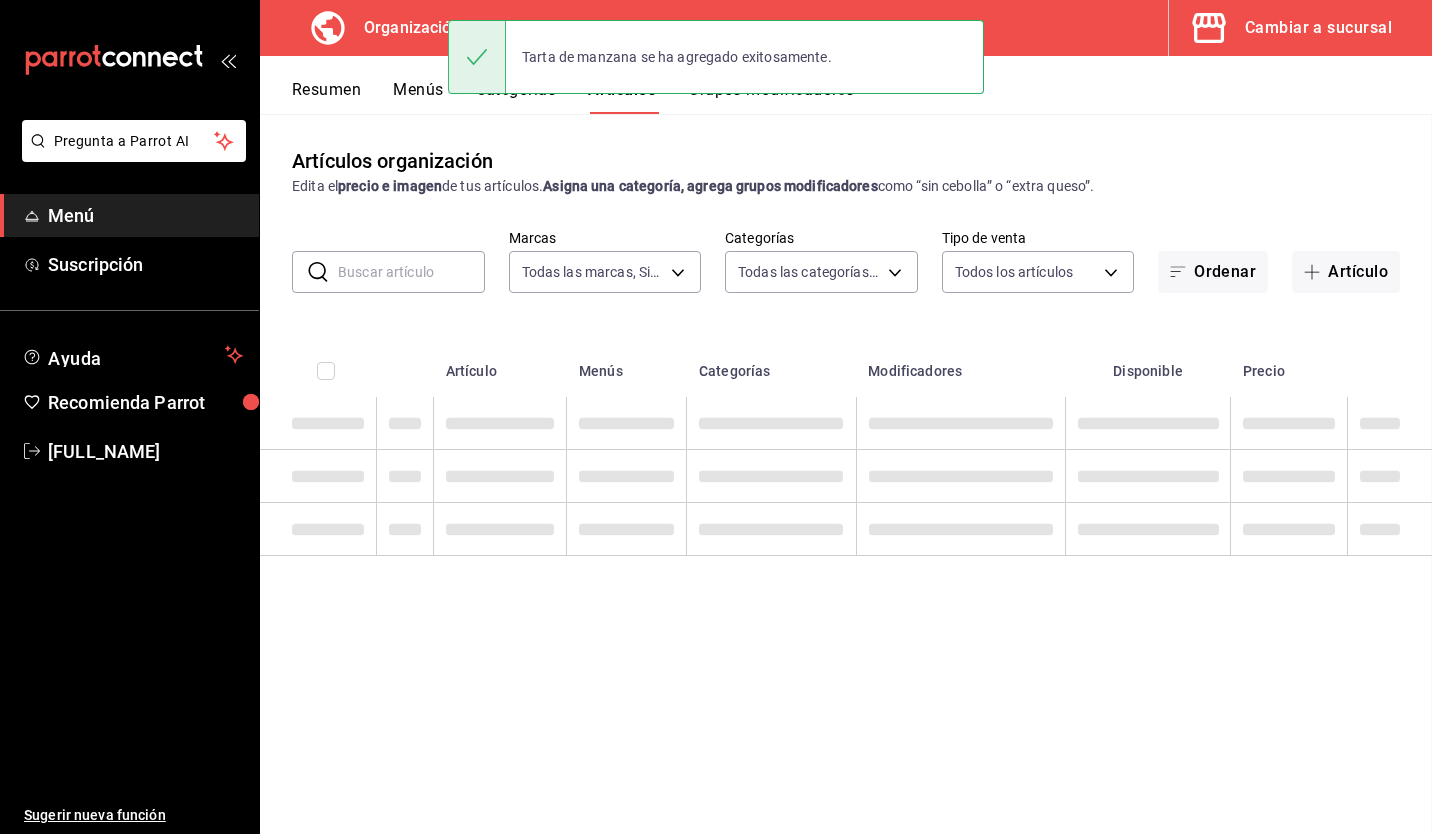 scroll, scrollTop: 0, scrollLeft: 0, axis: both 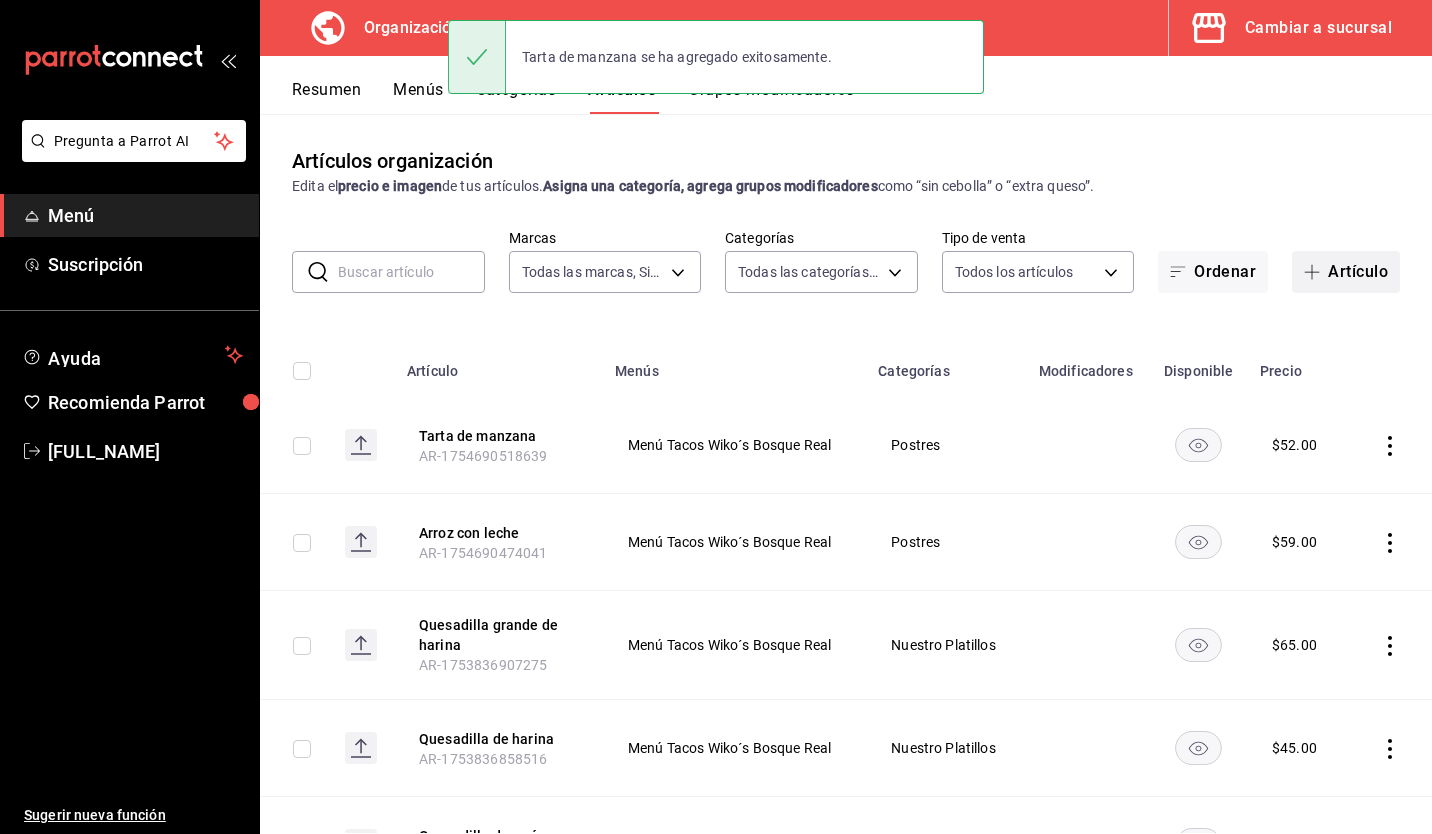 click on "Artículo" at bounding box center [1346, 272] 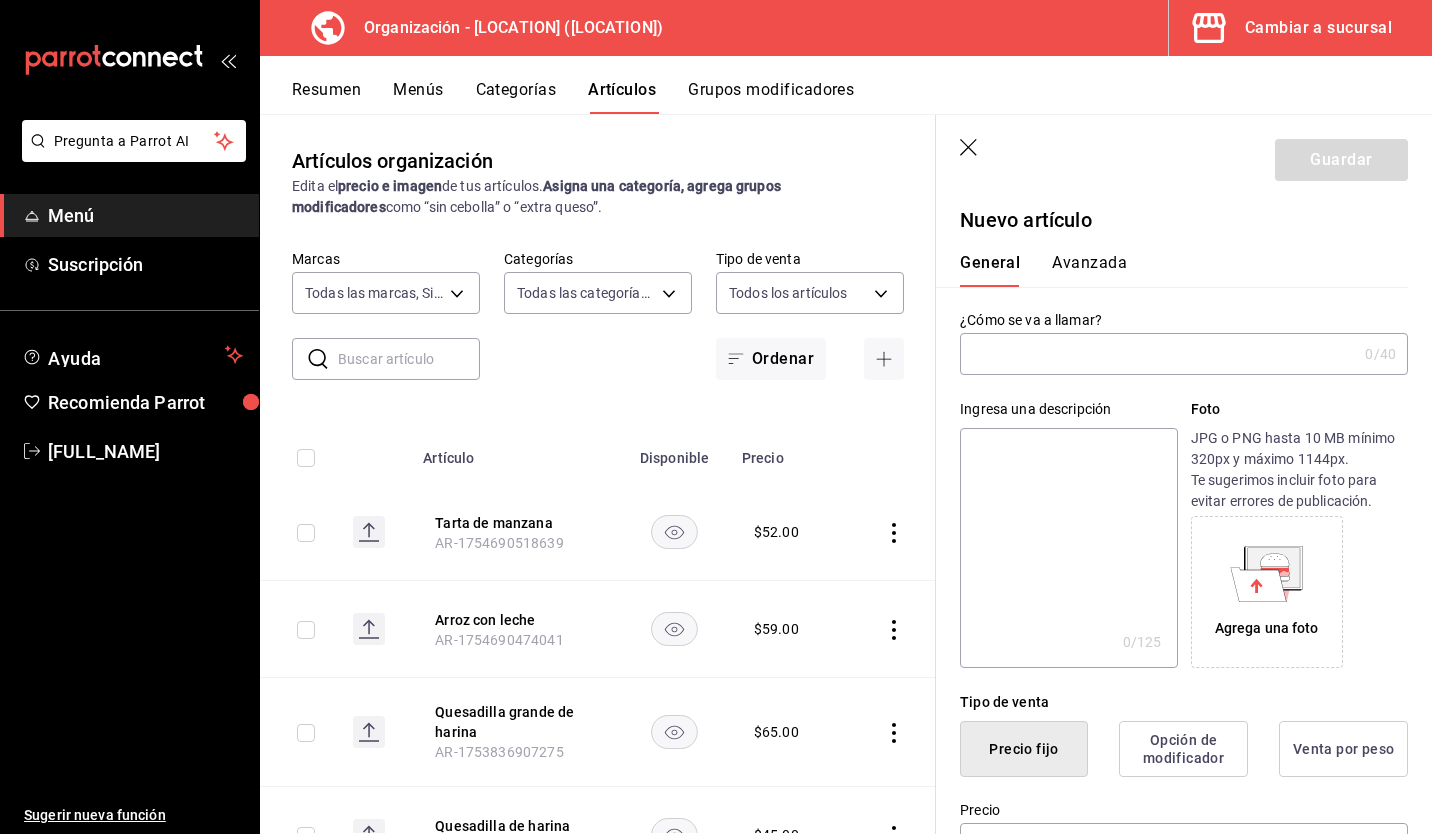 click at bounding box center [1158, 354] 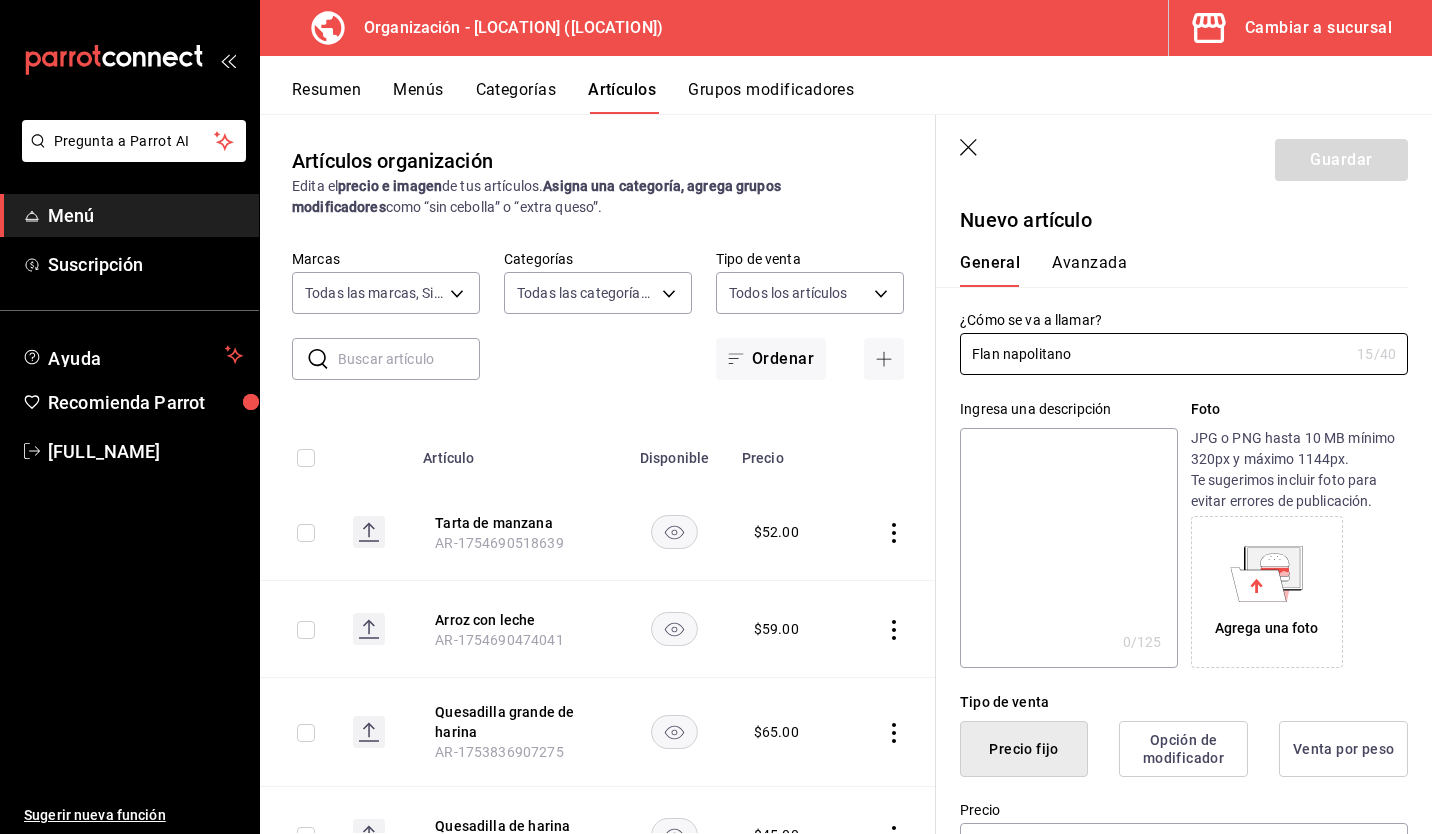 type on "Flan napolitano" 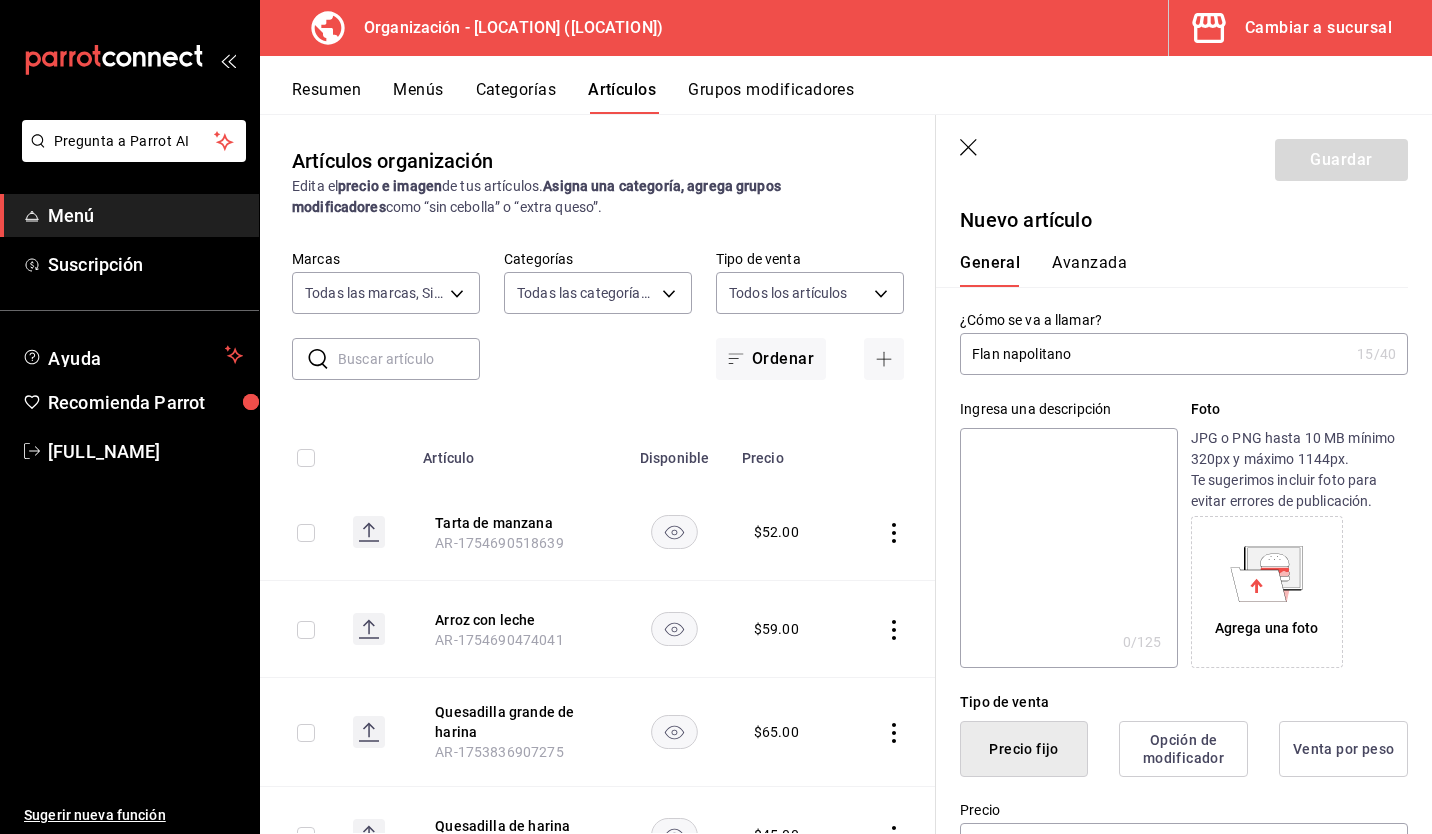 click at bounding box center (1068, 548) 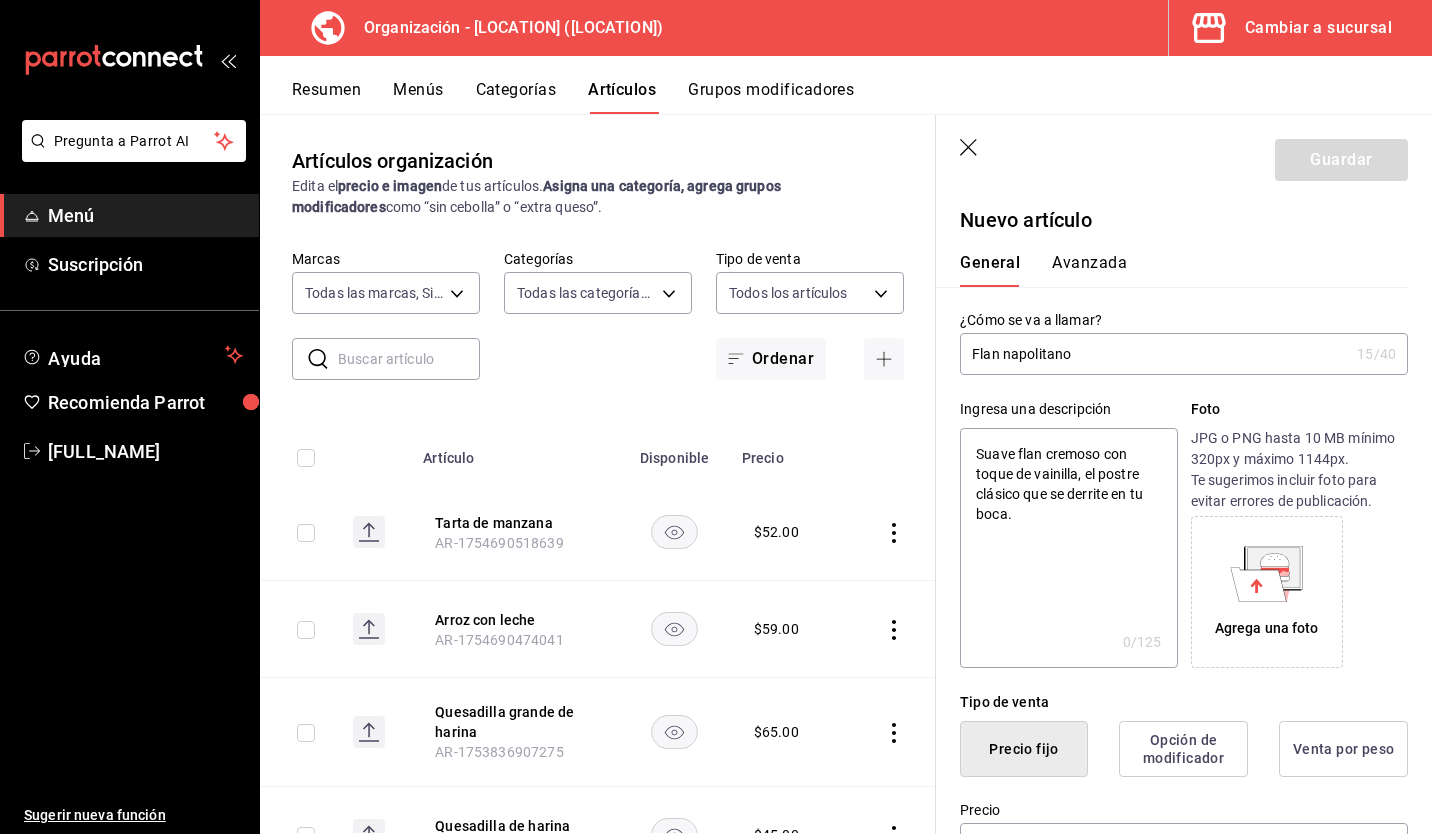 type on "x" 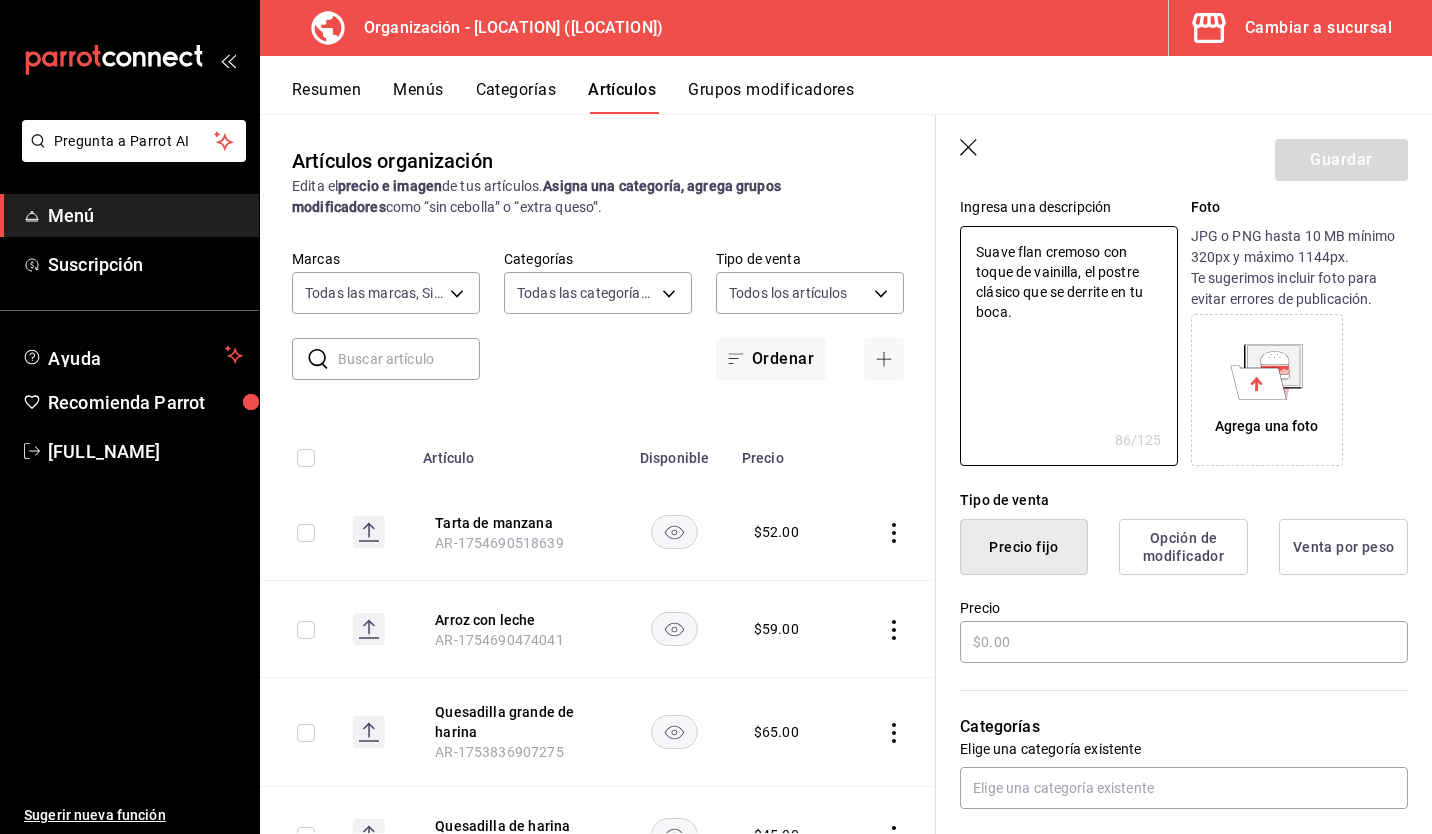 scroll, scrollTop: 203, scrollLeft: 0, axis: vertical 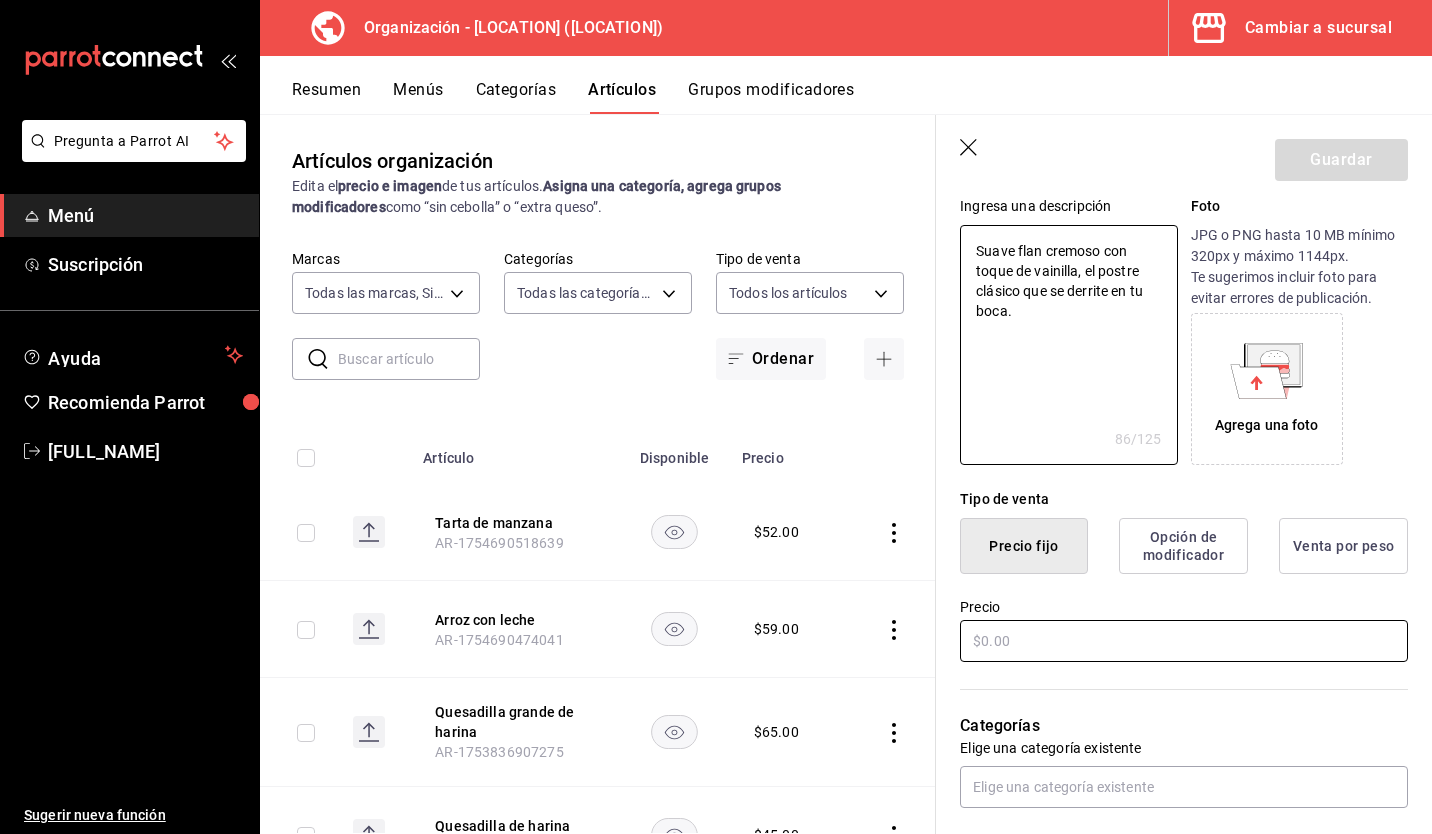 type on "Suave flan cremoso con toque de vainilla, el postre clásico que se derrite en tu boca." 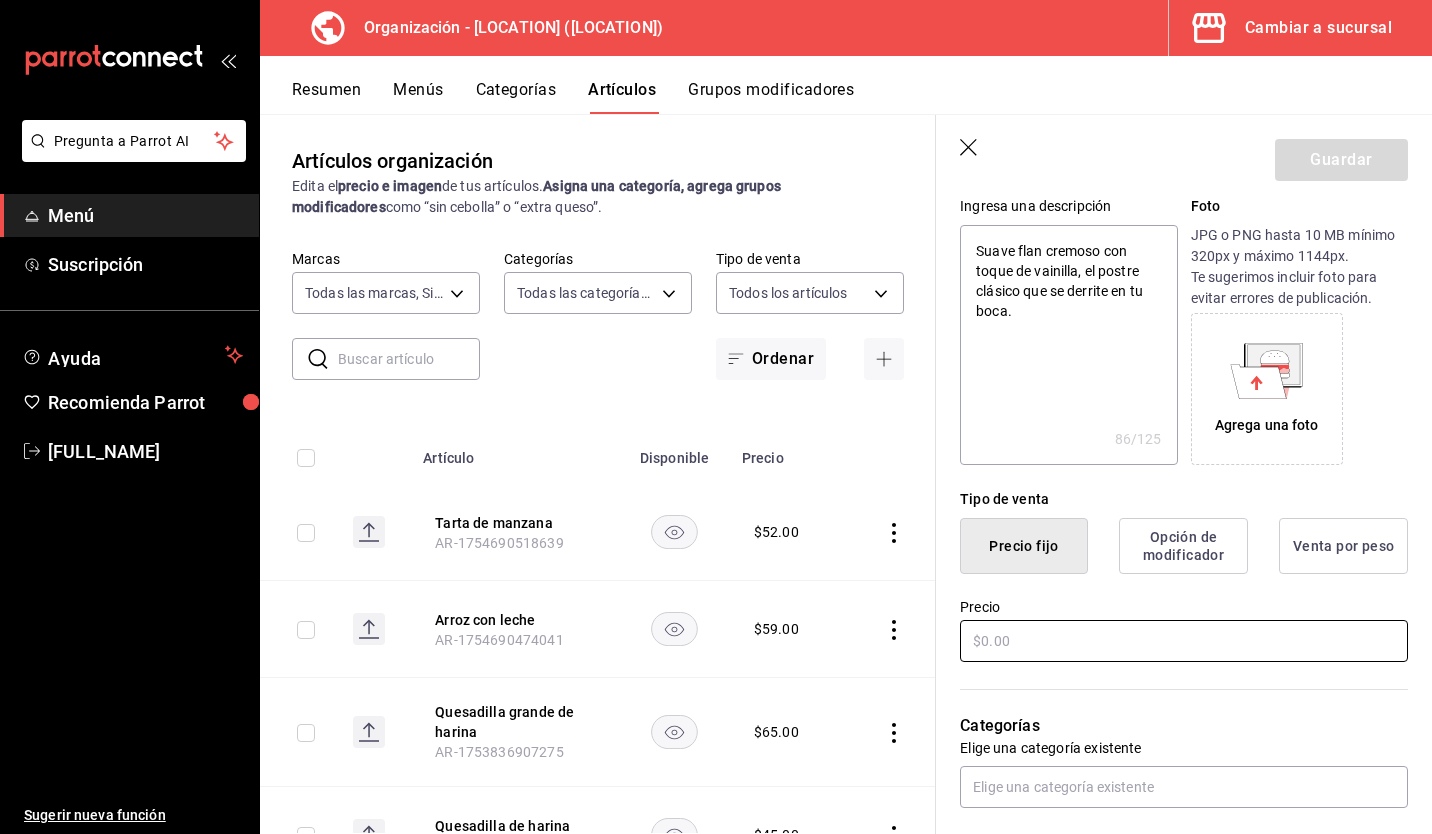 click at bounding box center [1184, 641] 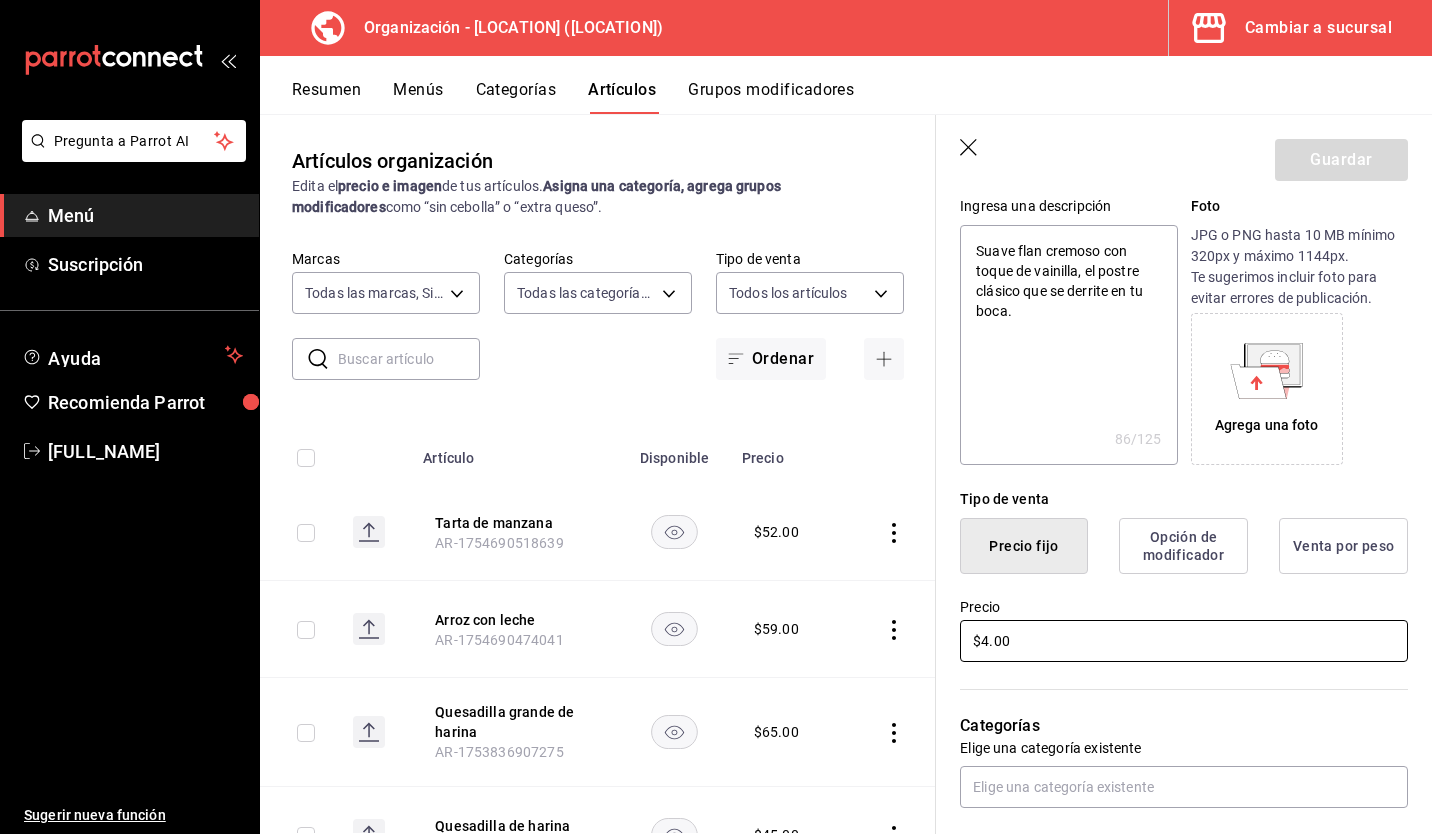 type on "x" 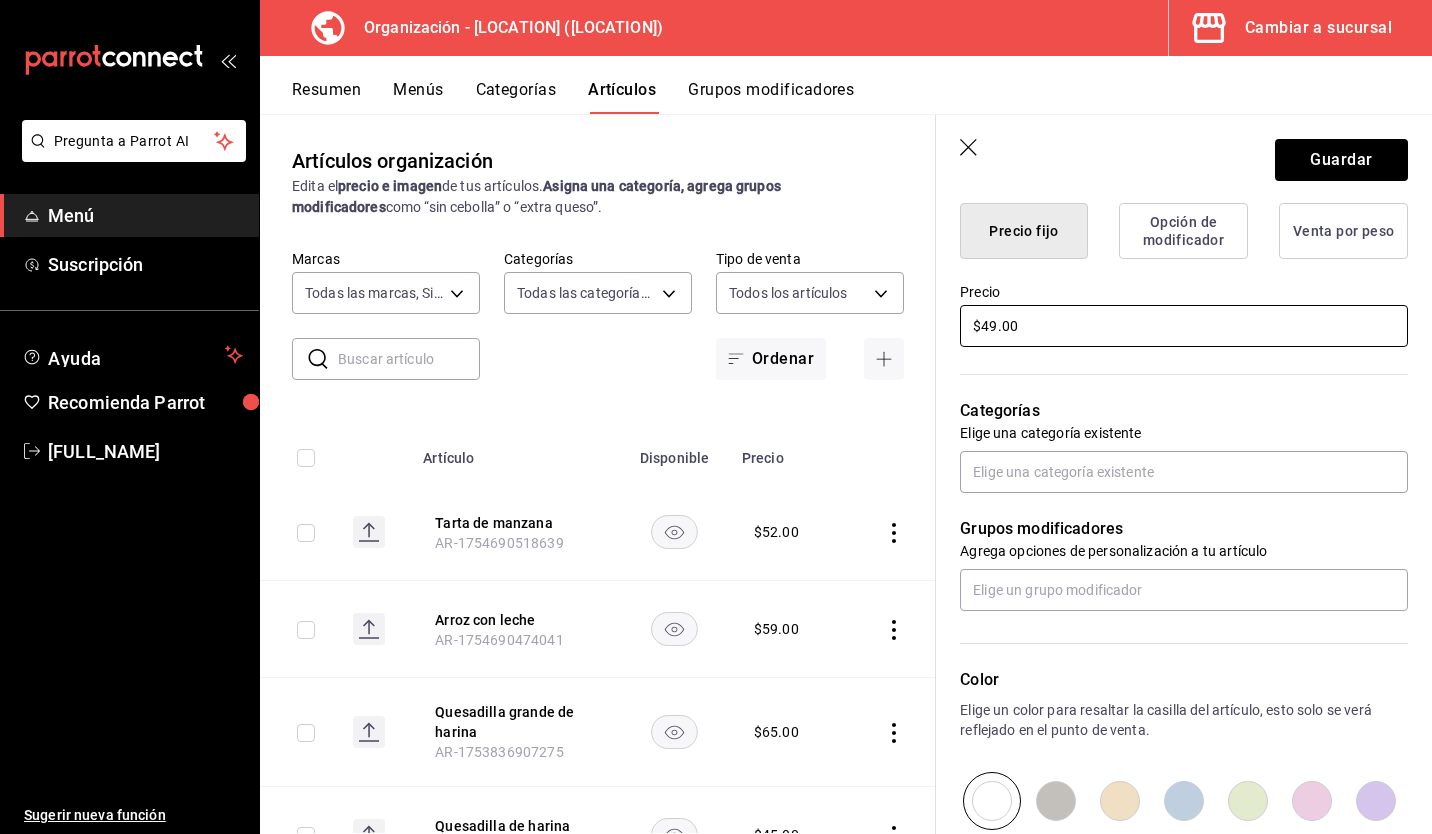 scroll, scrollTop: 521, scrollLeft: 0, axis: vertical 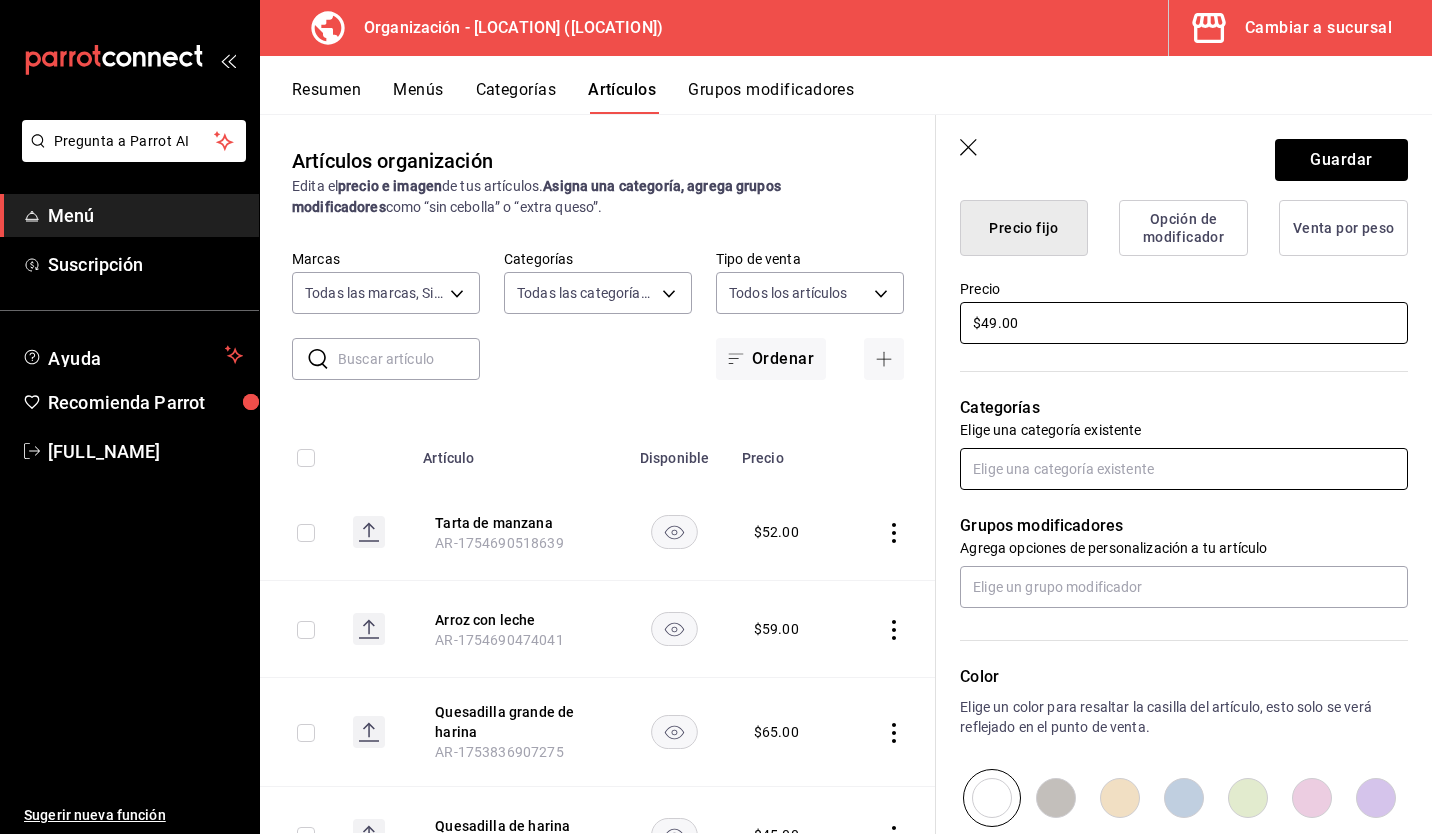 type on "$49.00" 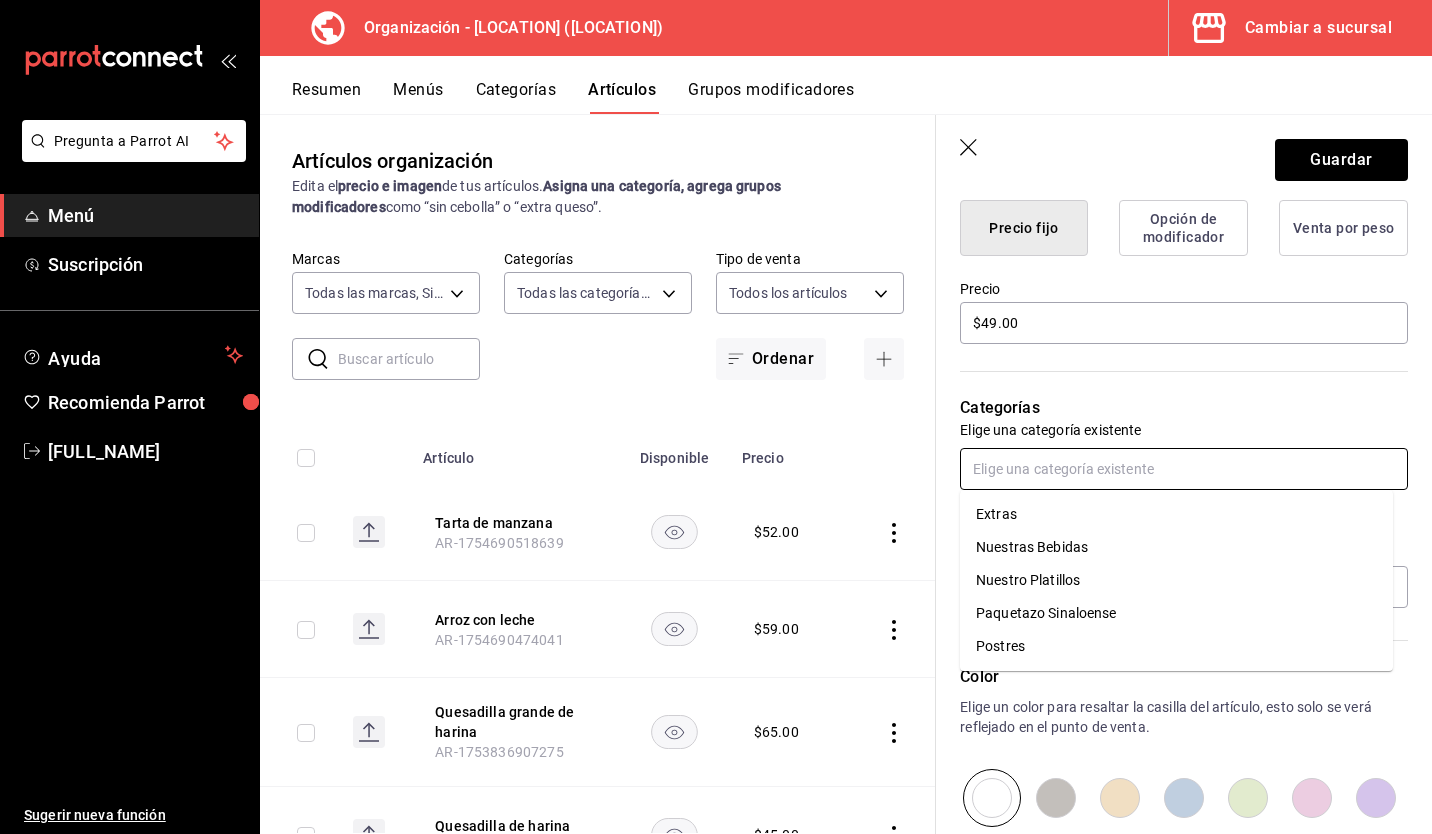 click at bounding box center (1184, 469) 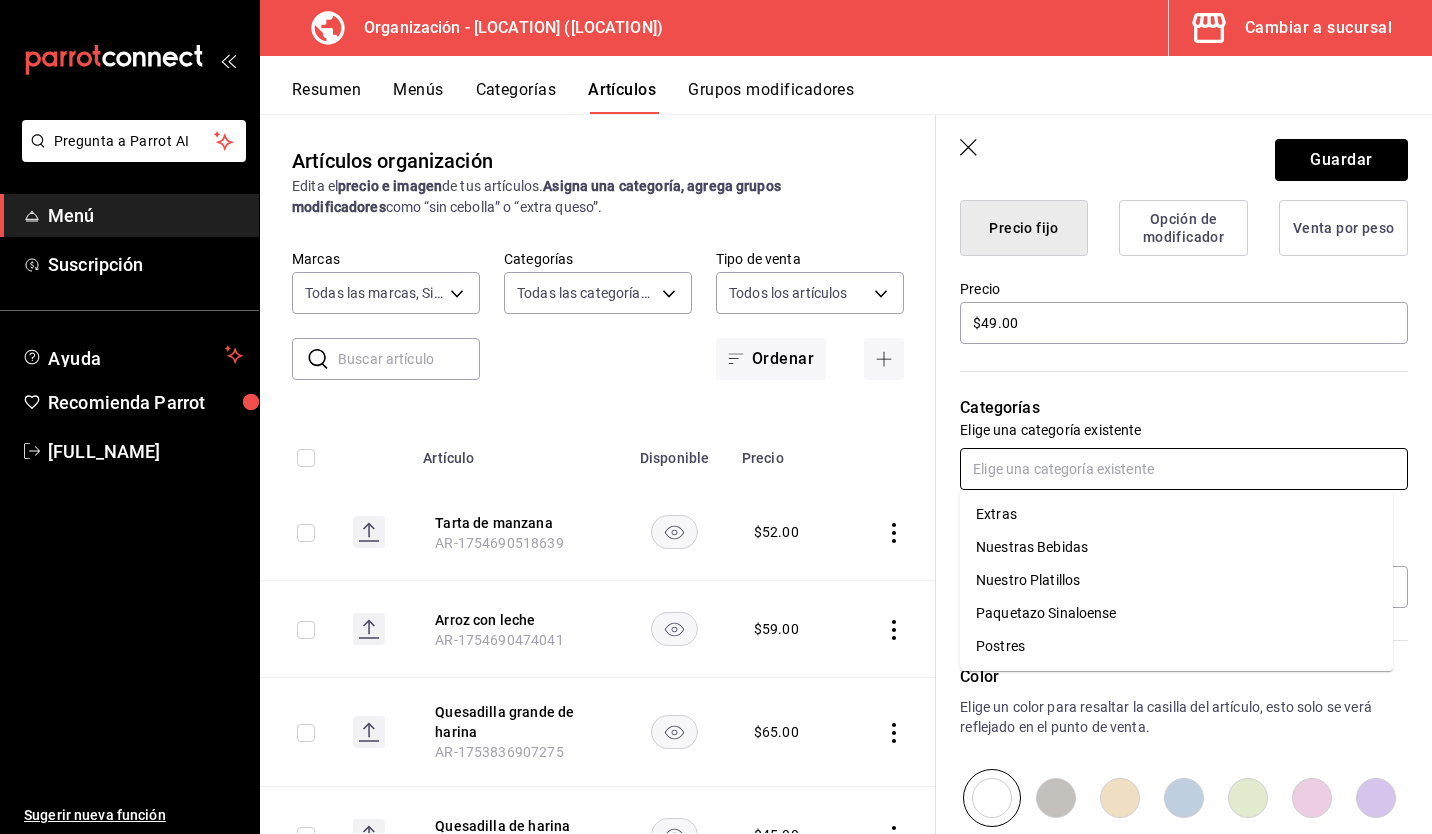 click on "Postres" at bounding box center (1176, 646) 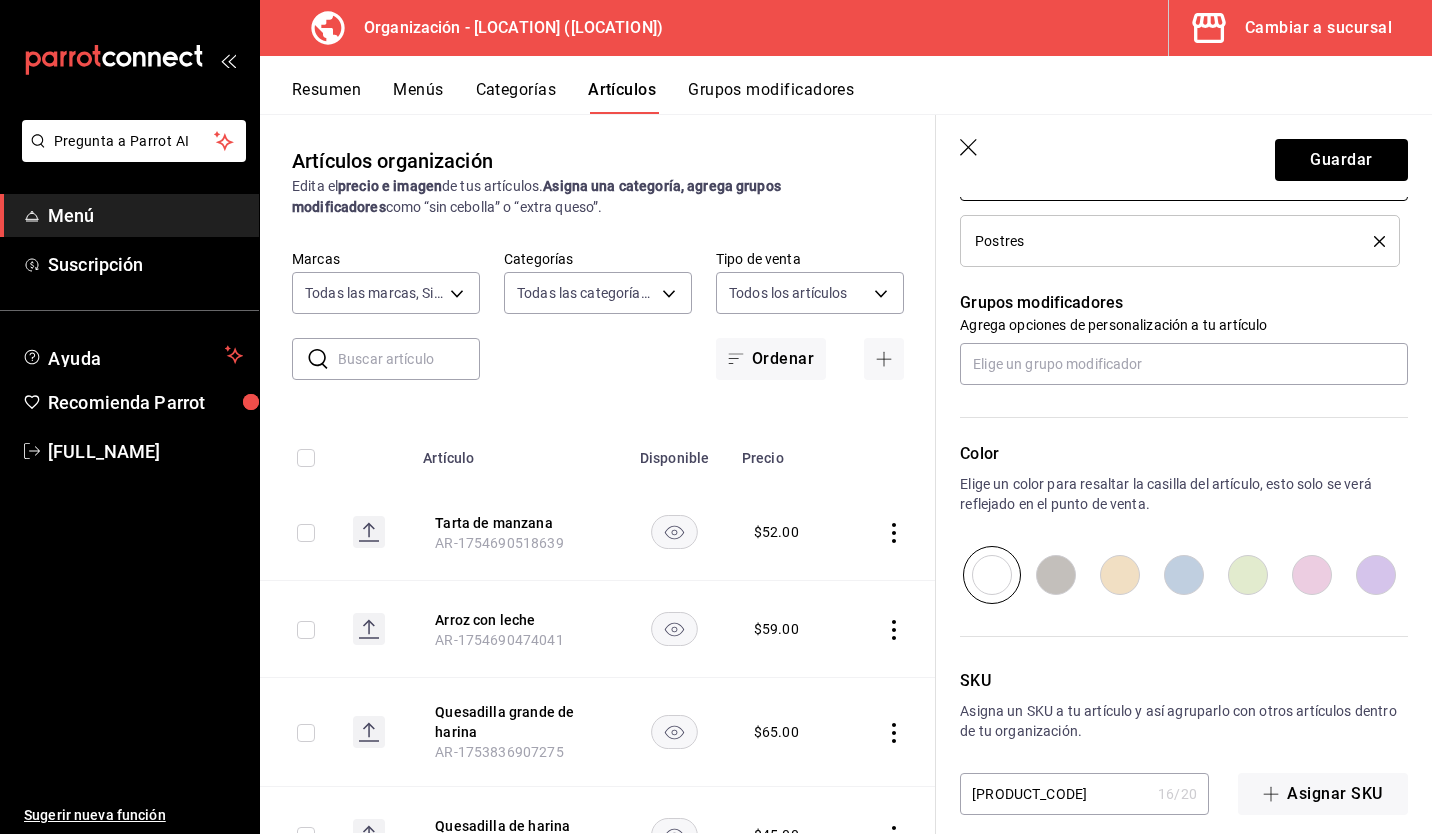 scroll, scrollTop: 823, scrollLeft: 0, axis: vertical 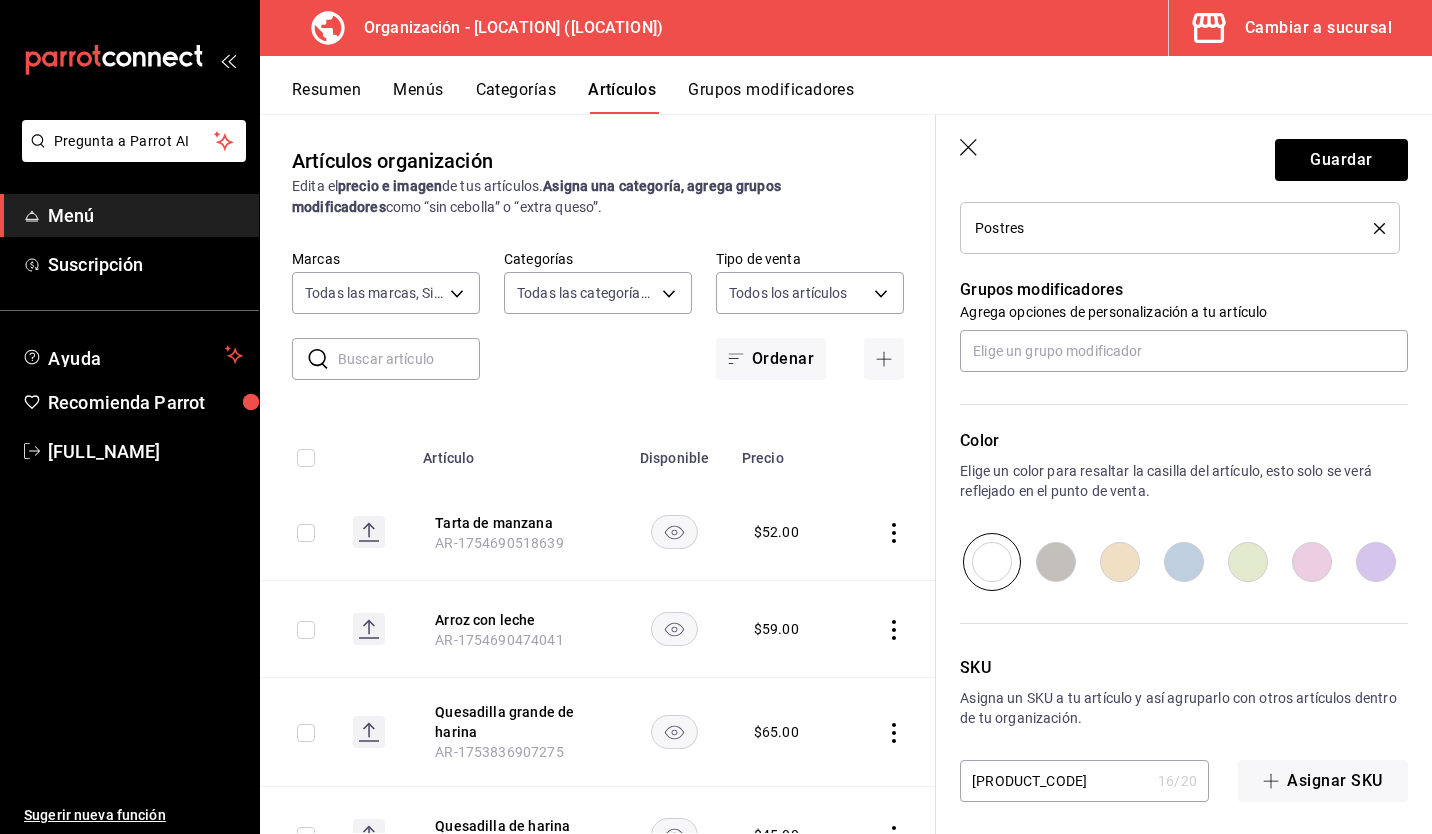 click at bounding box center [1120, 562] 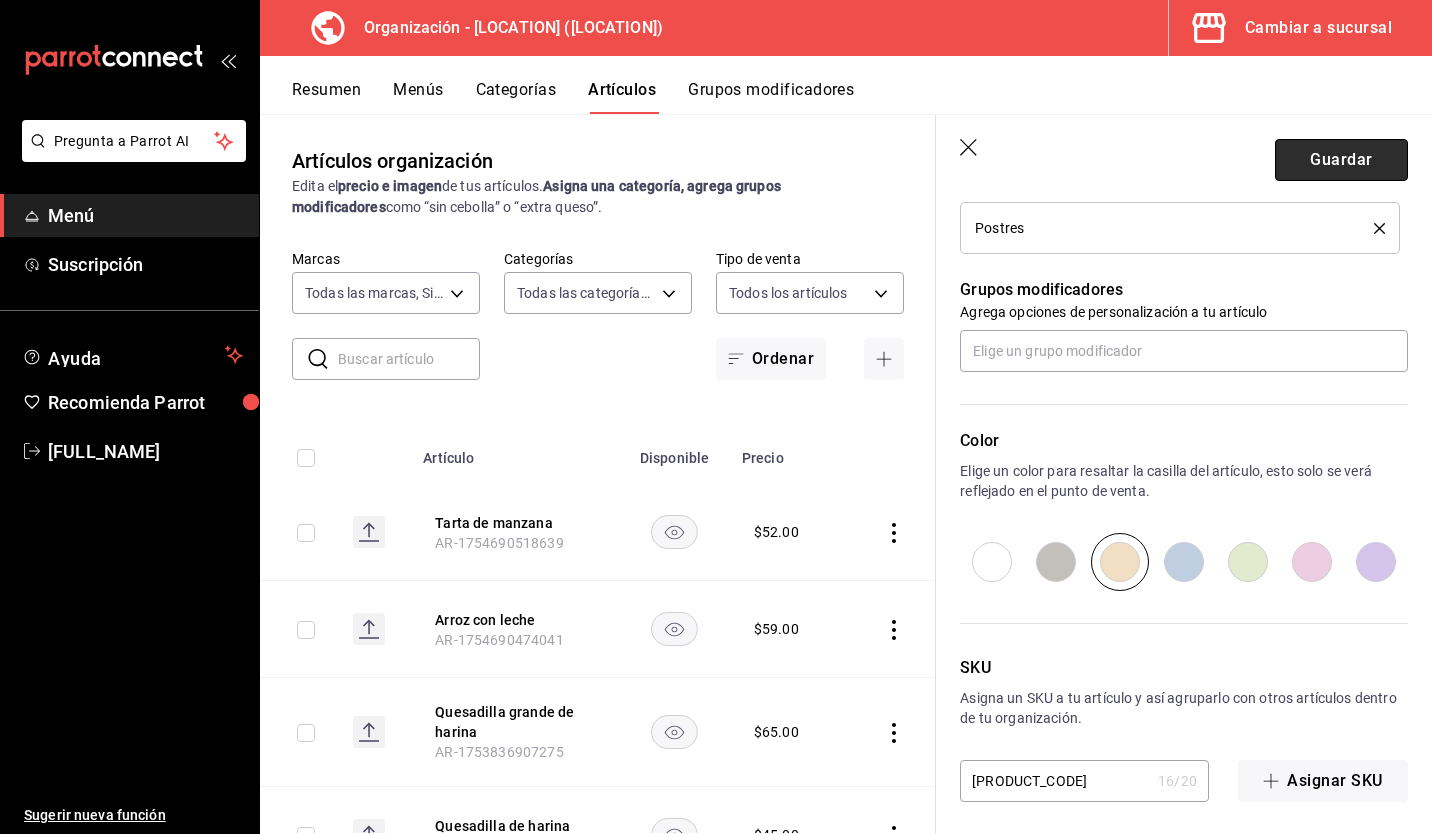 click on "Guardar" at bounding box center (1341, 160) 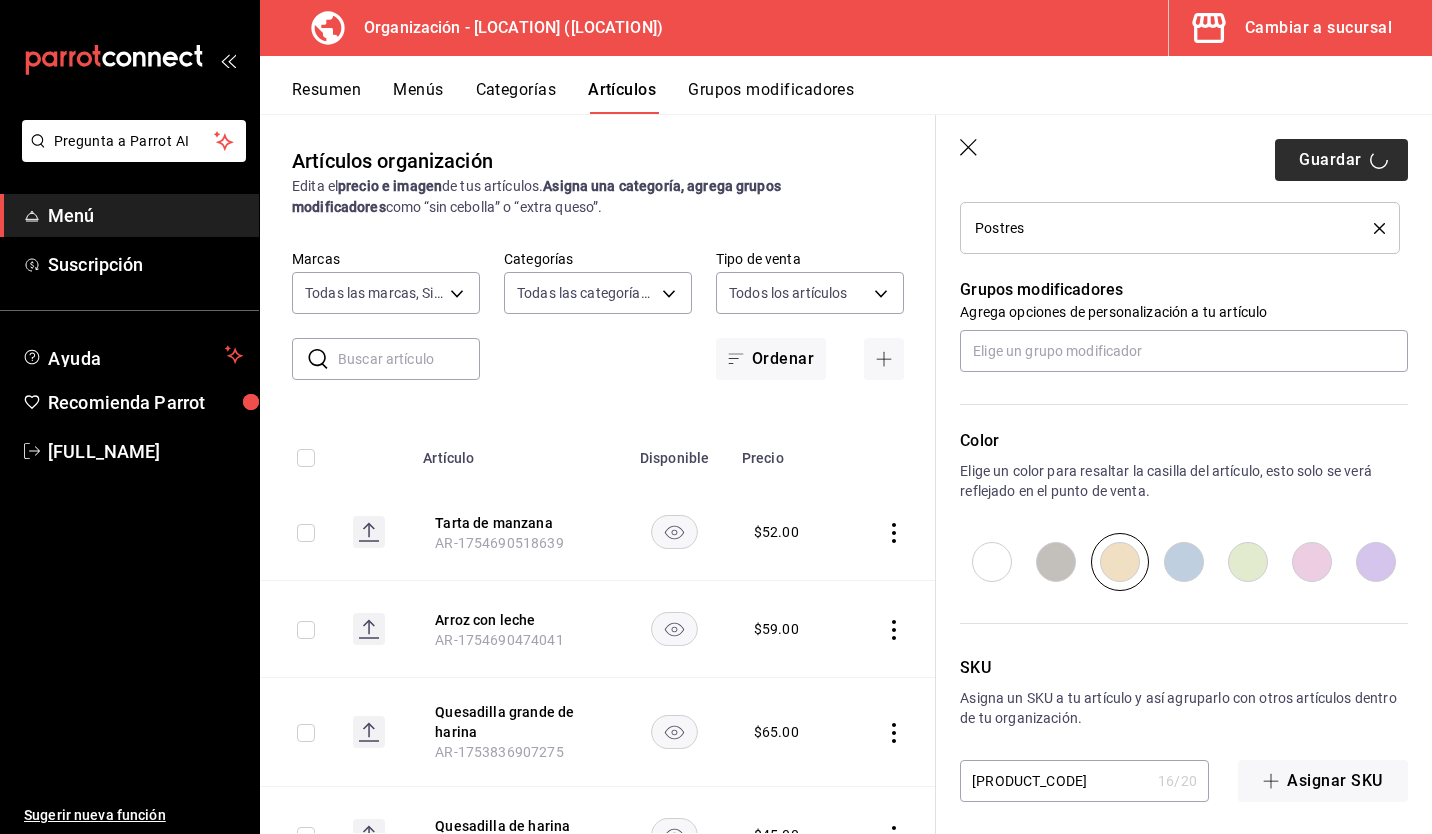 type on "x" 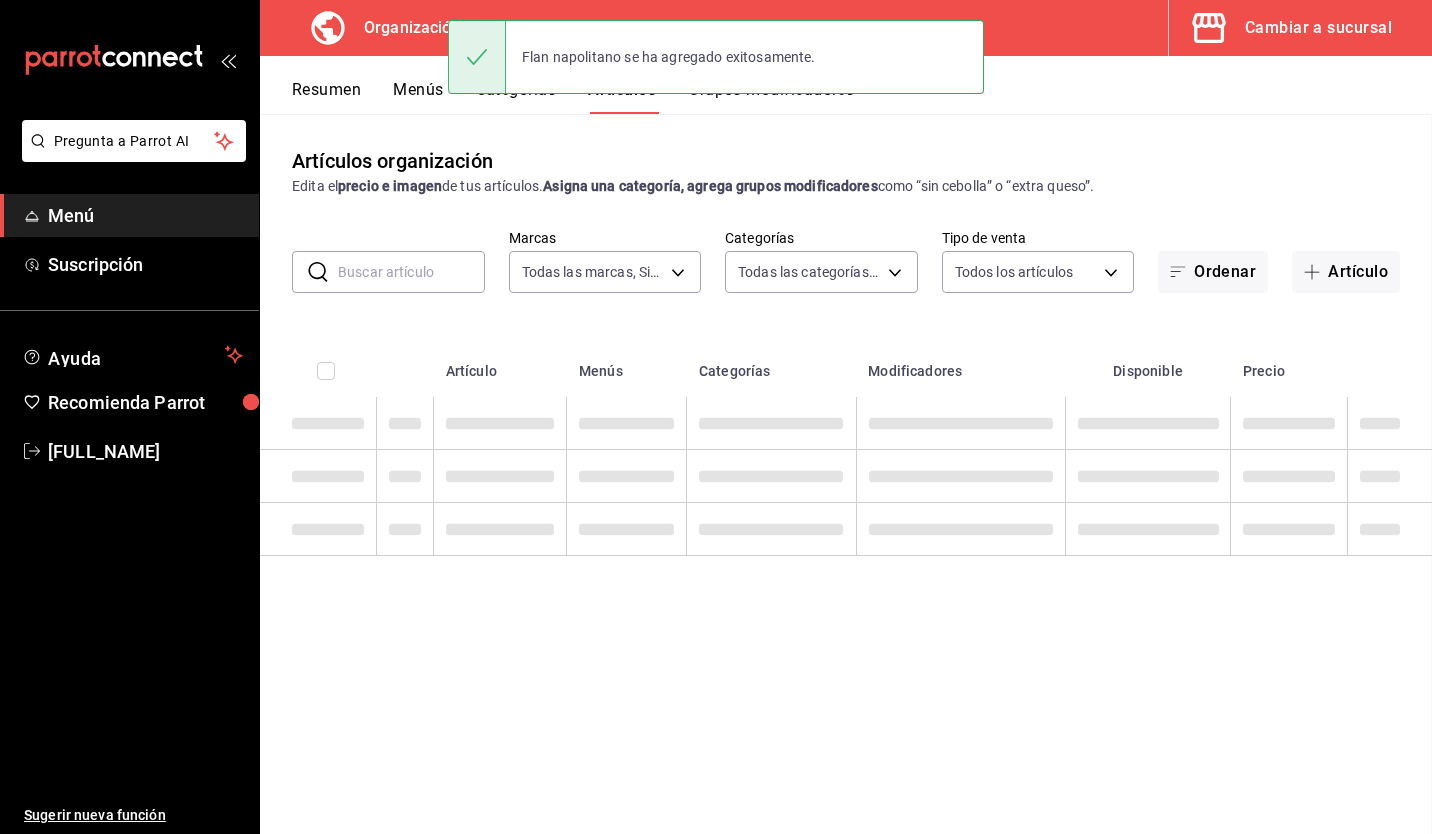scroll, scrollTop: 0, scrollLeft: 0, axis: both 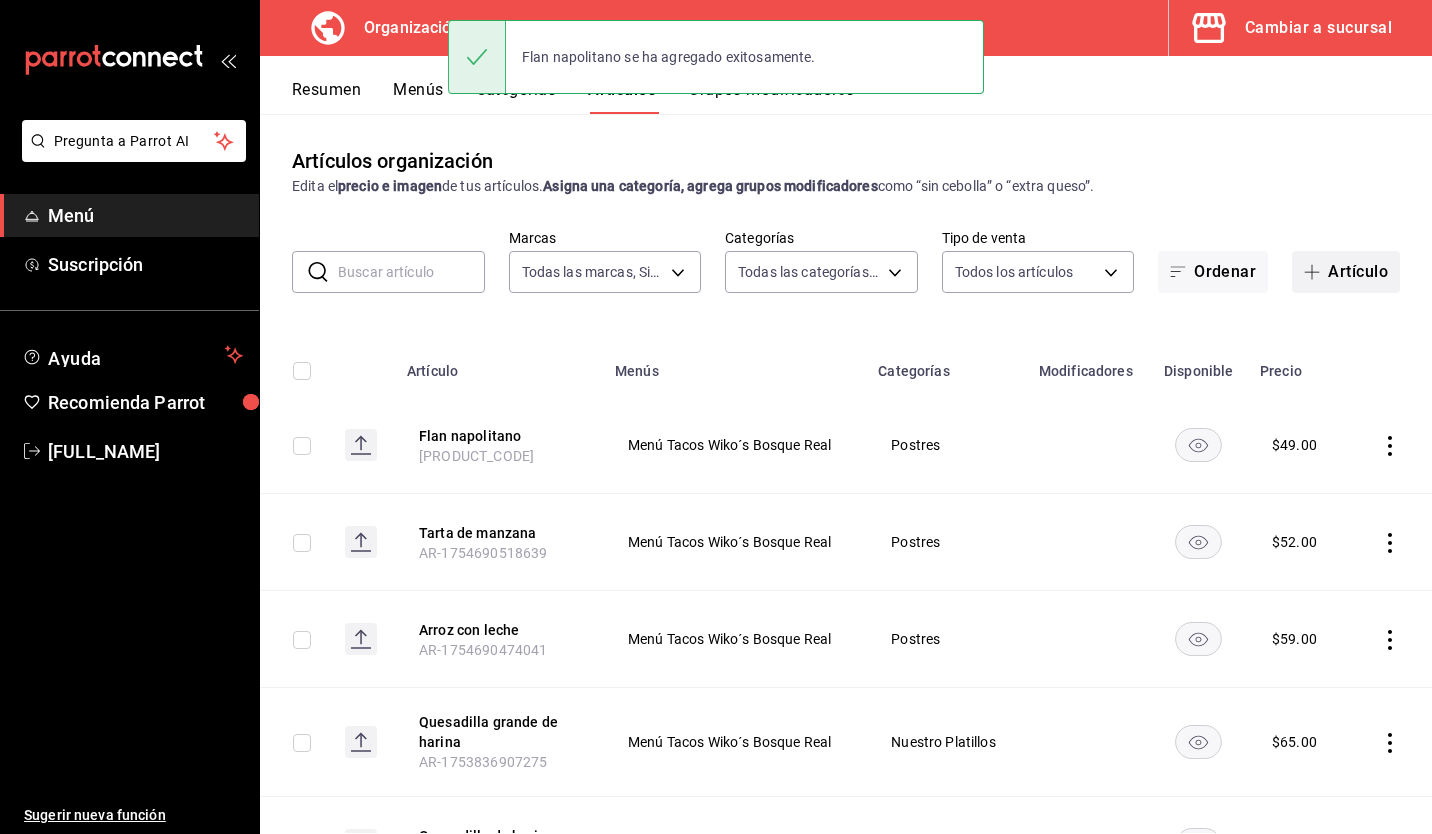 click on "Artículo" at bounding box center (1346, 272) 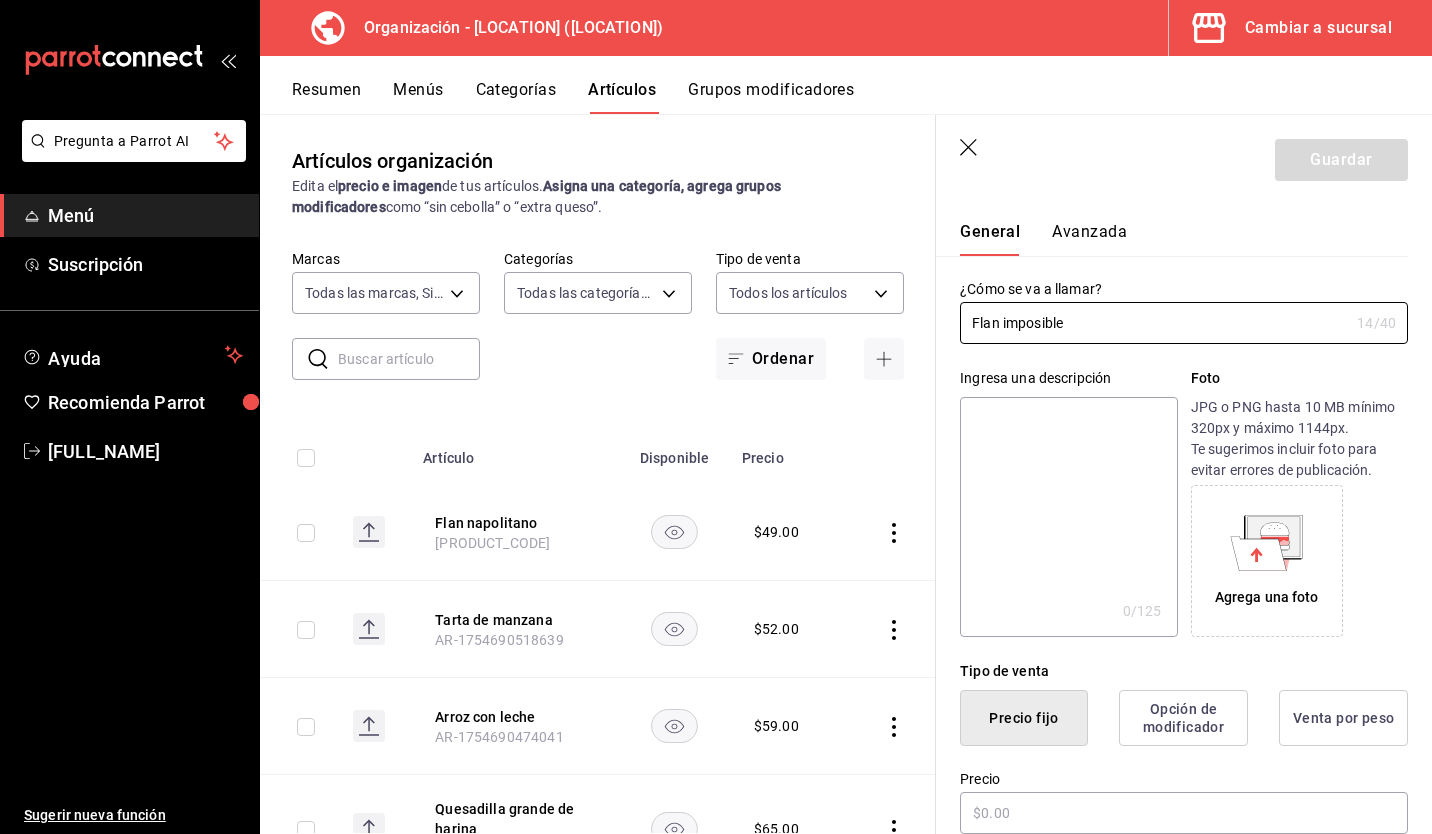 type on "Flan imposible" 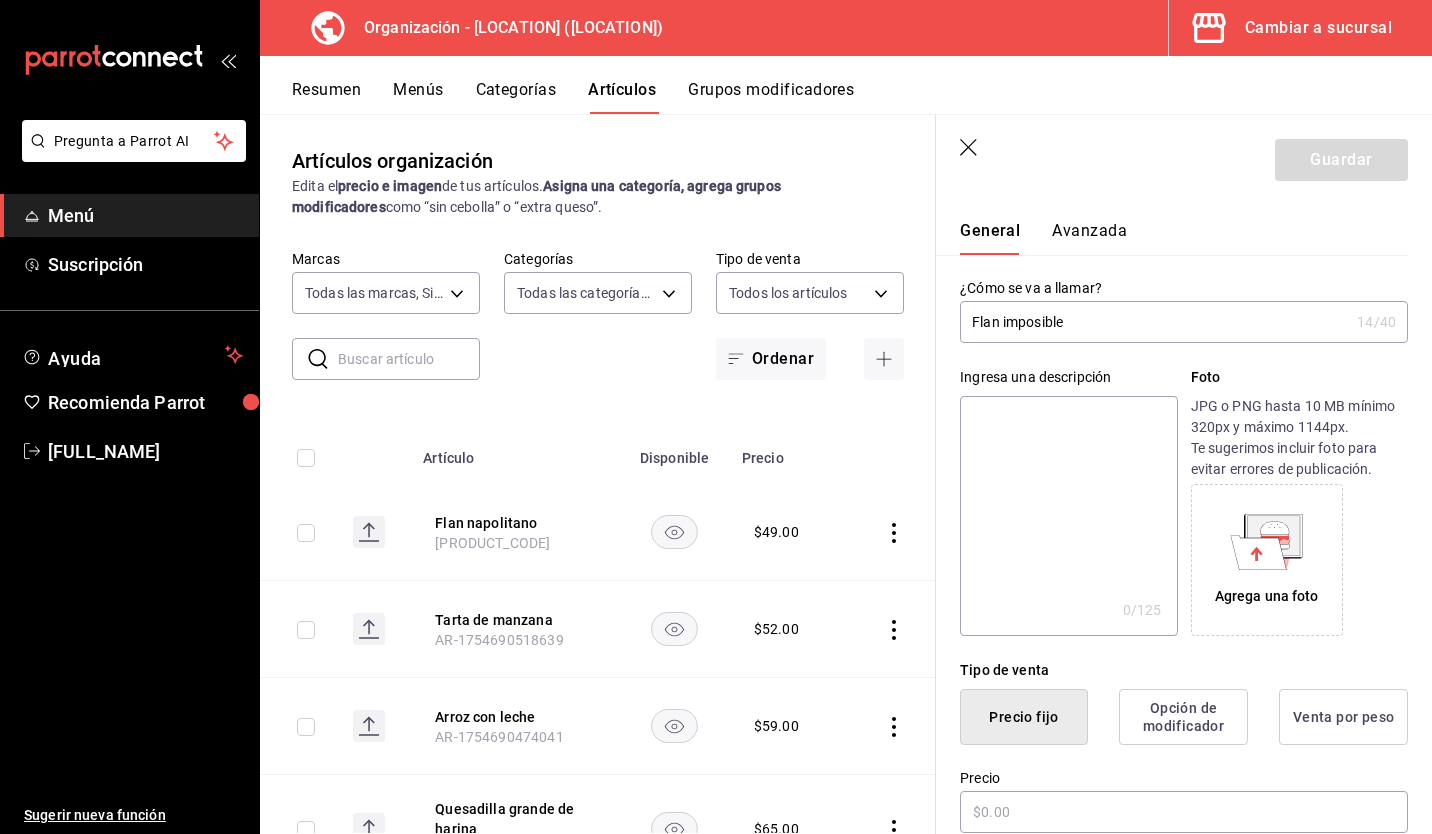 click at bounding box center (1068, 516) 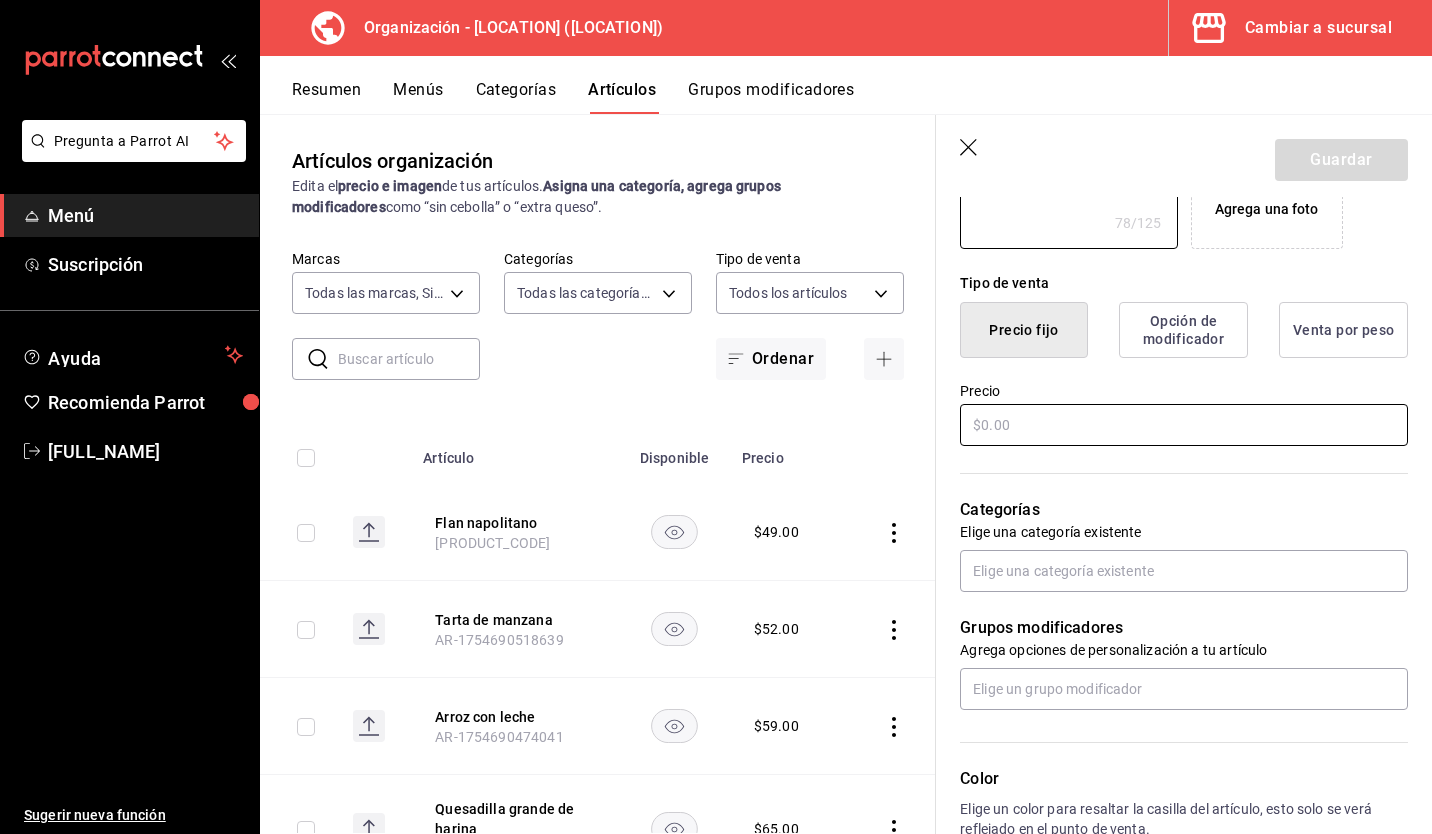 scroll, scrollTop: 420, scrollLeft: 0, axis: vertical 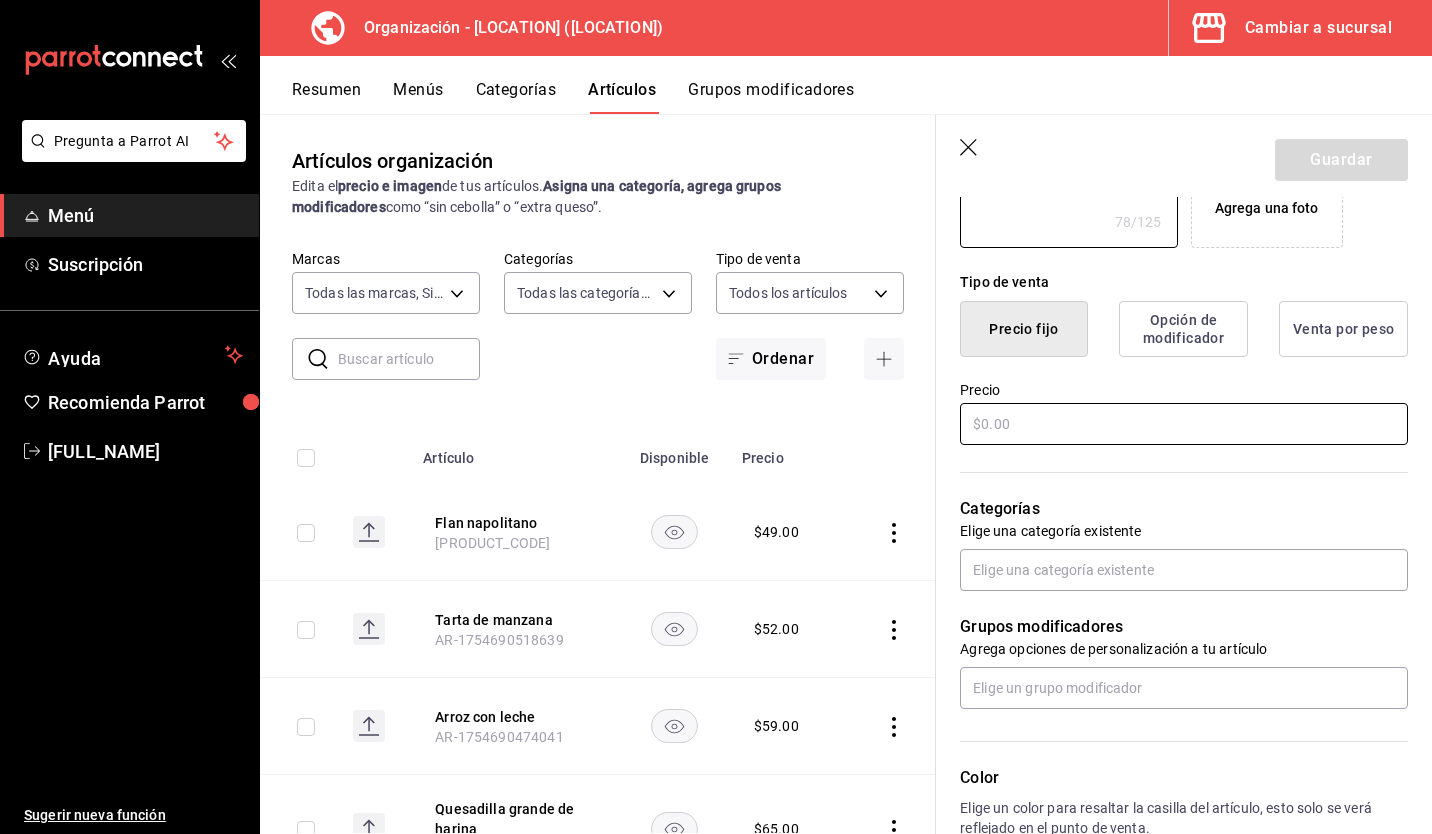 type on "Postre que combina flan cremoso y pastel de chocolate en una deliciosa fusión." 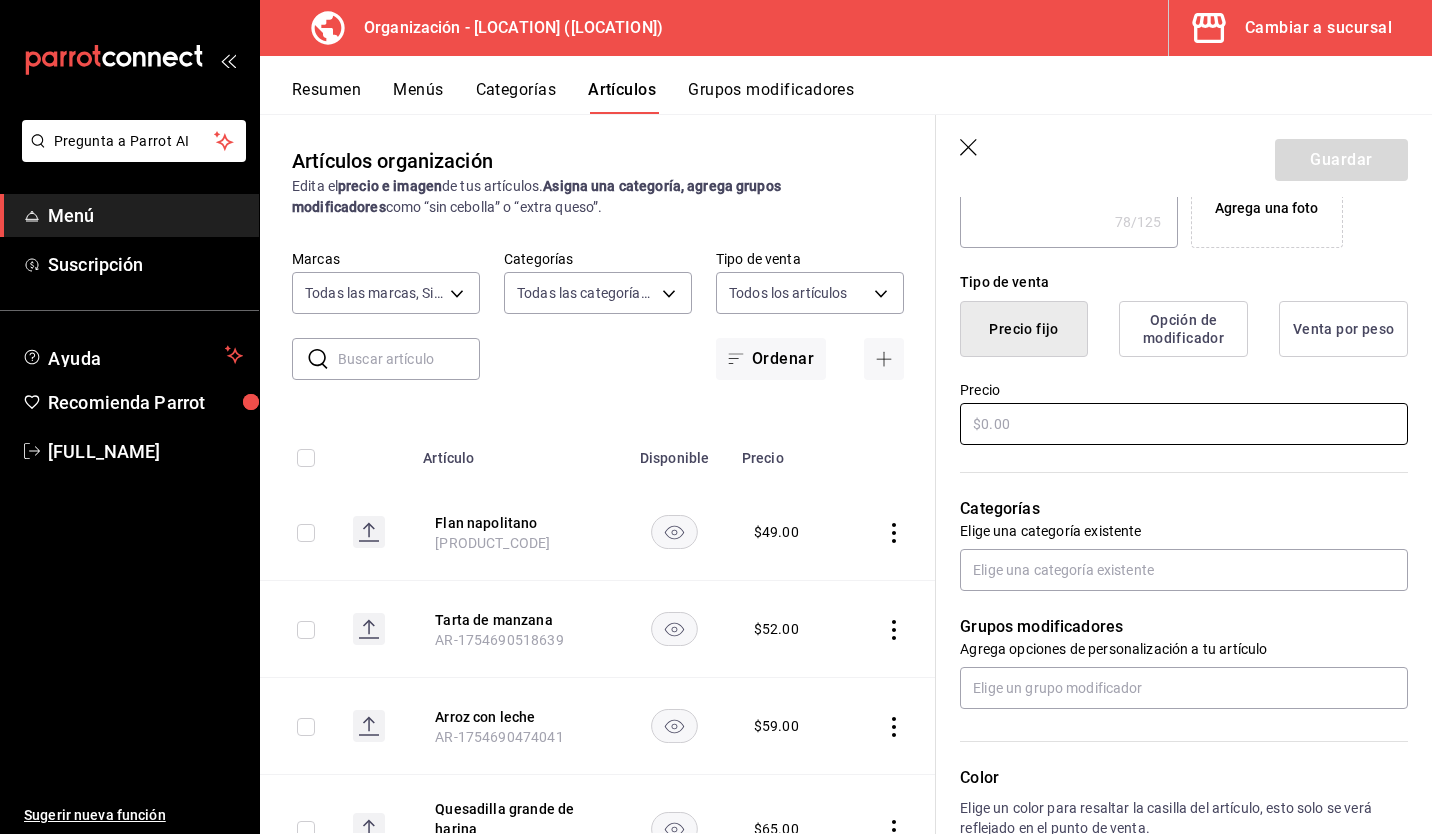 click at bounding box center [1184, 424] 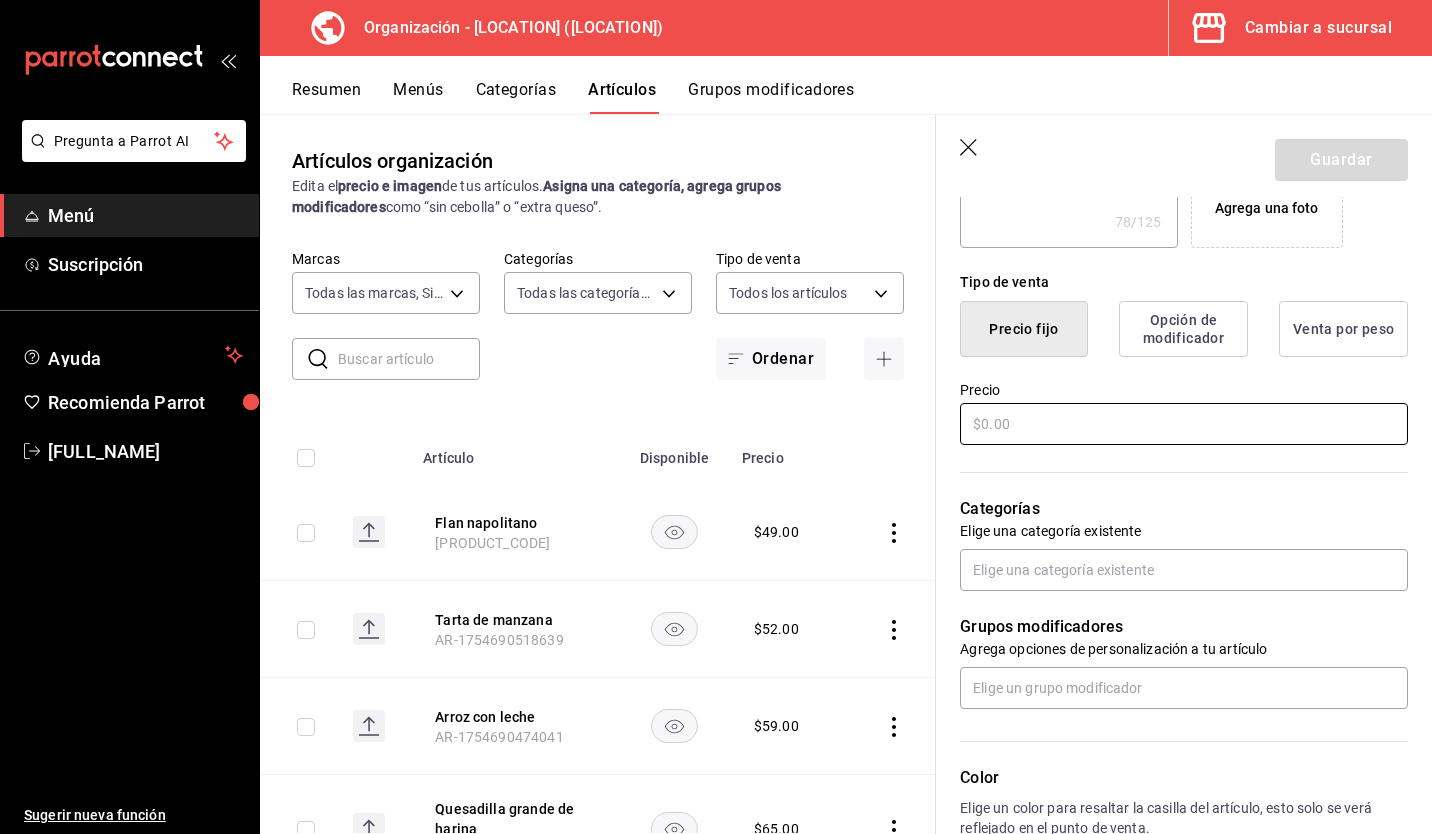 type on "x" 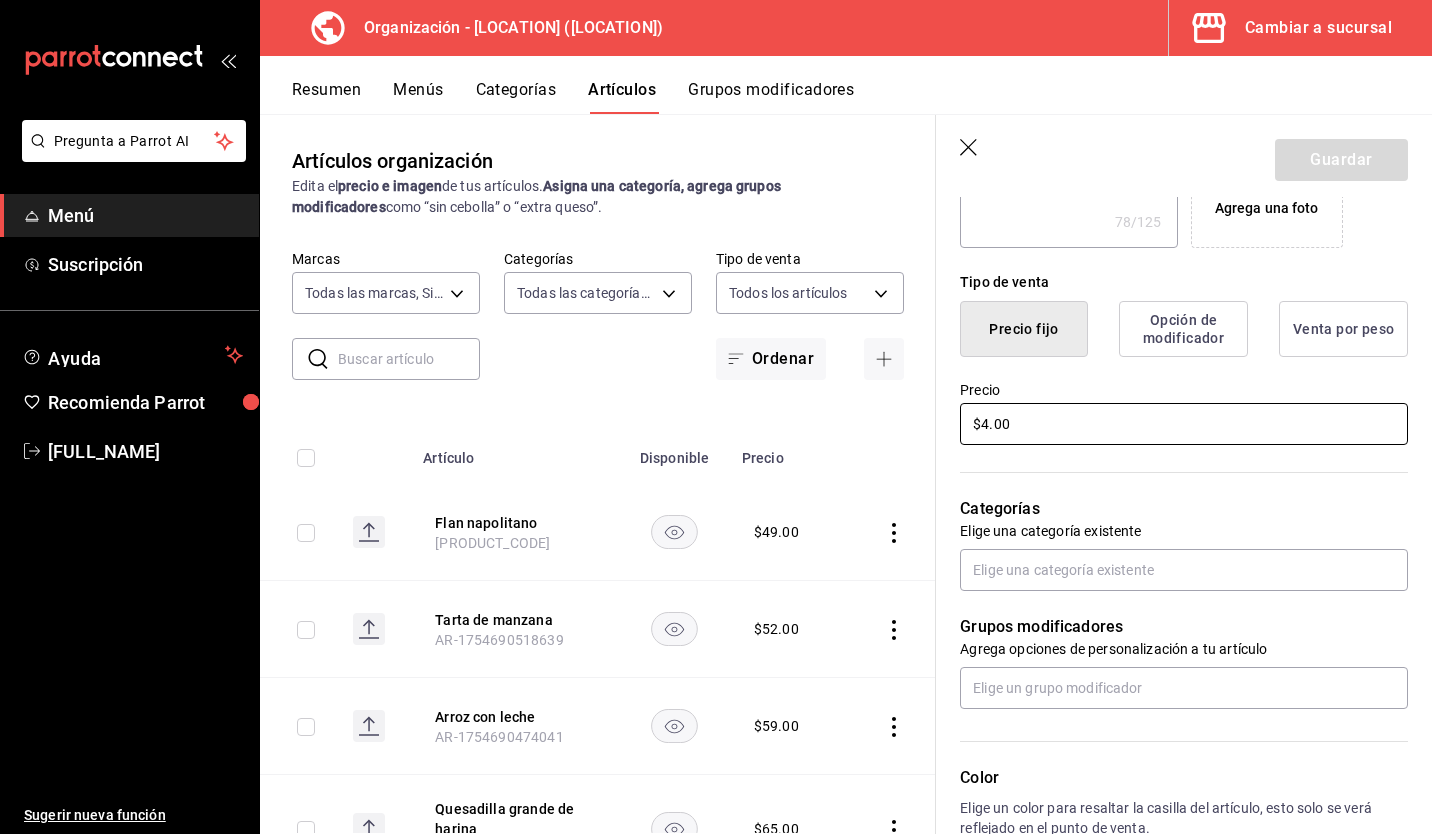 type on "x" 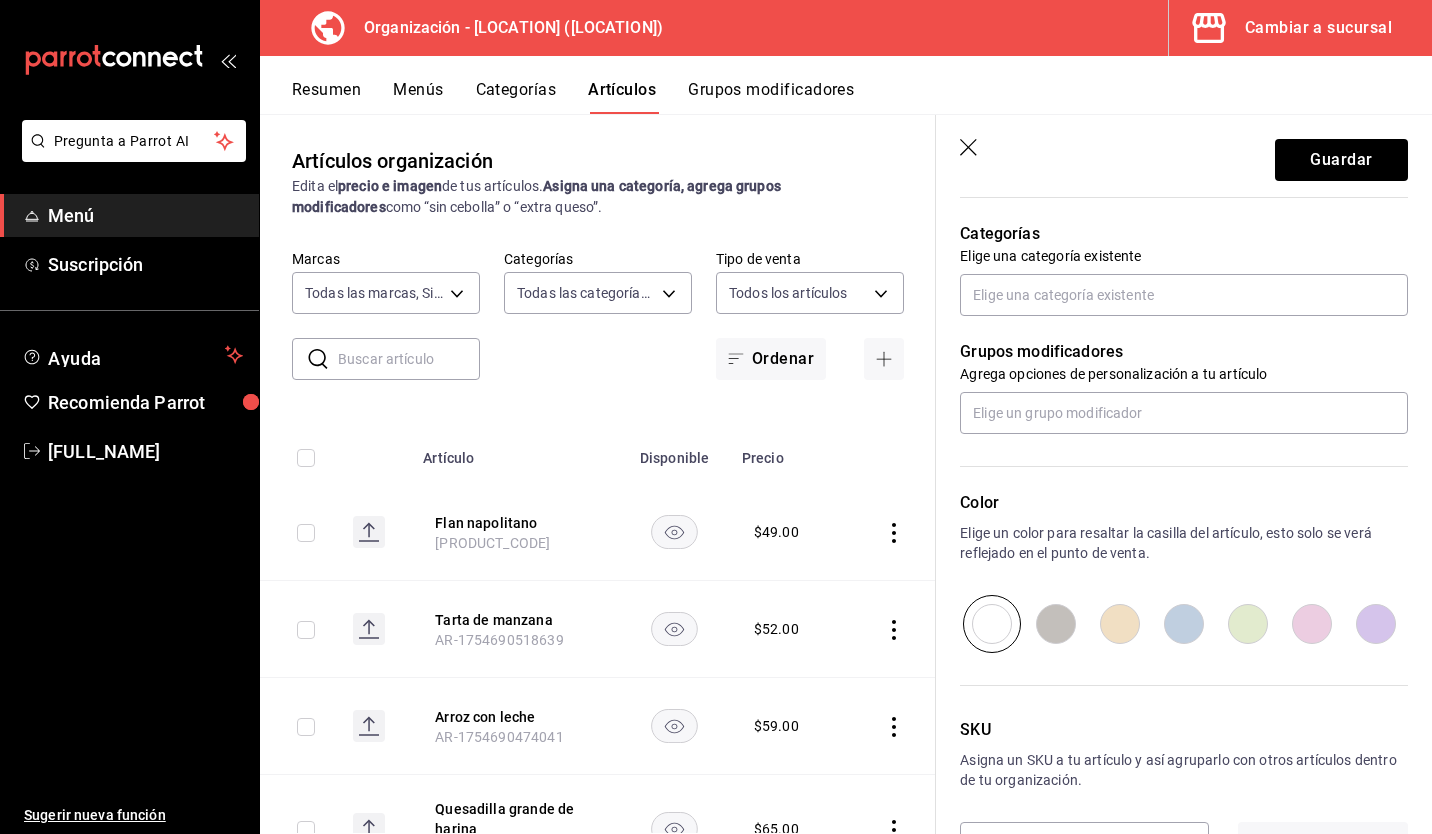 scroll, scrollTop: 697, scrollLeft: 0, axis: vertical 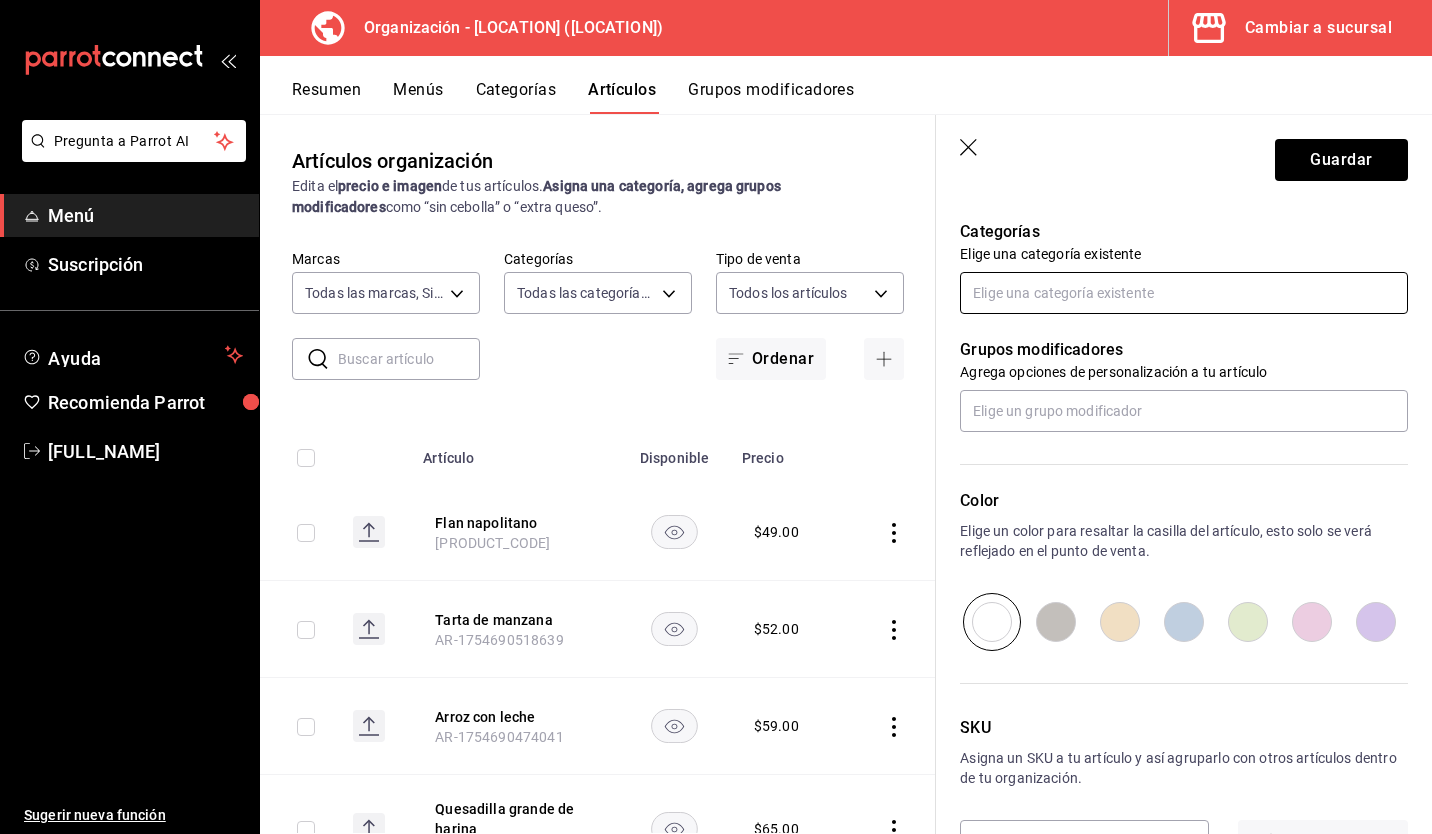 type on "$49.00" 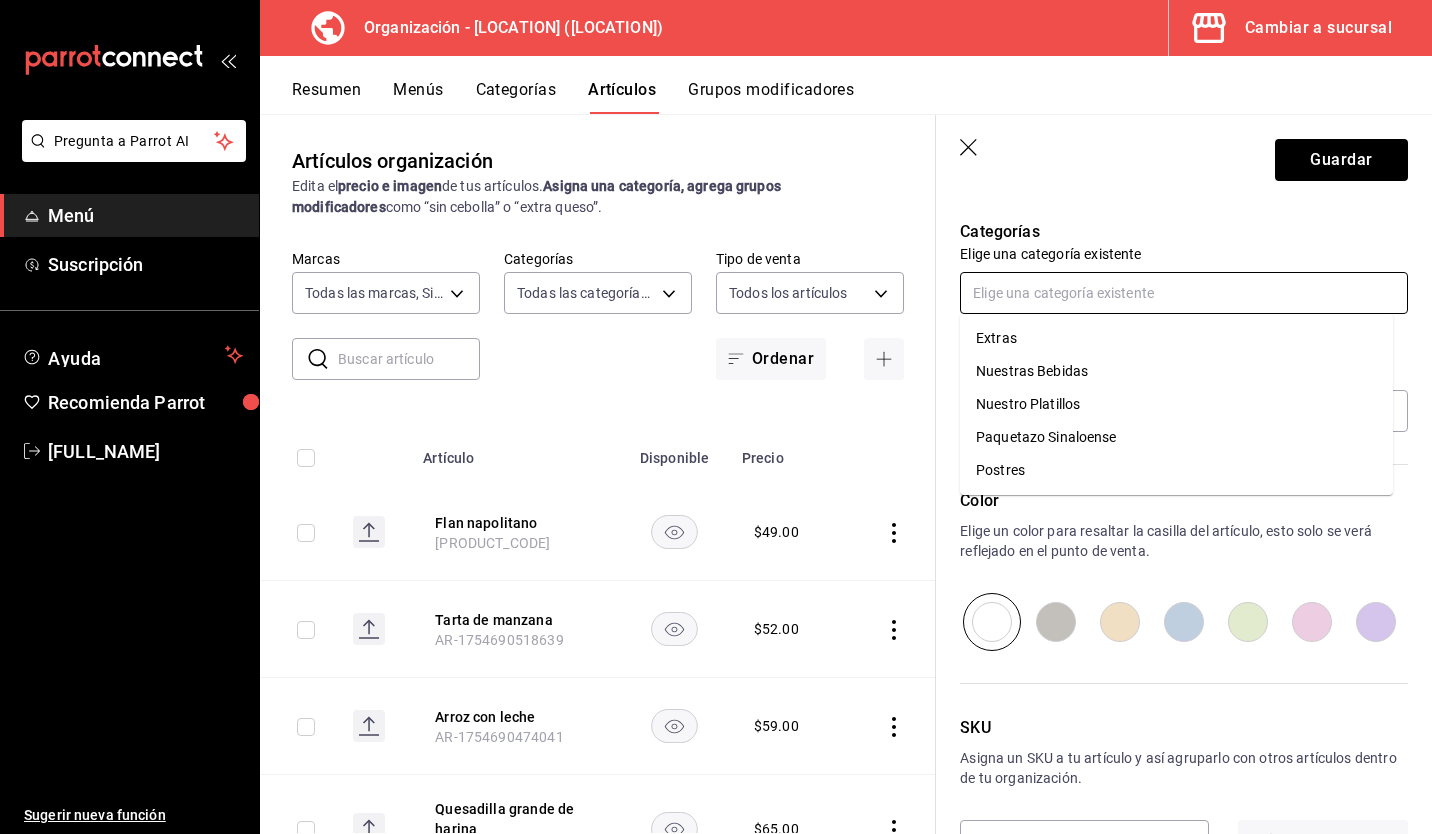 click at bounding box center [1184, 293] 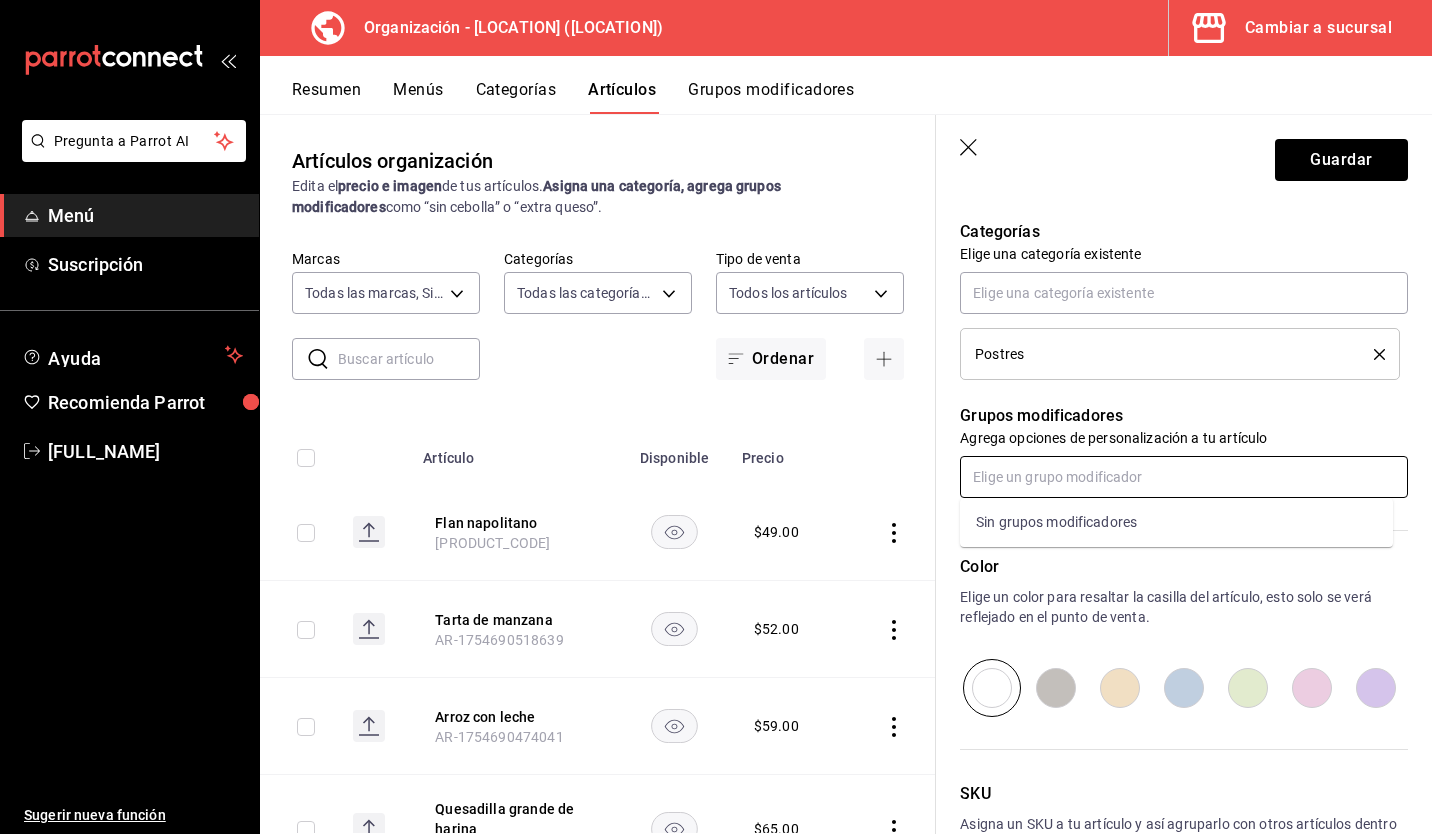 click at bounding box center (1184, 477) 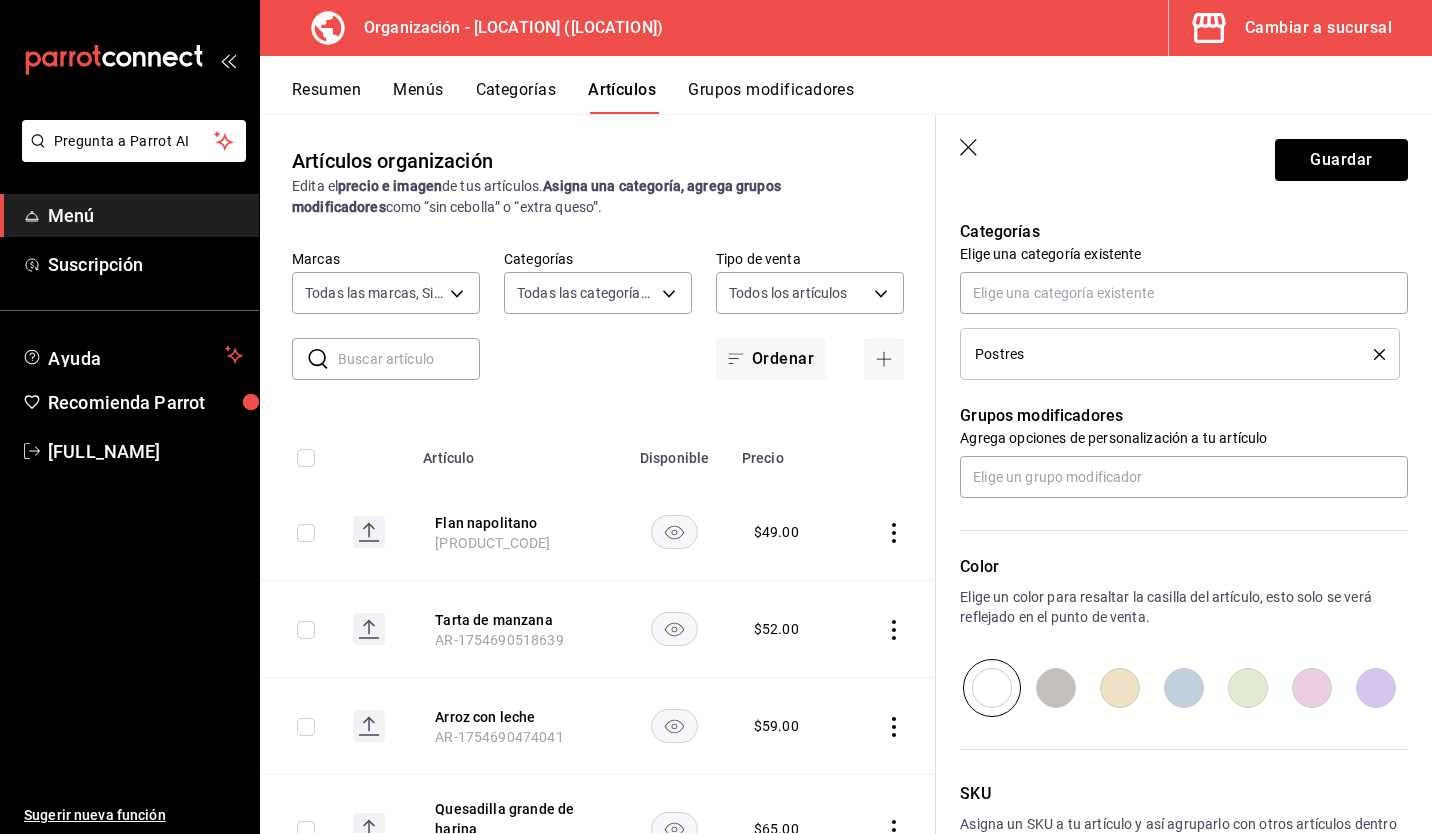 click at bounding box center [1120, 688] 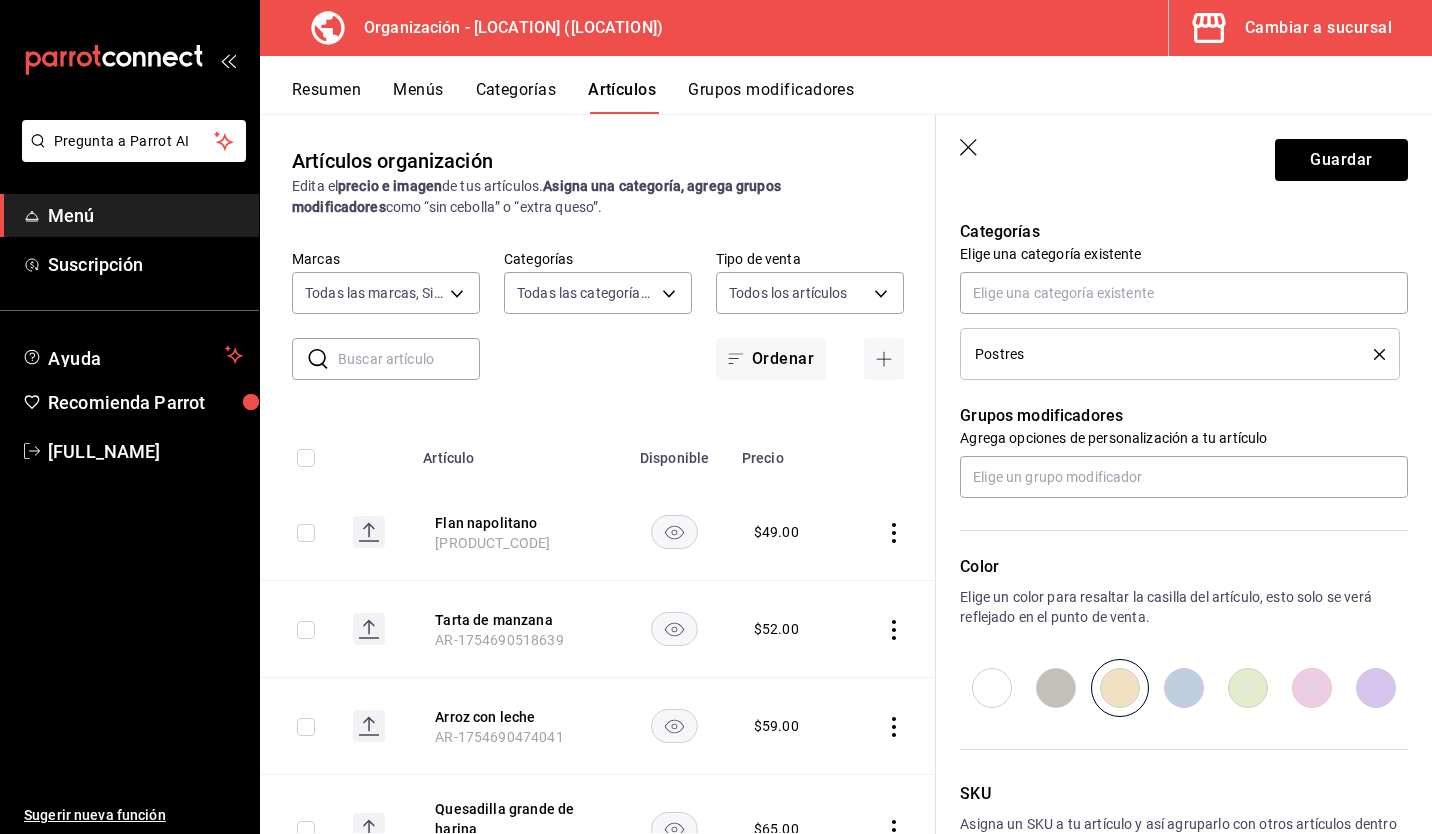 scroll, scrollTop: 831, scrollLeft: 0, axis: vertical 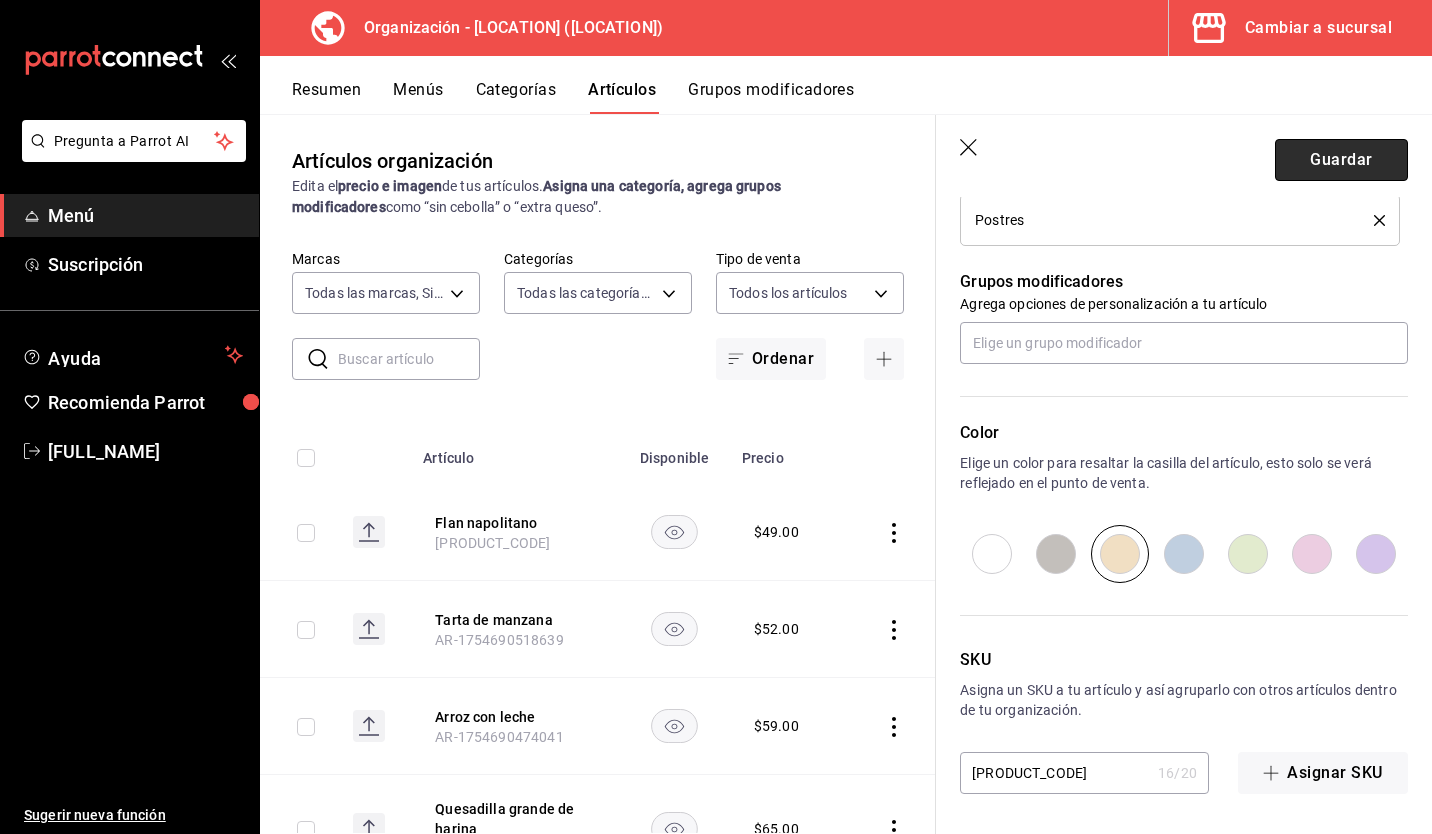 click on "Guardar" at bounding box center (1341, 160) 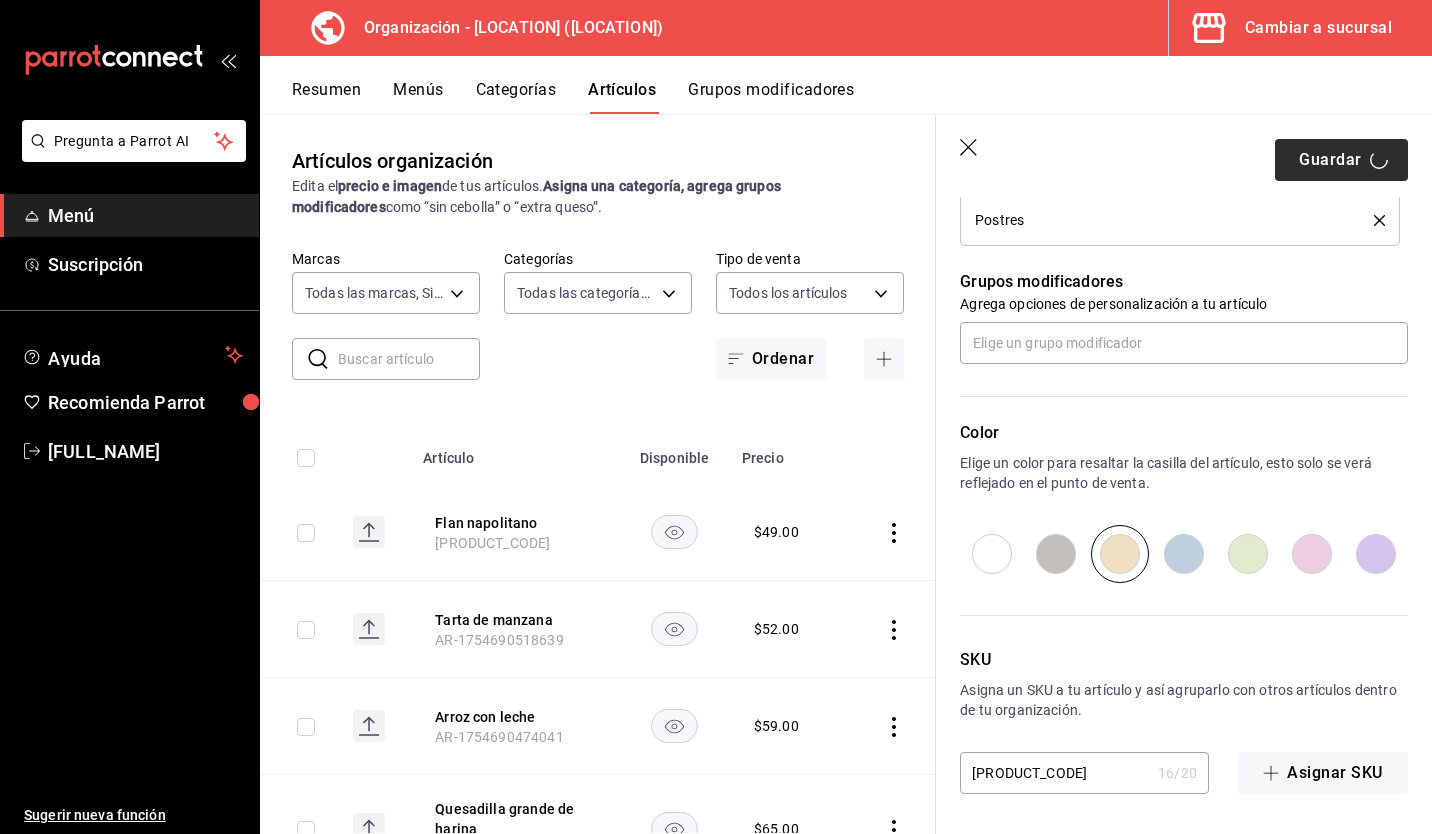type on "x" 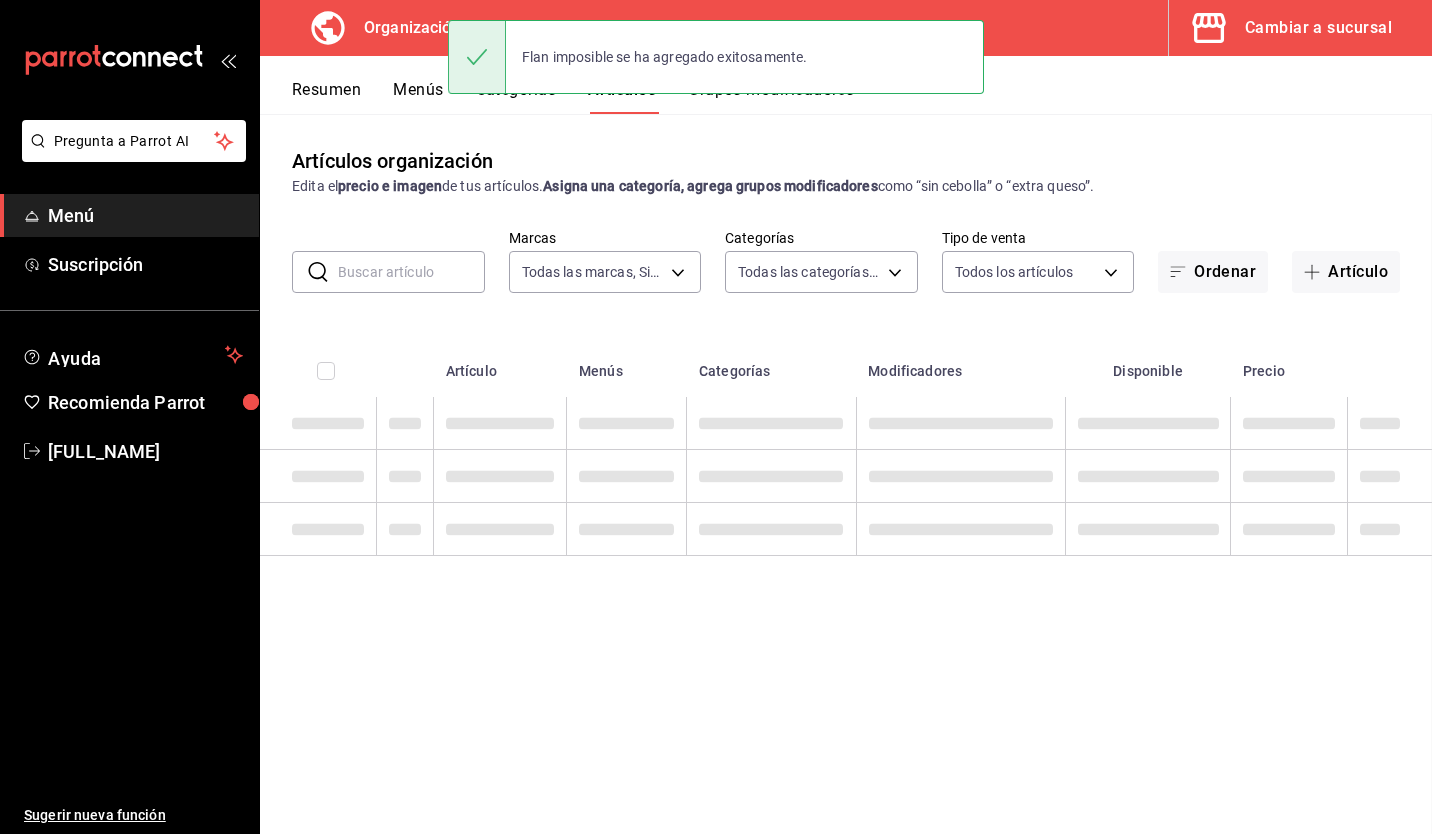 scroll, scrollTop: 0, scrollLeft: 0, axis: both 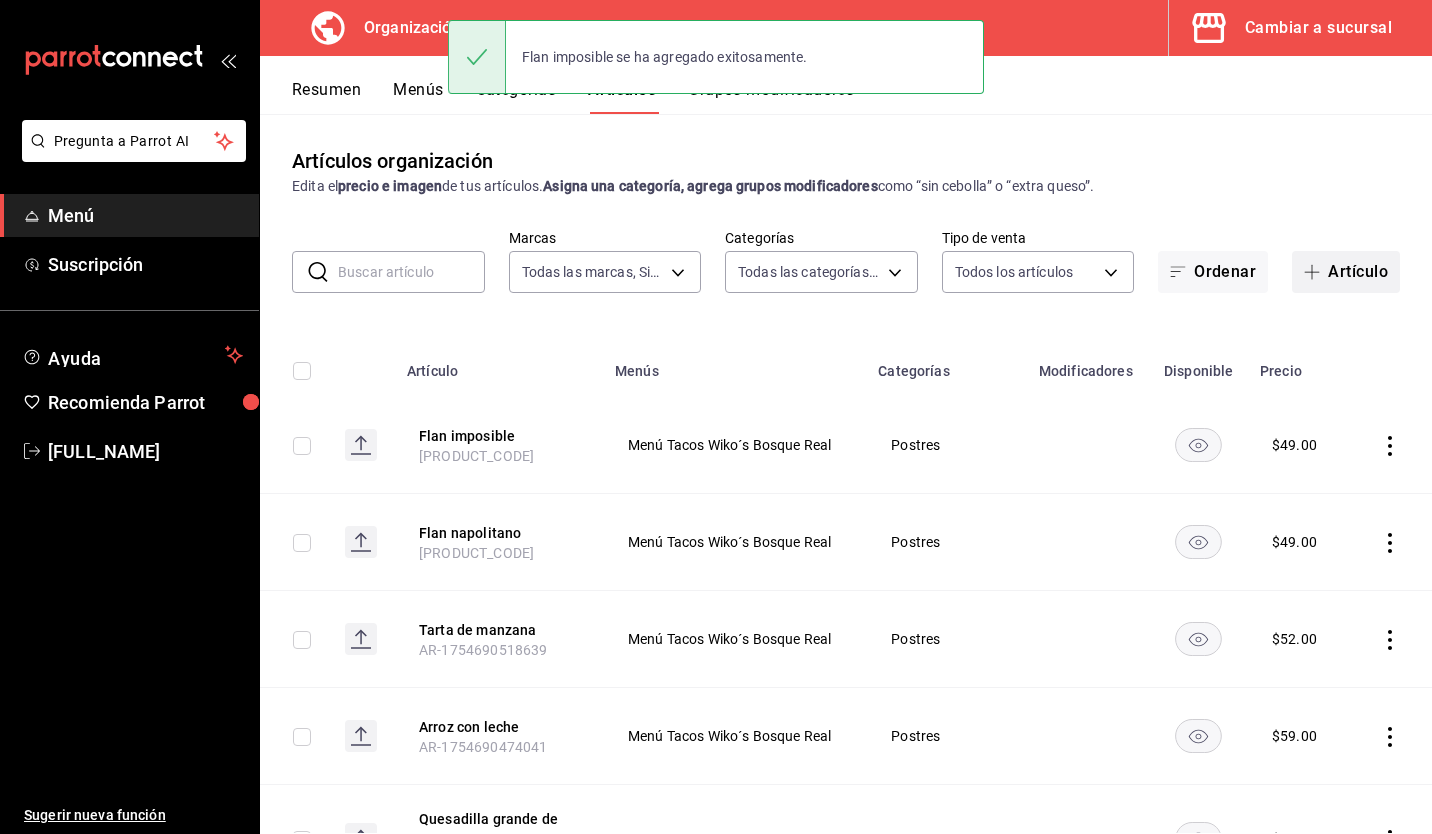 click on "Artículo" at bounding box center [1346, 272] 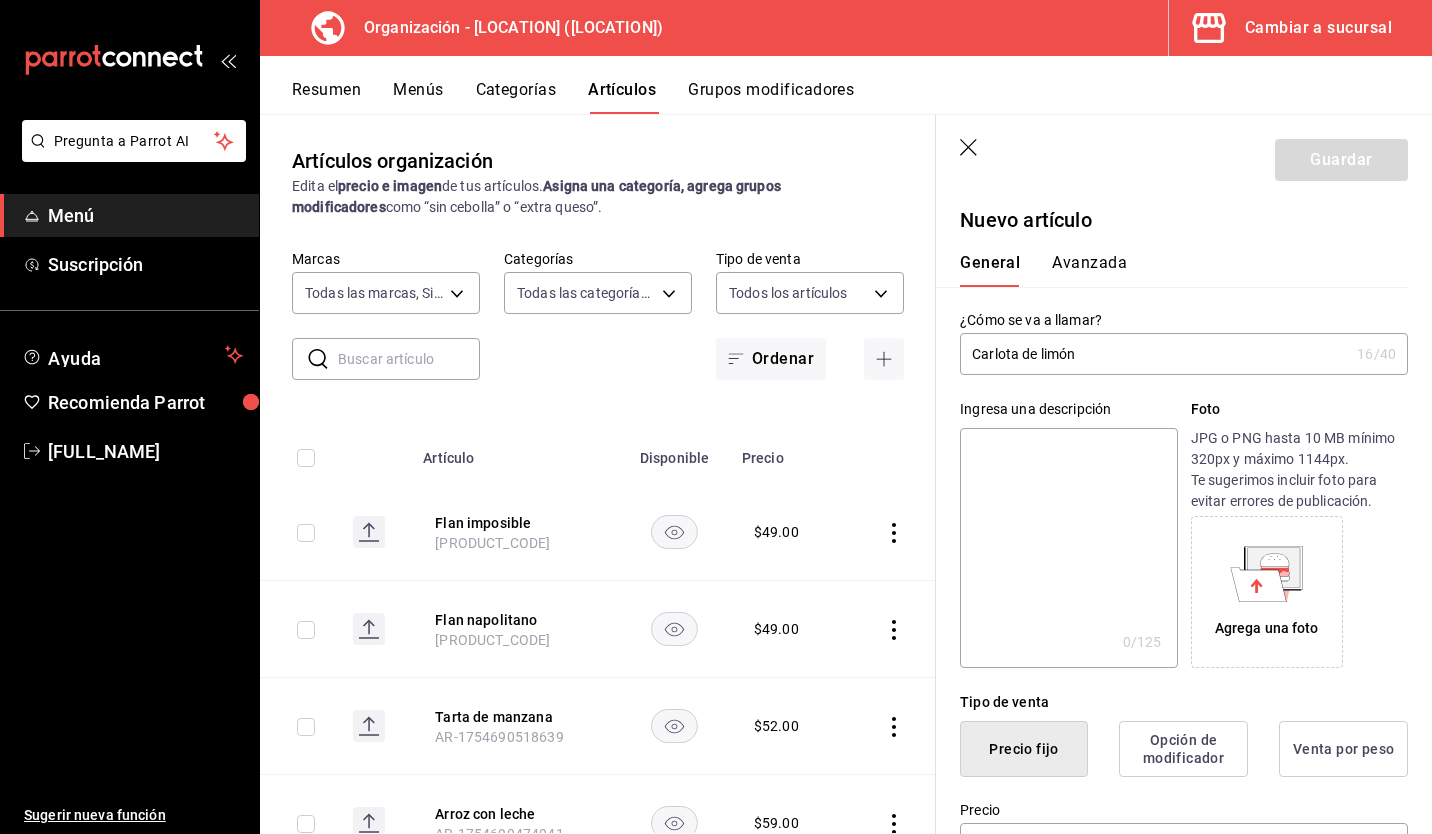 type on "Carlota de limón" 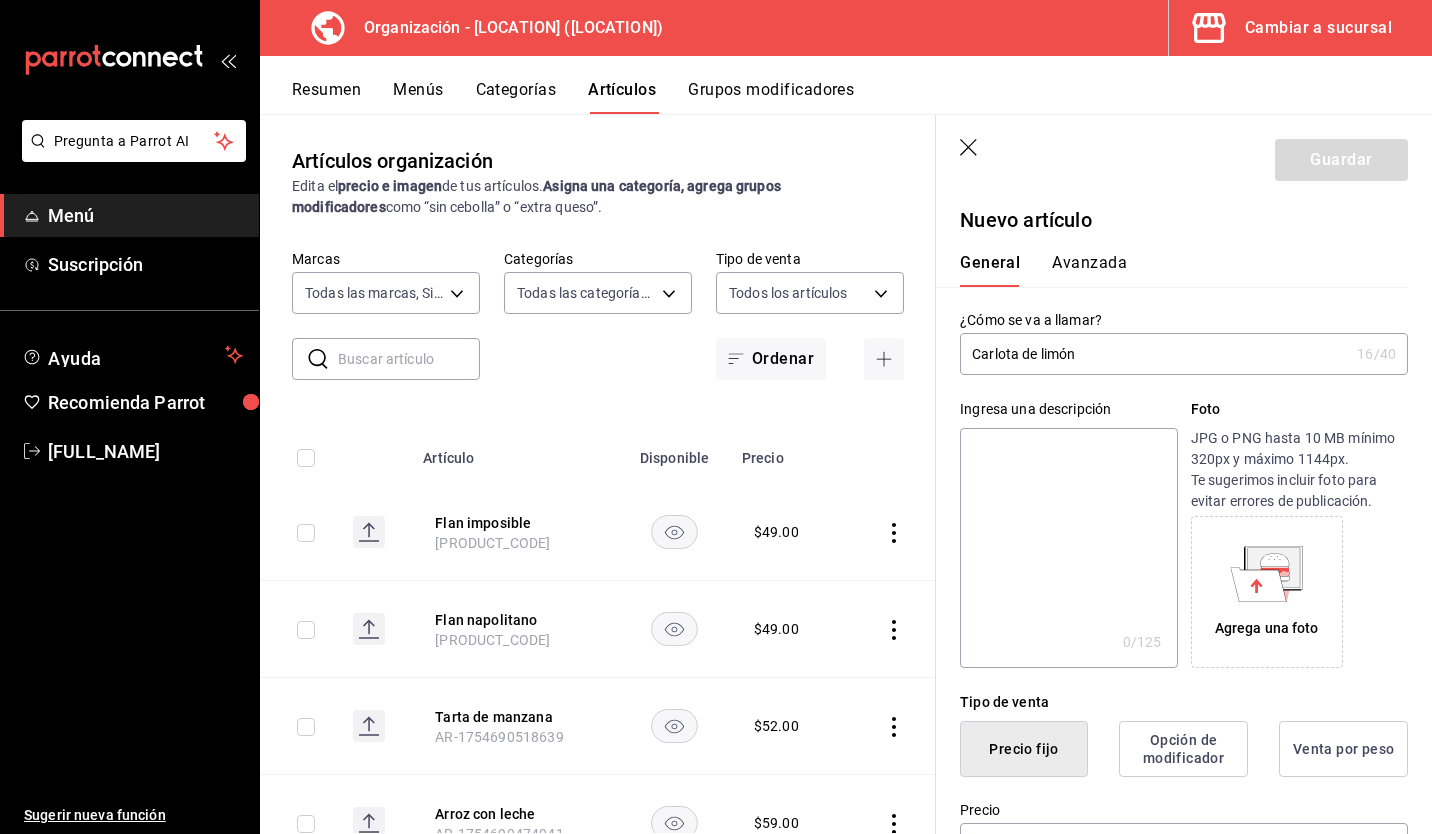 click at bounding box center [1068, 548] 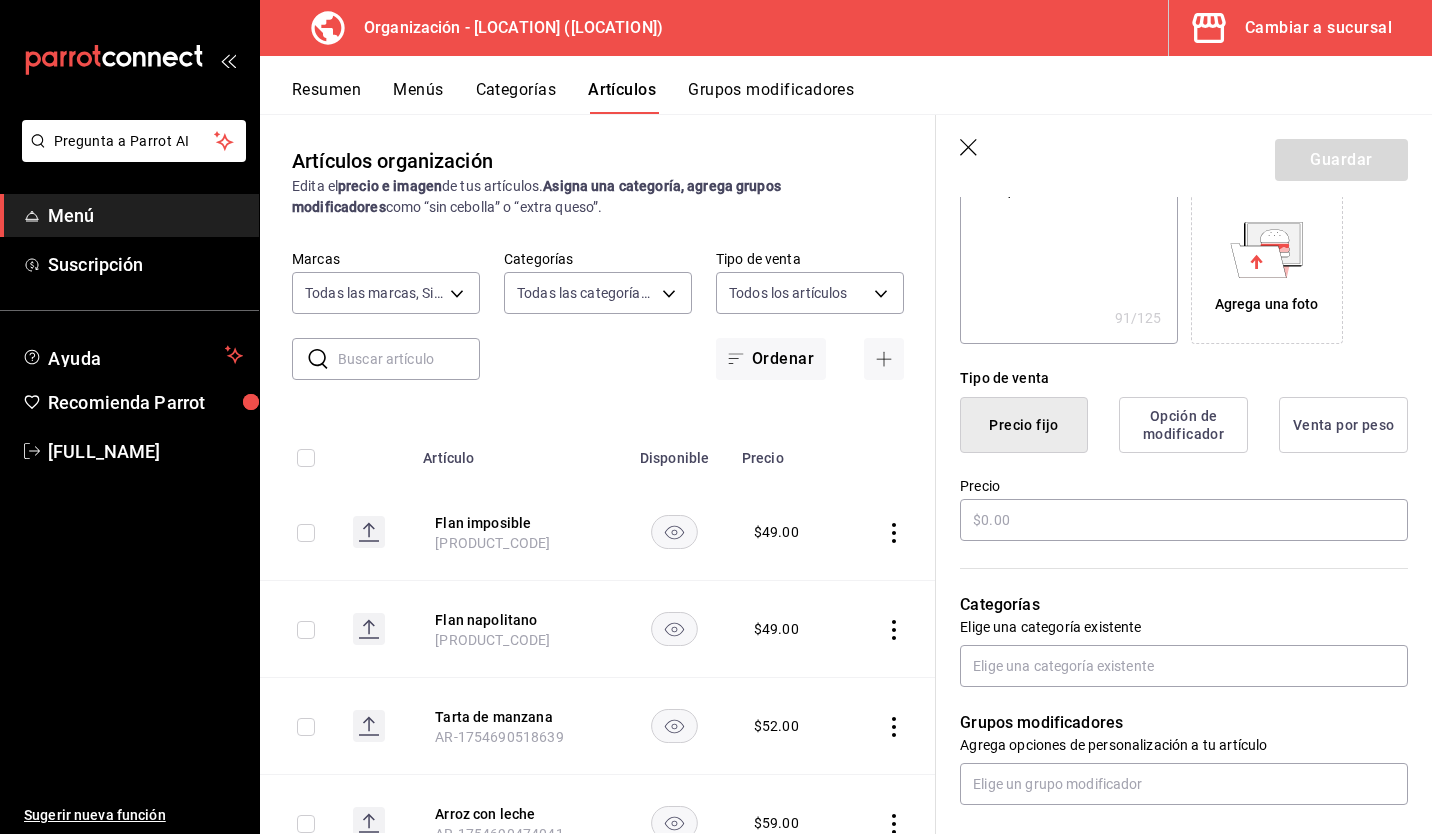 scroll, scrollTop: 336, scrollLeft: 0, axis: vertical 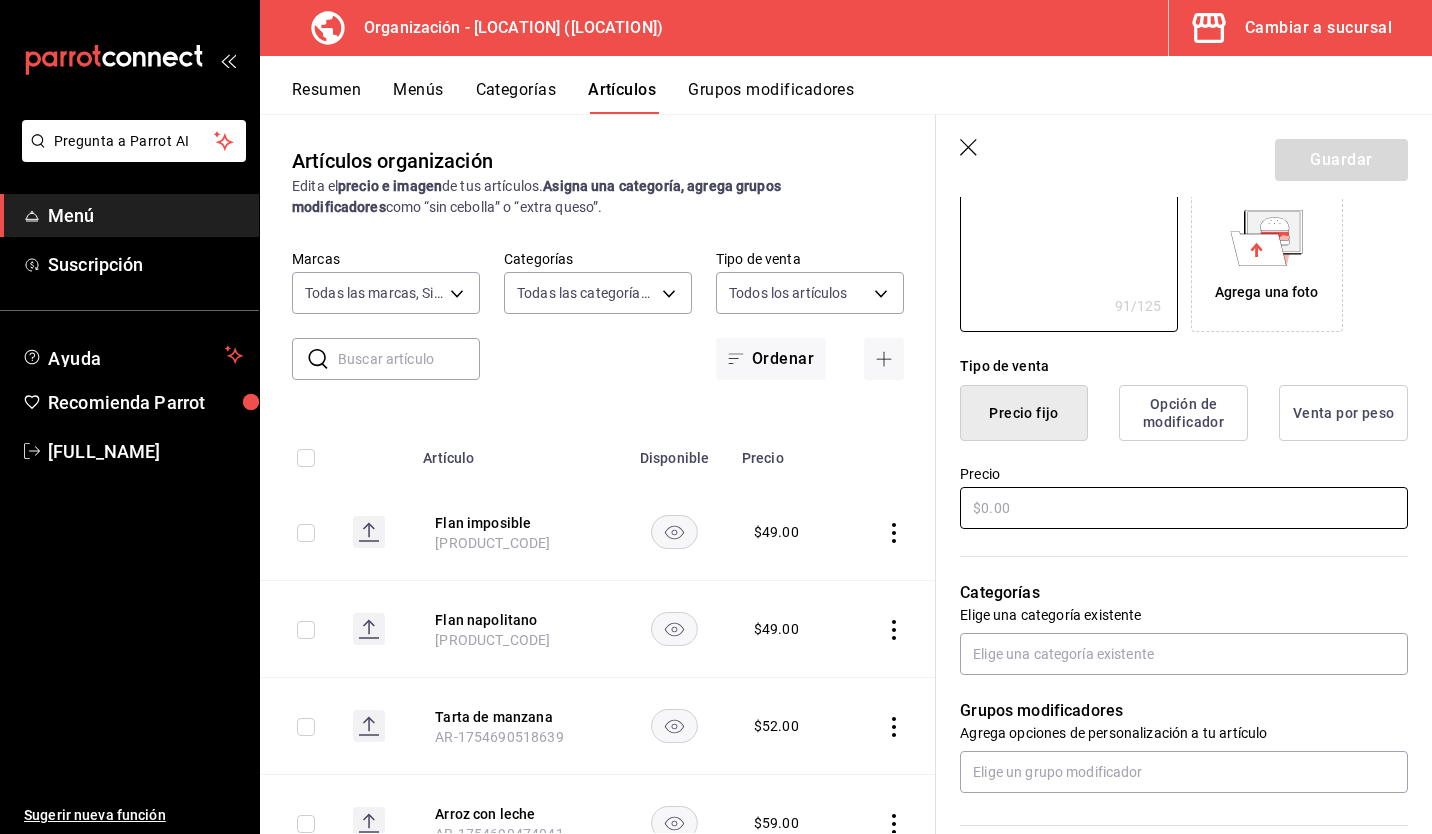 type on "Postre frío y cremoso de limón con galletas, refrescante y perfecto para cualquier momento." 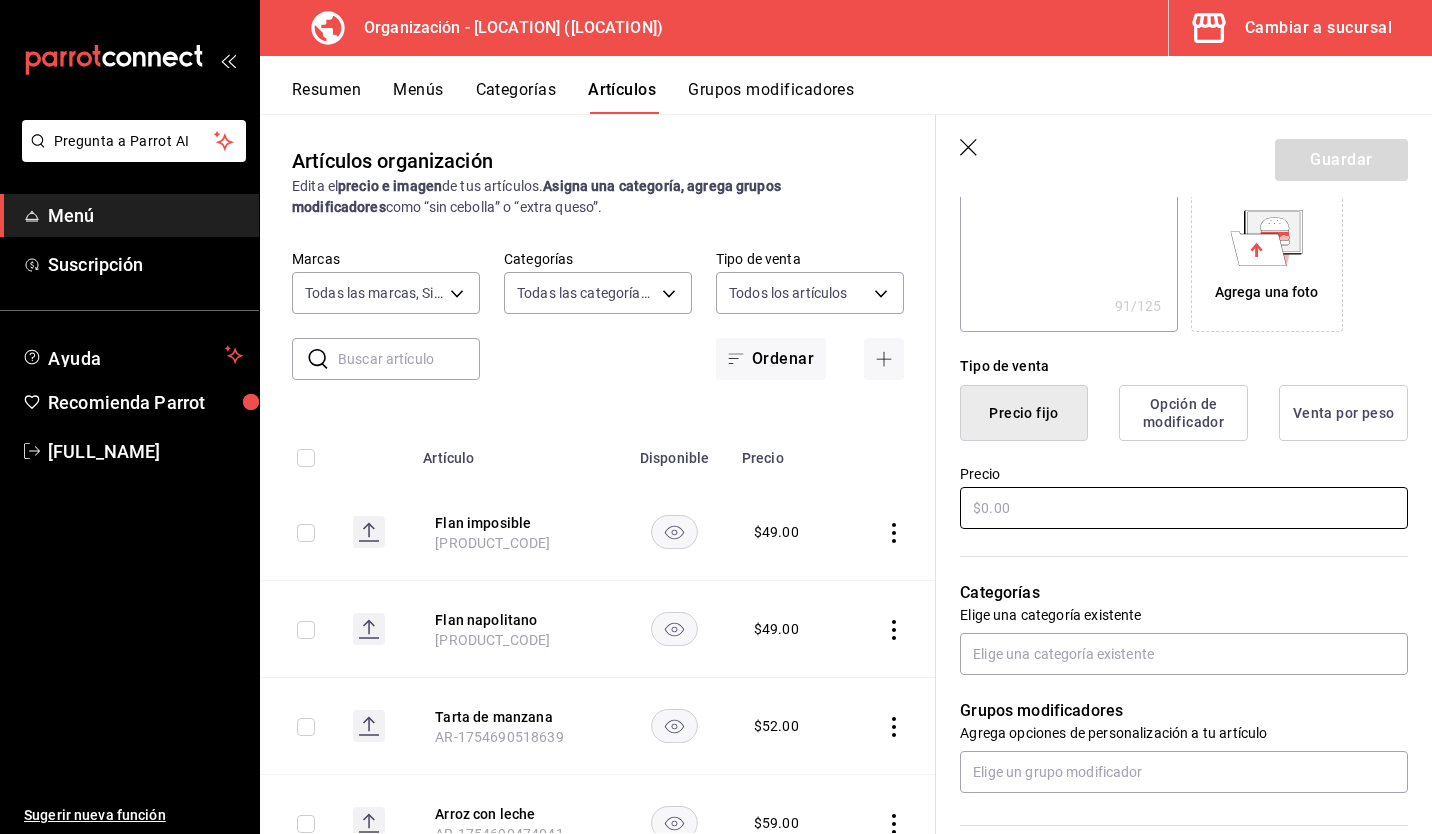 click at bounding box center (1184, 508) 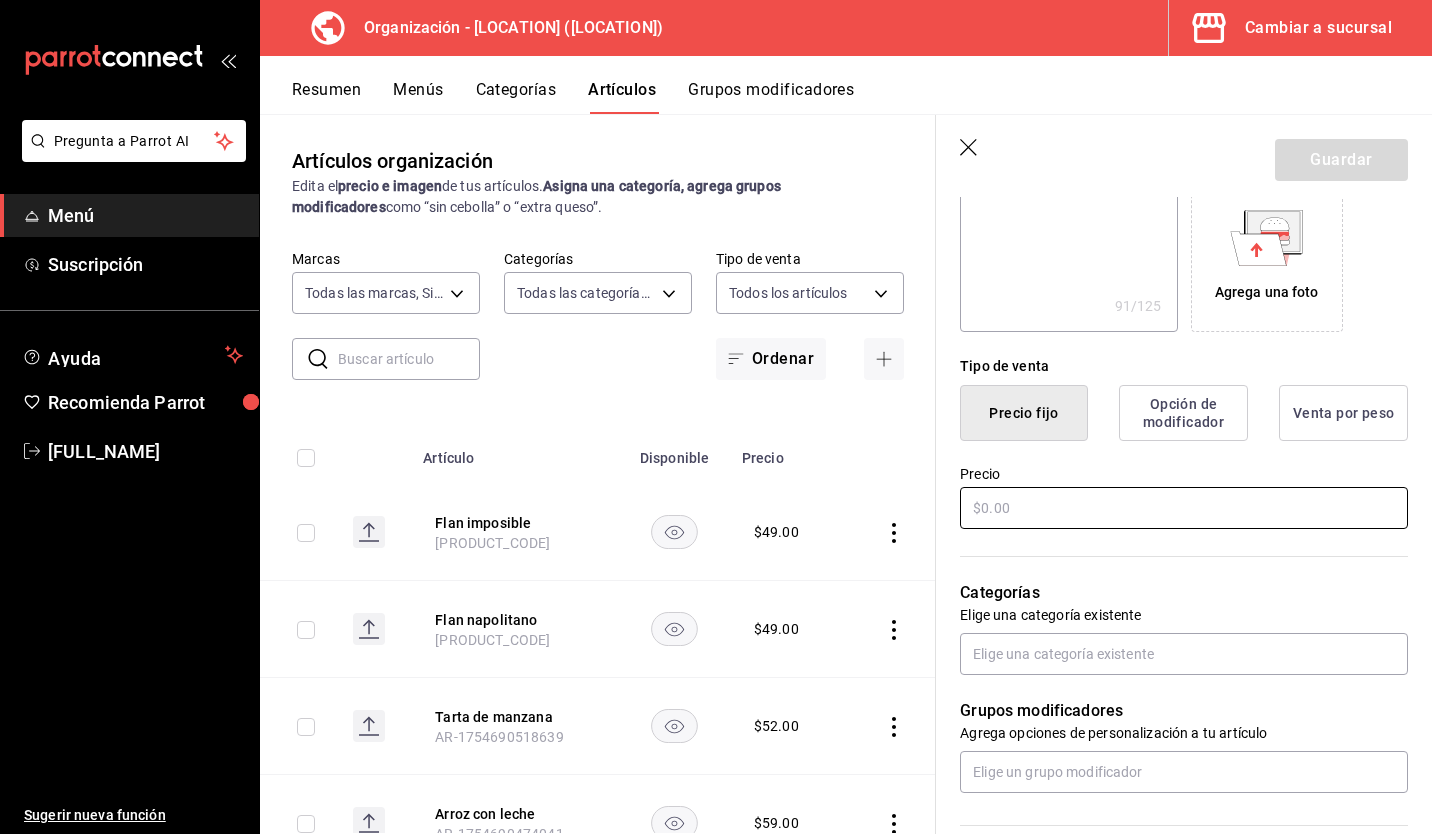 type on "$5.00" 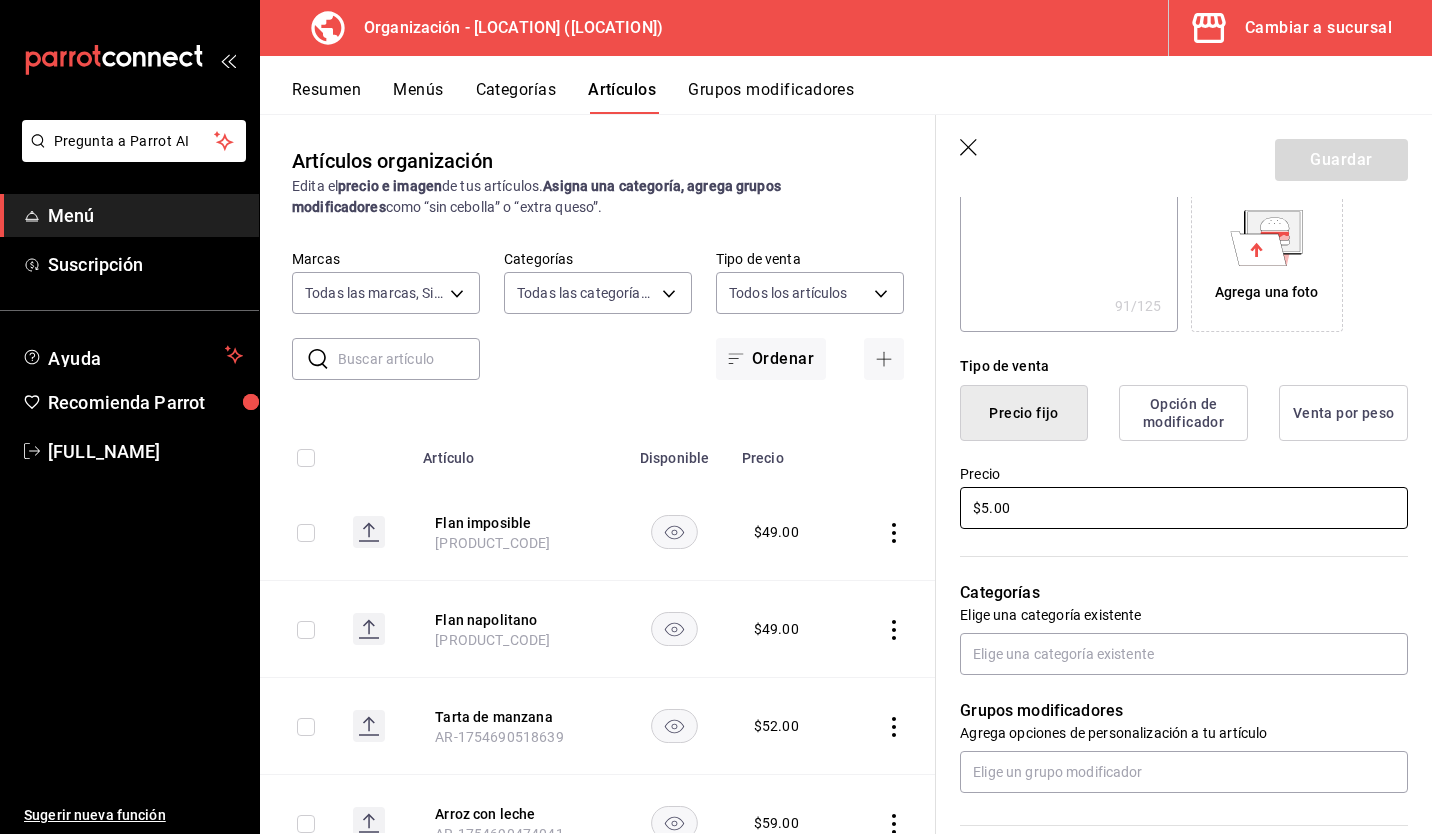 type on "x" 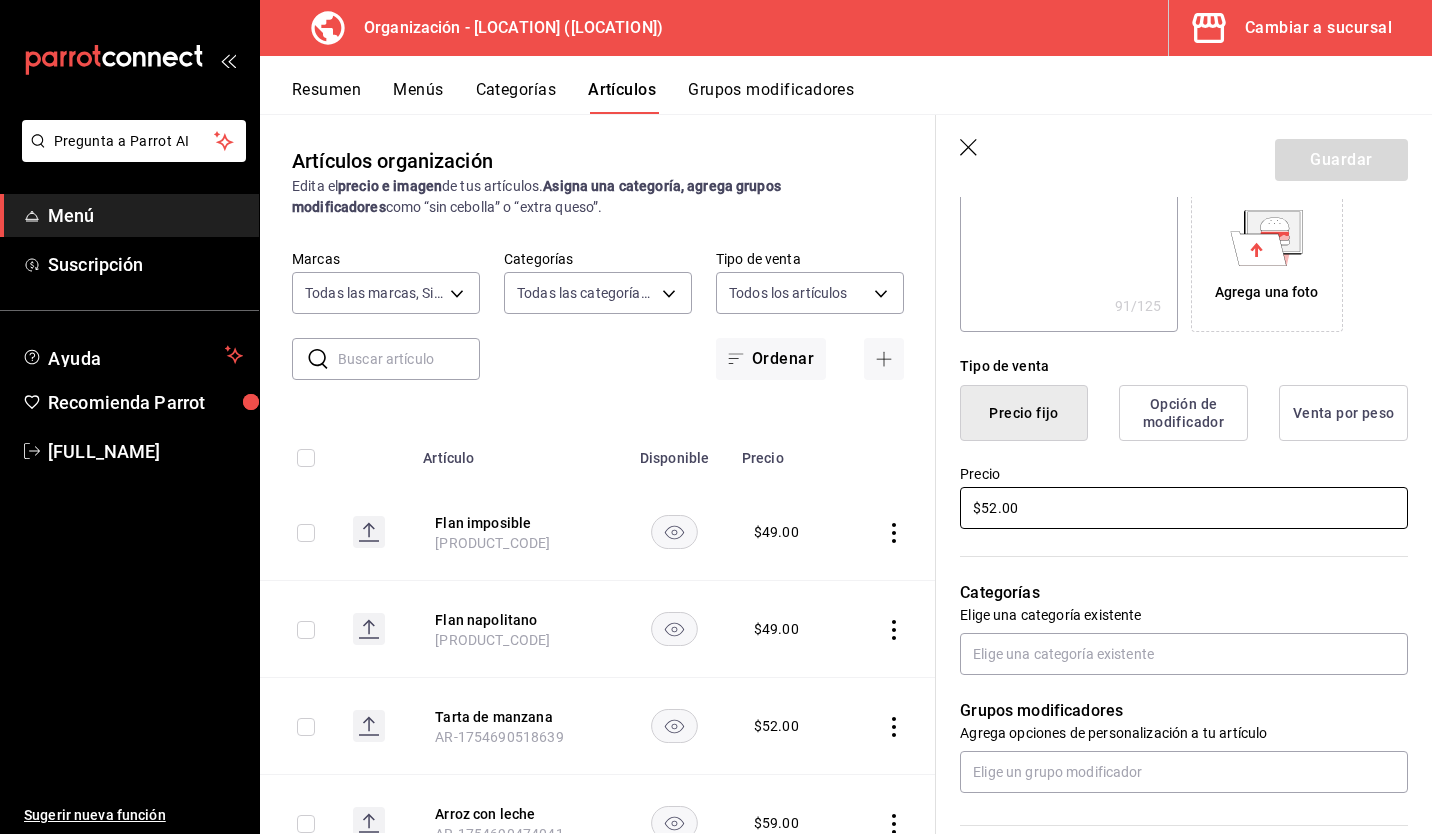 type on "x" 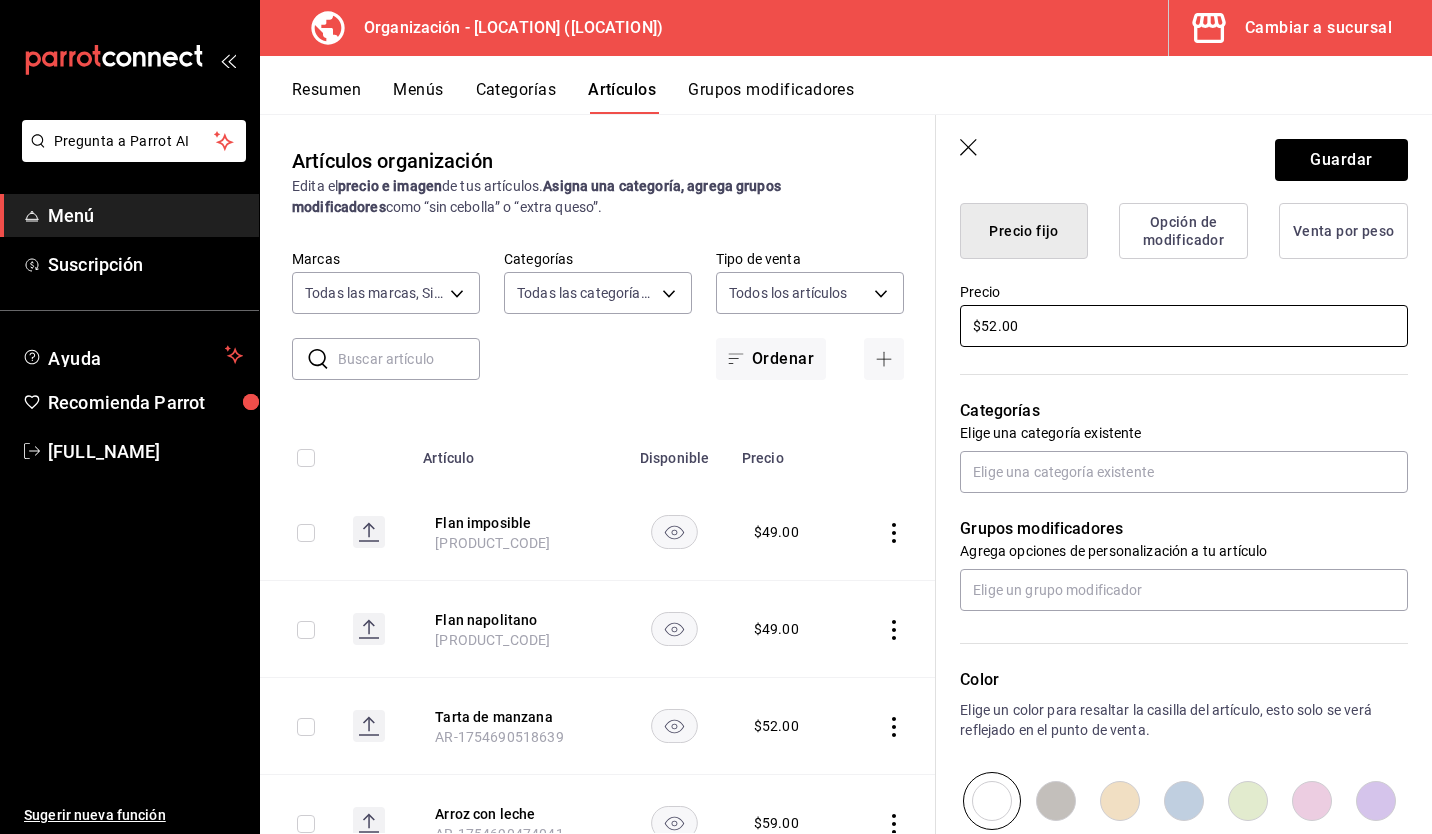 scroll, scrollTop: 540, scrollLeft: 0, axis: vertical 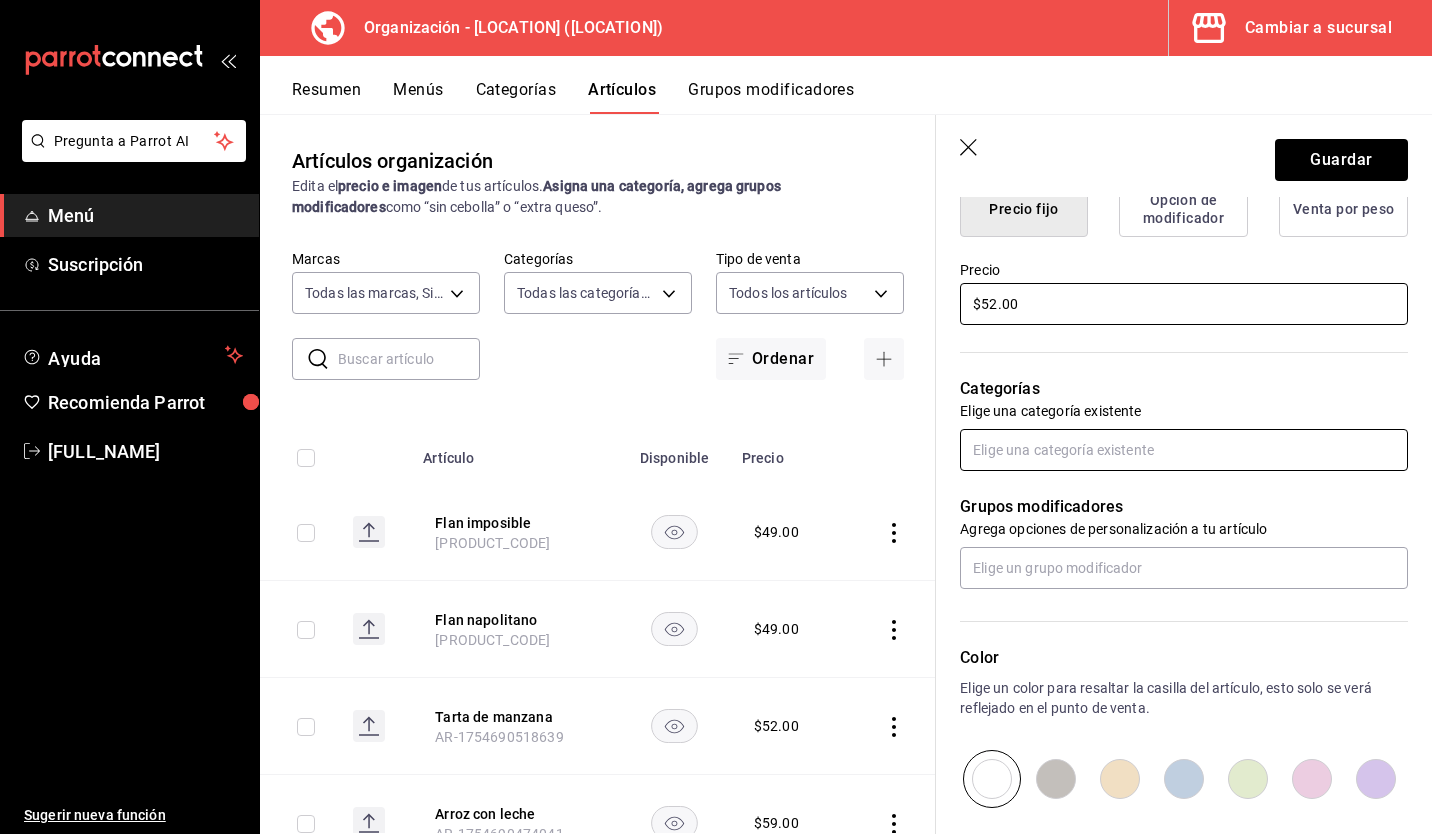type on "$52.00" 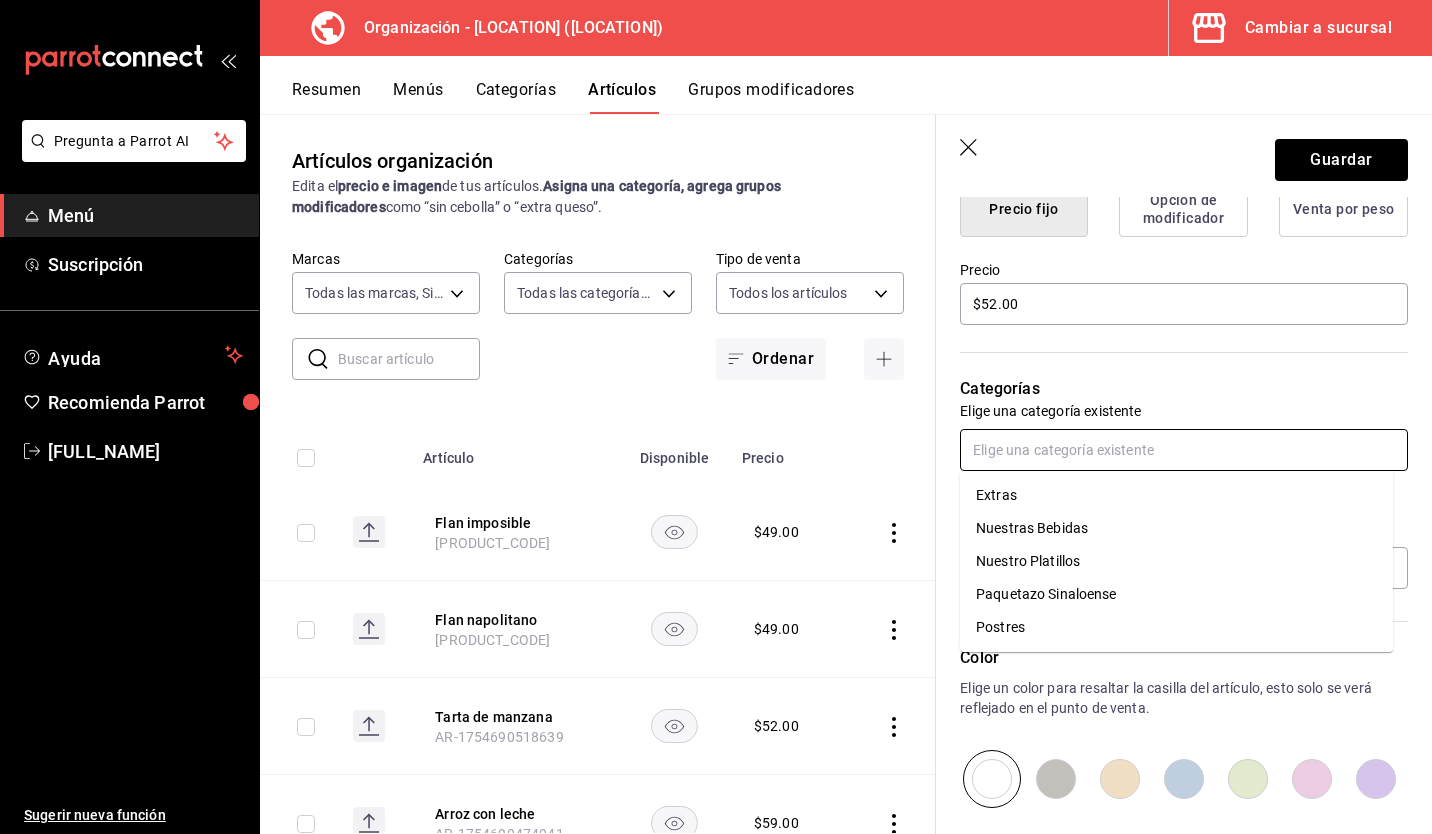 click at bounding box center [1184, 450] 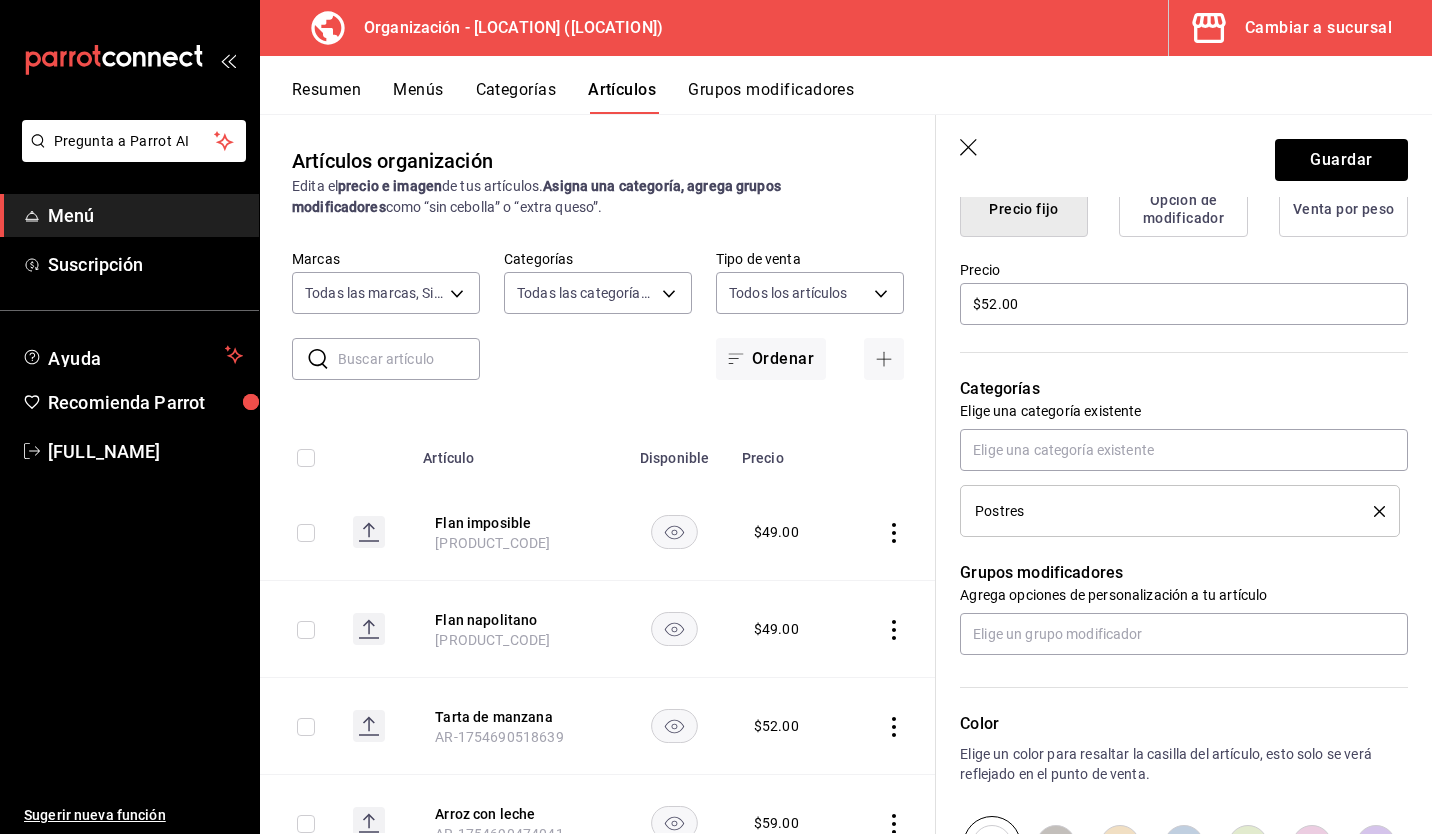 click at bounding box center (1120, 845) 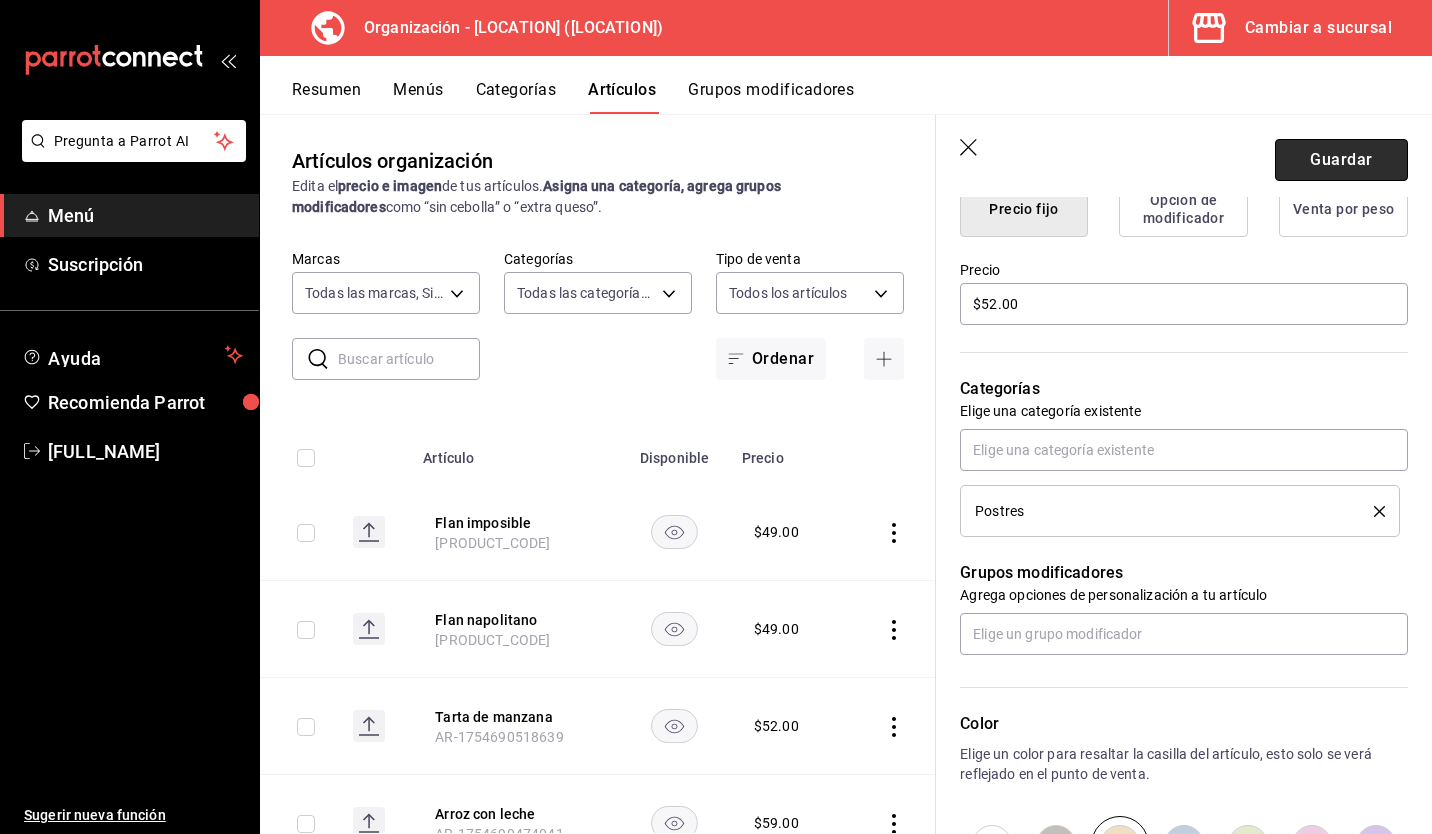 click on "Guardar" at bounding box center [1341, 160] 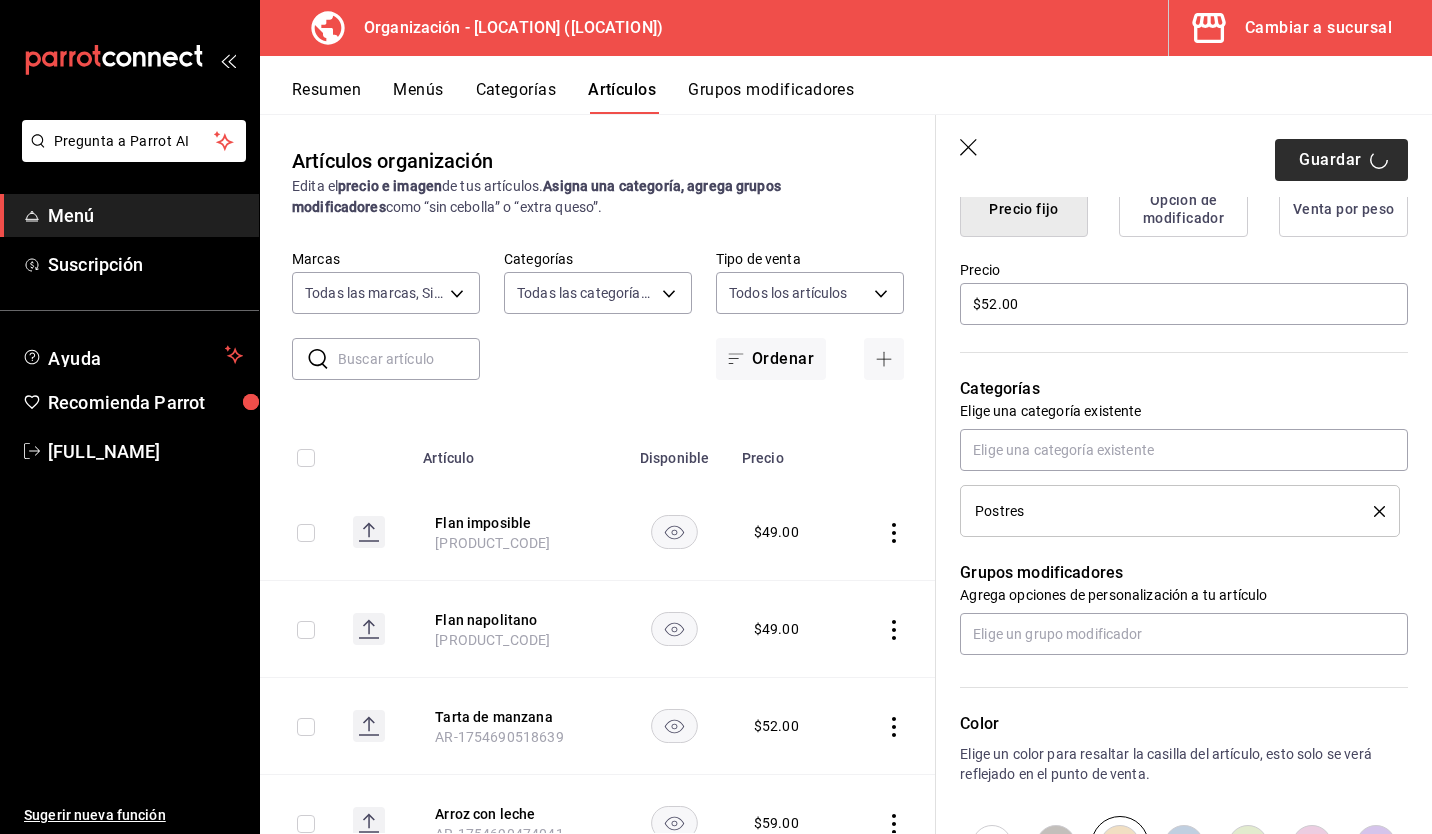 type on "x" 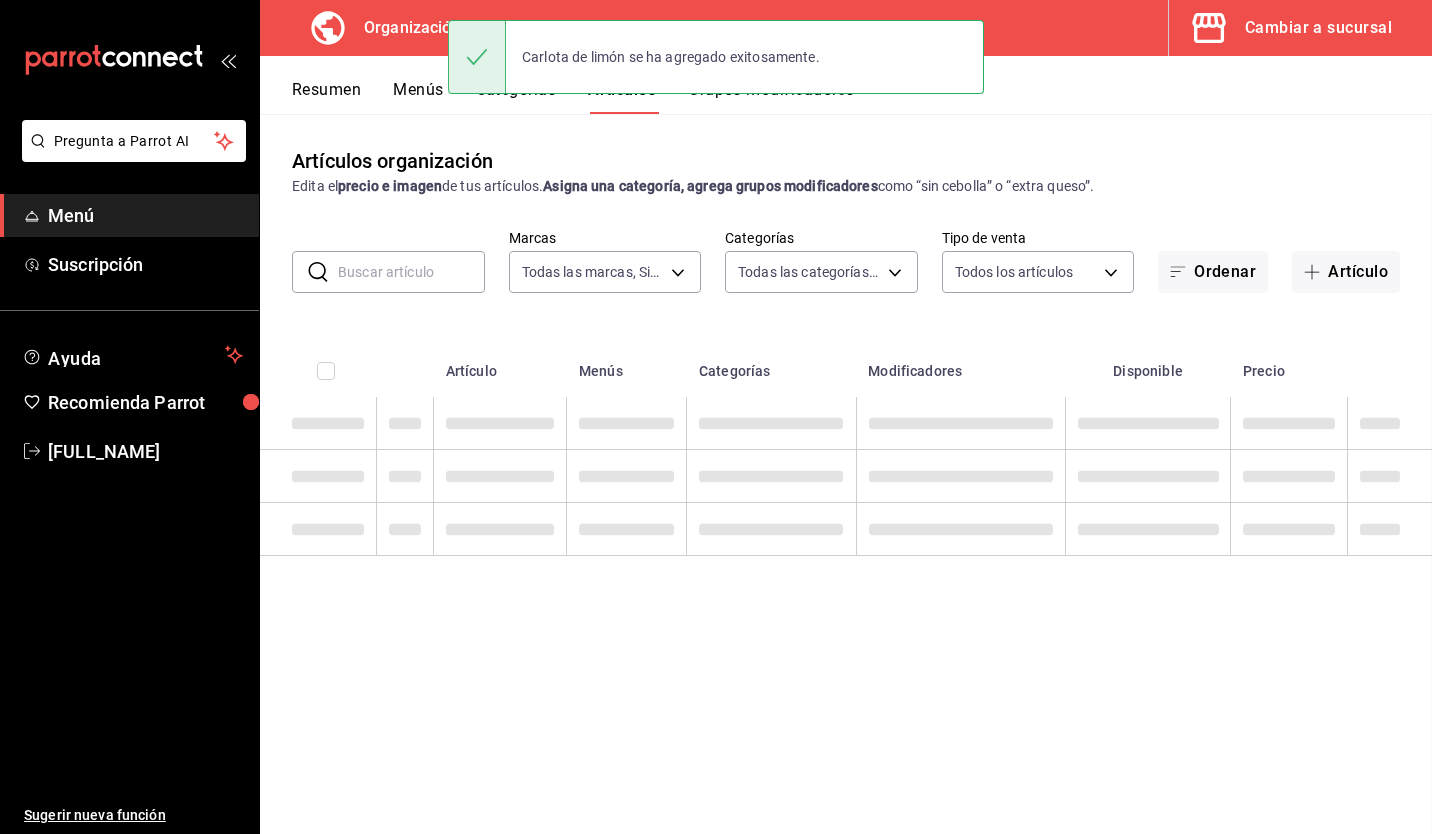 scroll, scrollTop: 0, scrollLeft: 0, axis: both 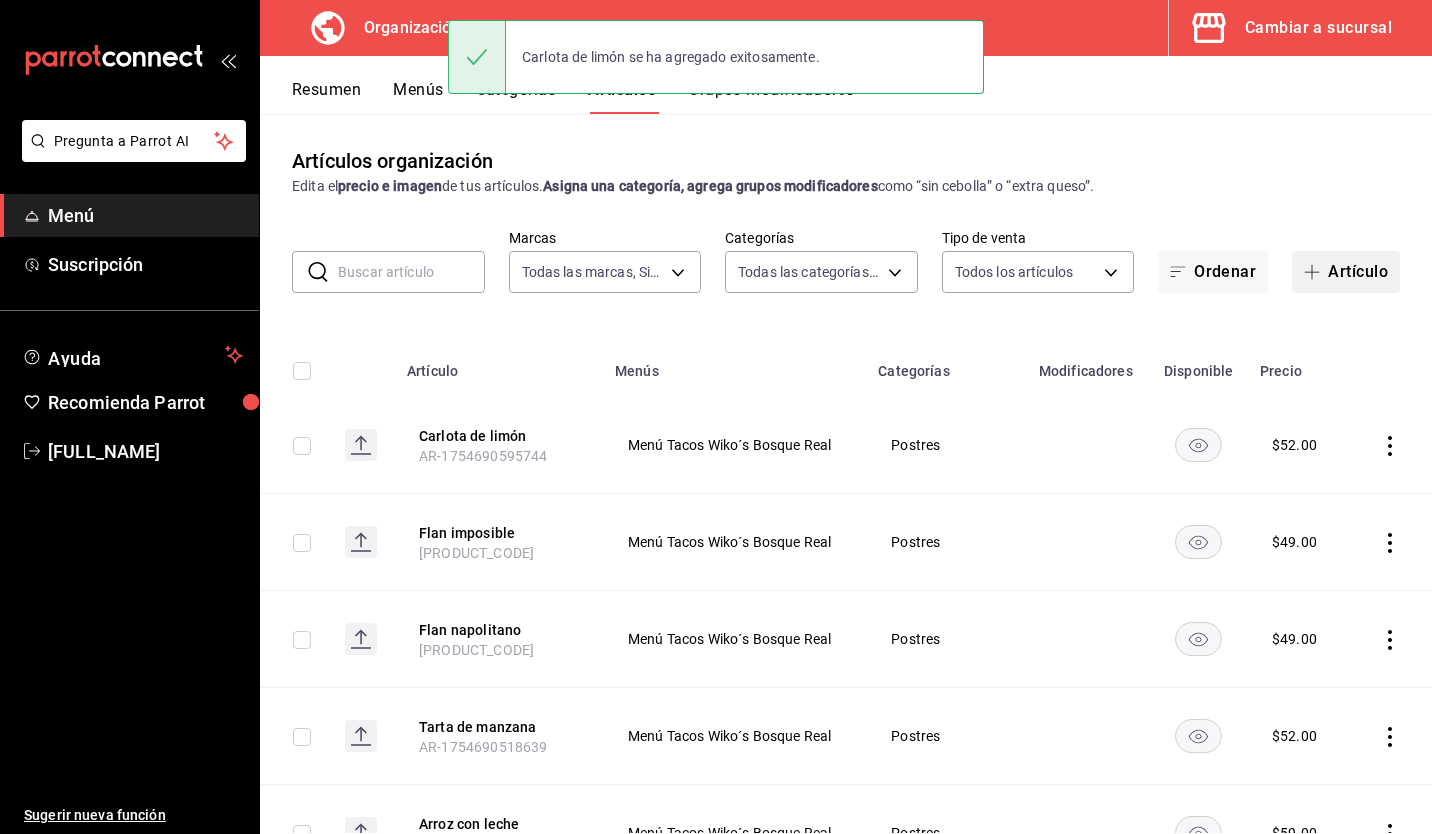 click on "Artículo" at bounding box center [1346, 272] 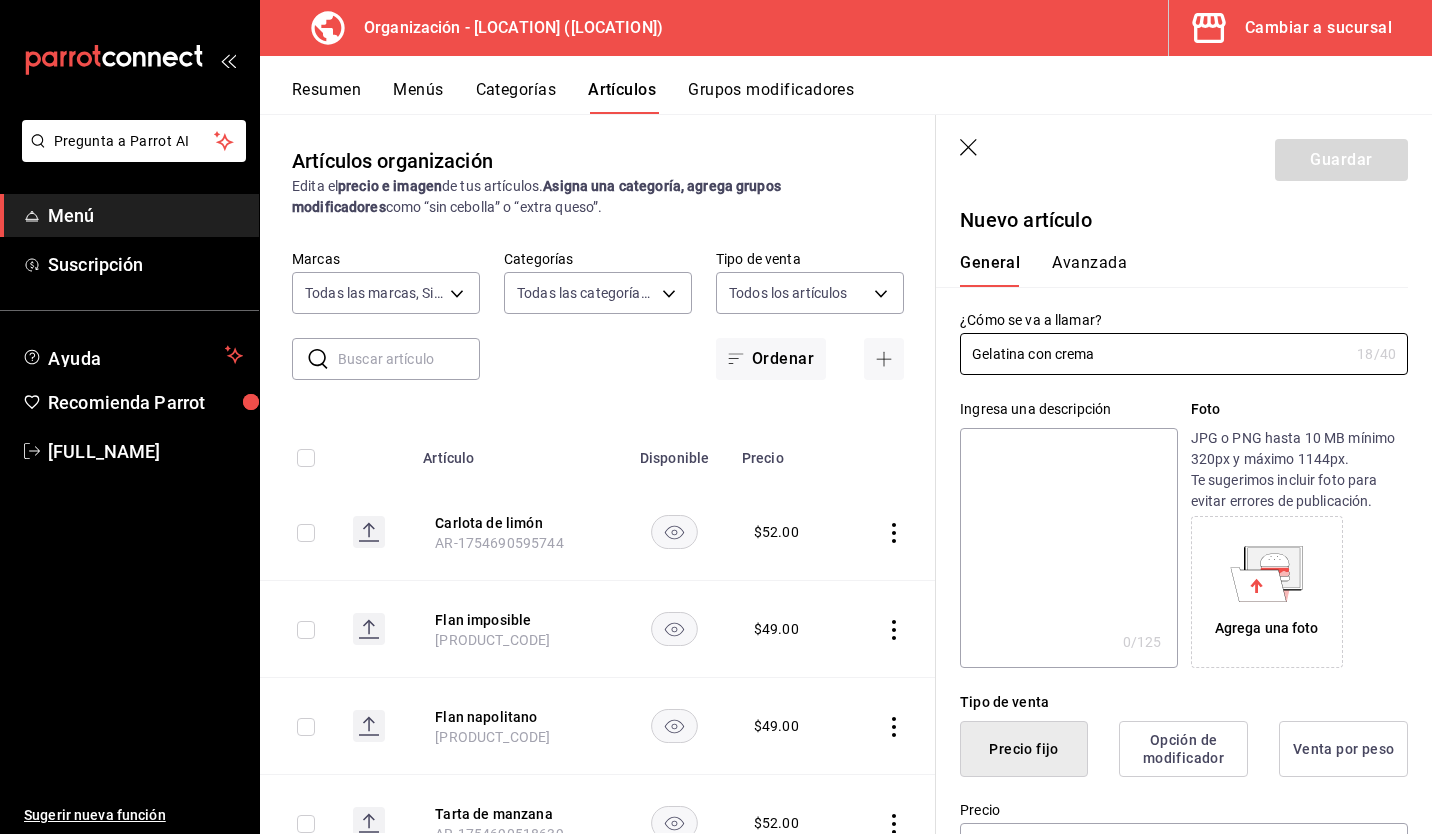type on "Gelatina con crema" 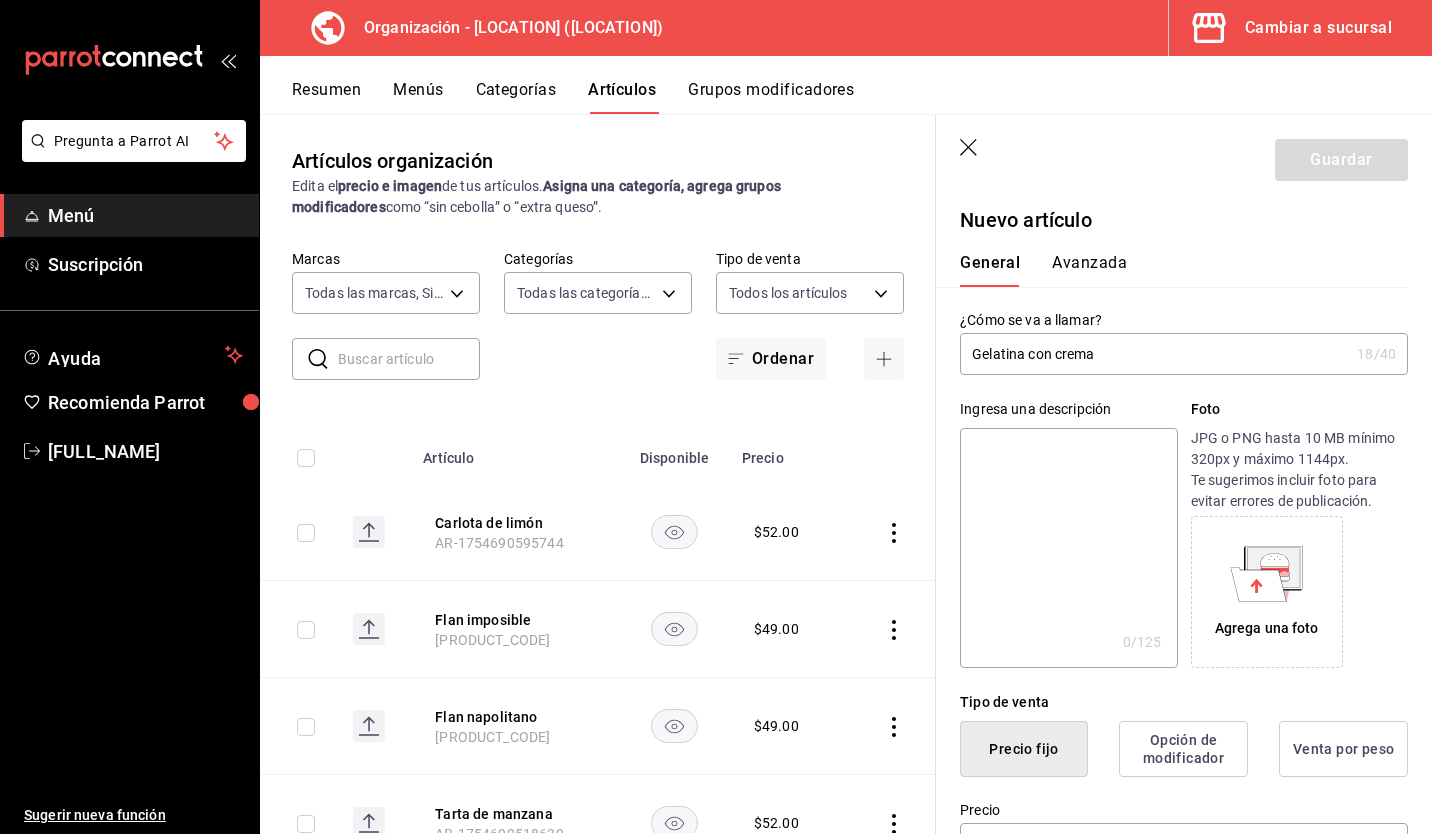 click at bounding box center [1068, 548] 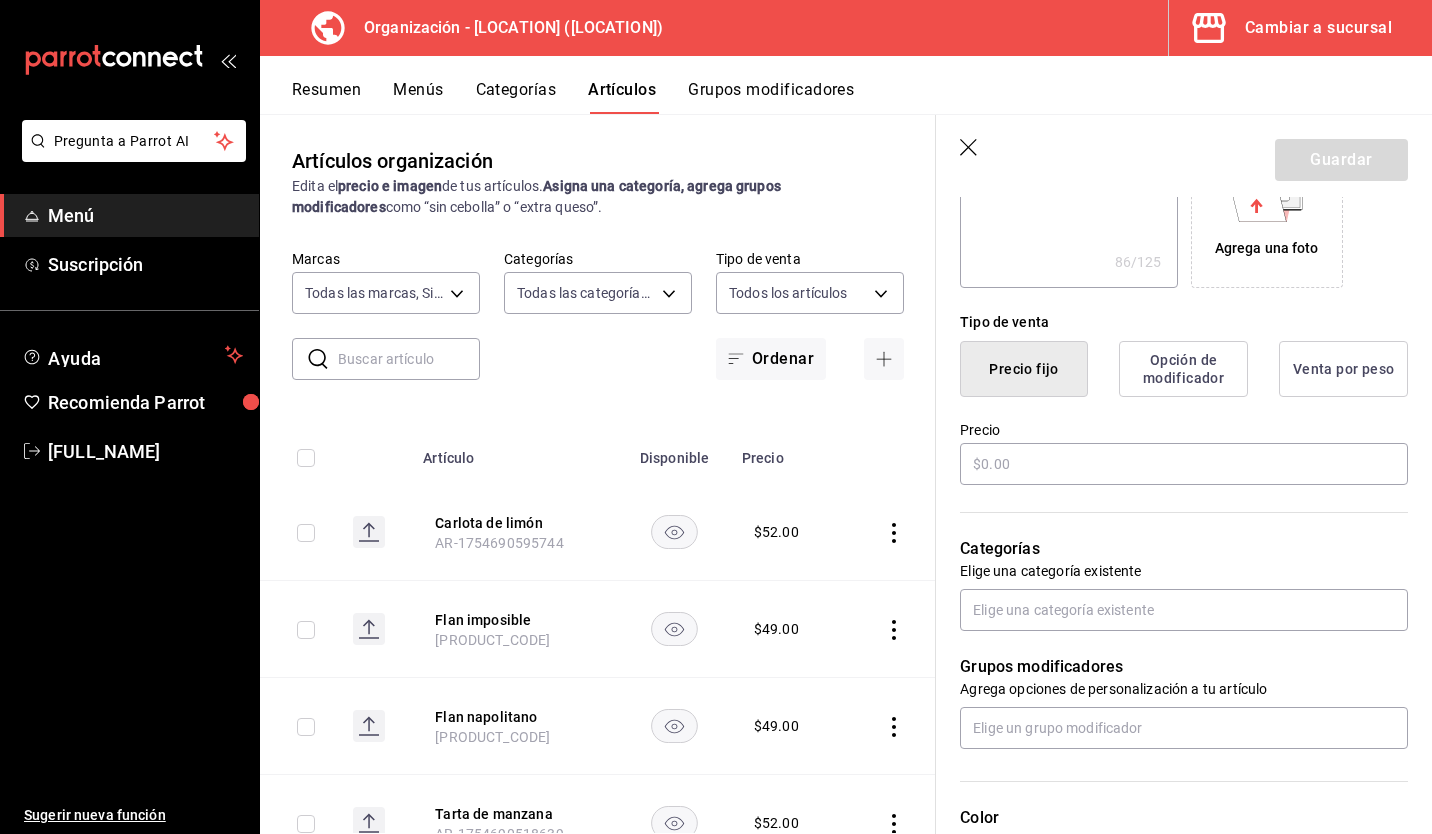 scroll, scrollTop: 392, scrollLeft: 0, axis: vertical 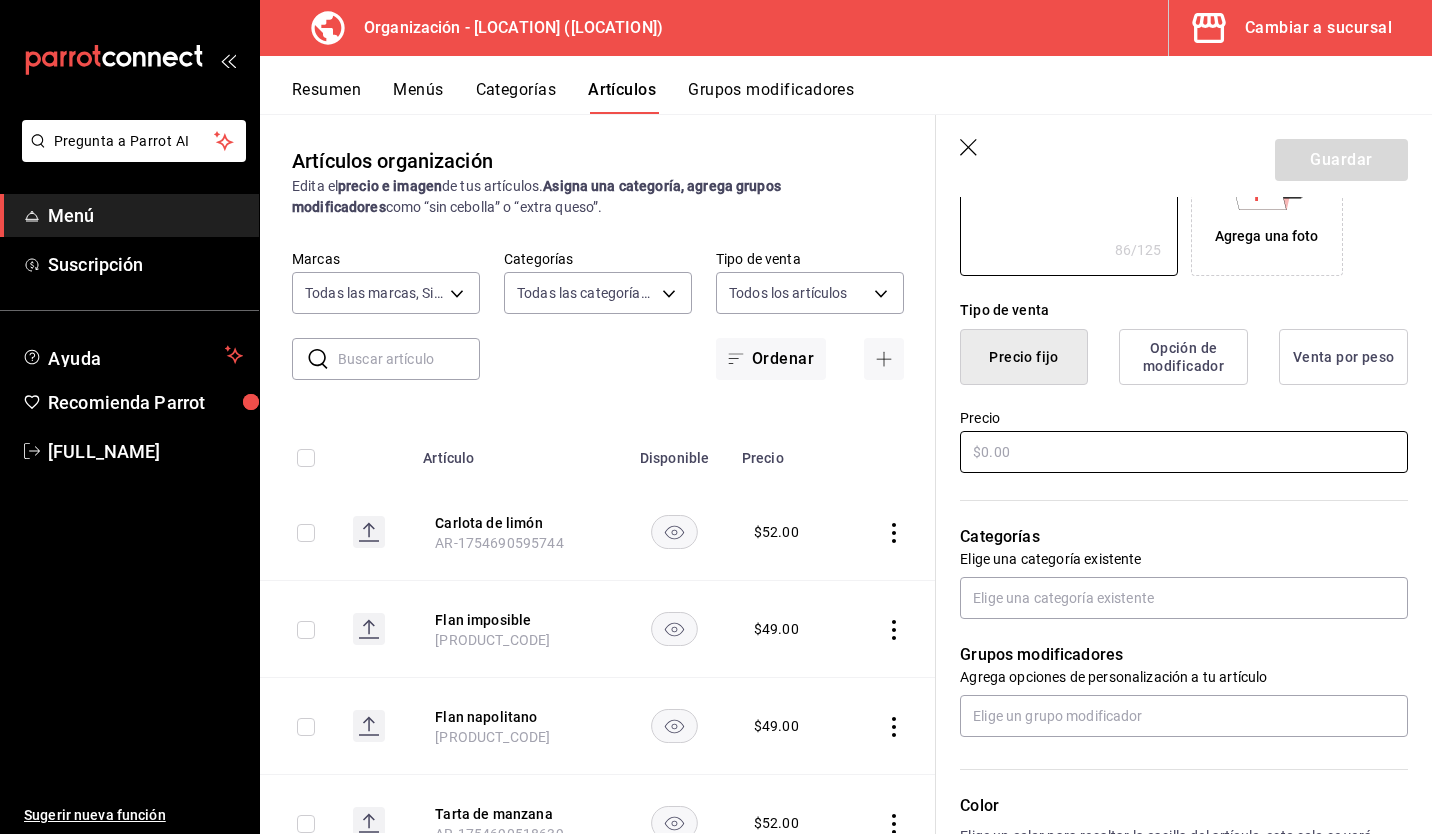 type on "Gelatina fresca acompañada de una suave capa de crema, dulce y cremosa para disfrutar." 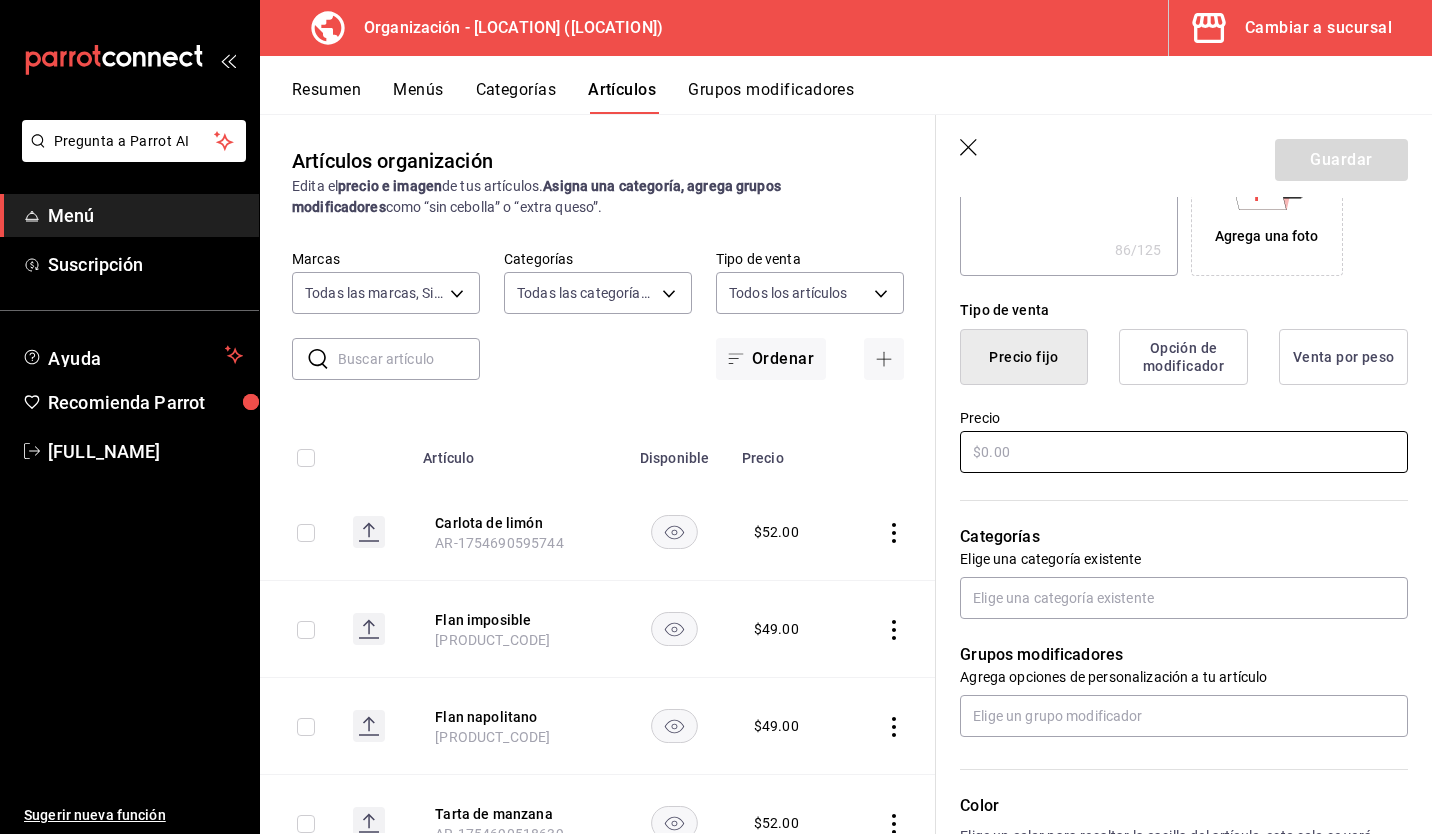 click at bounding box center (1184, 452) 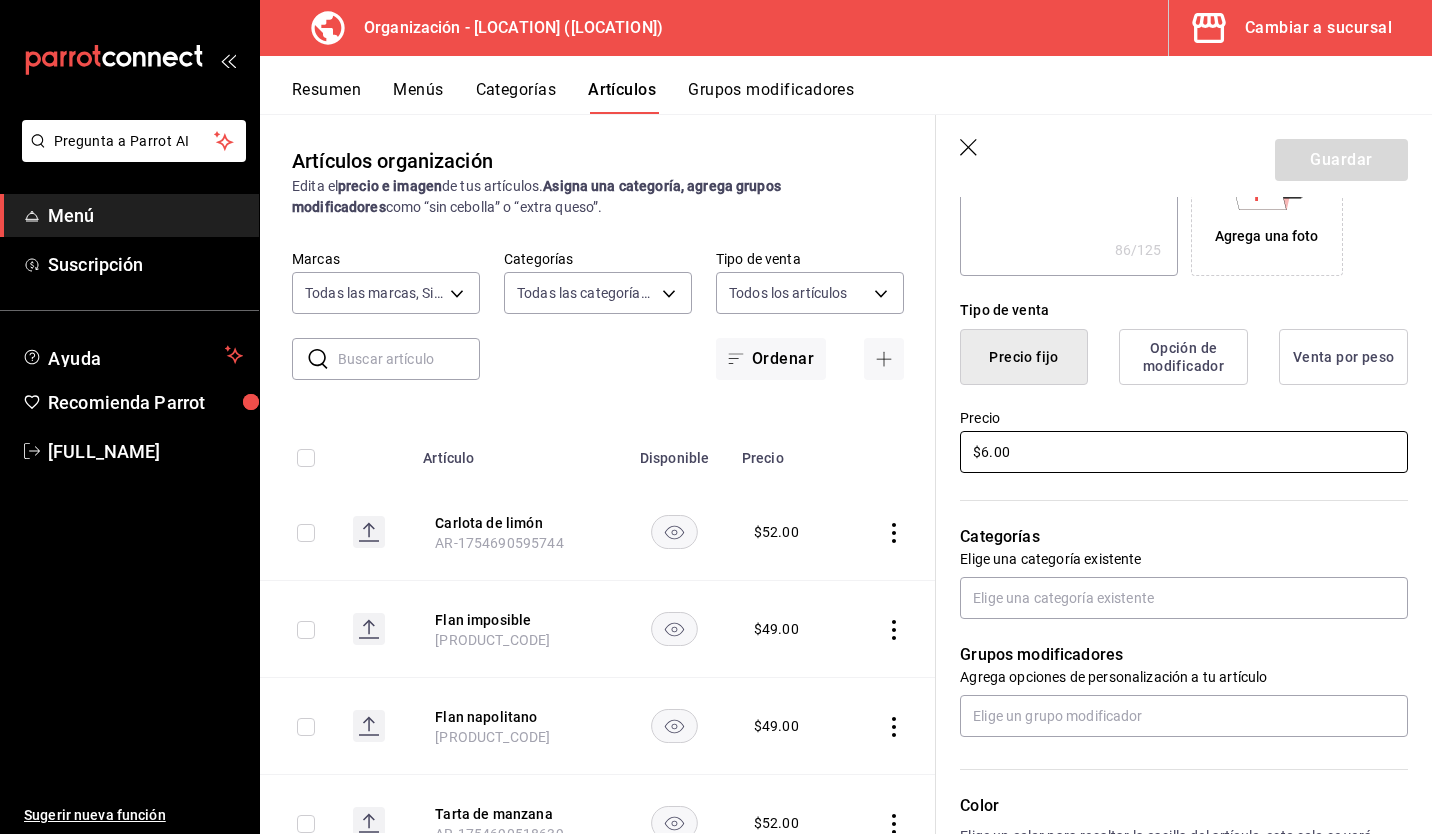 type on "$60.00" 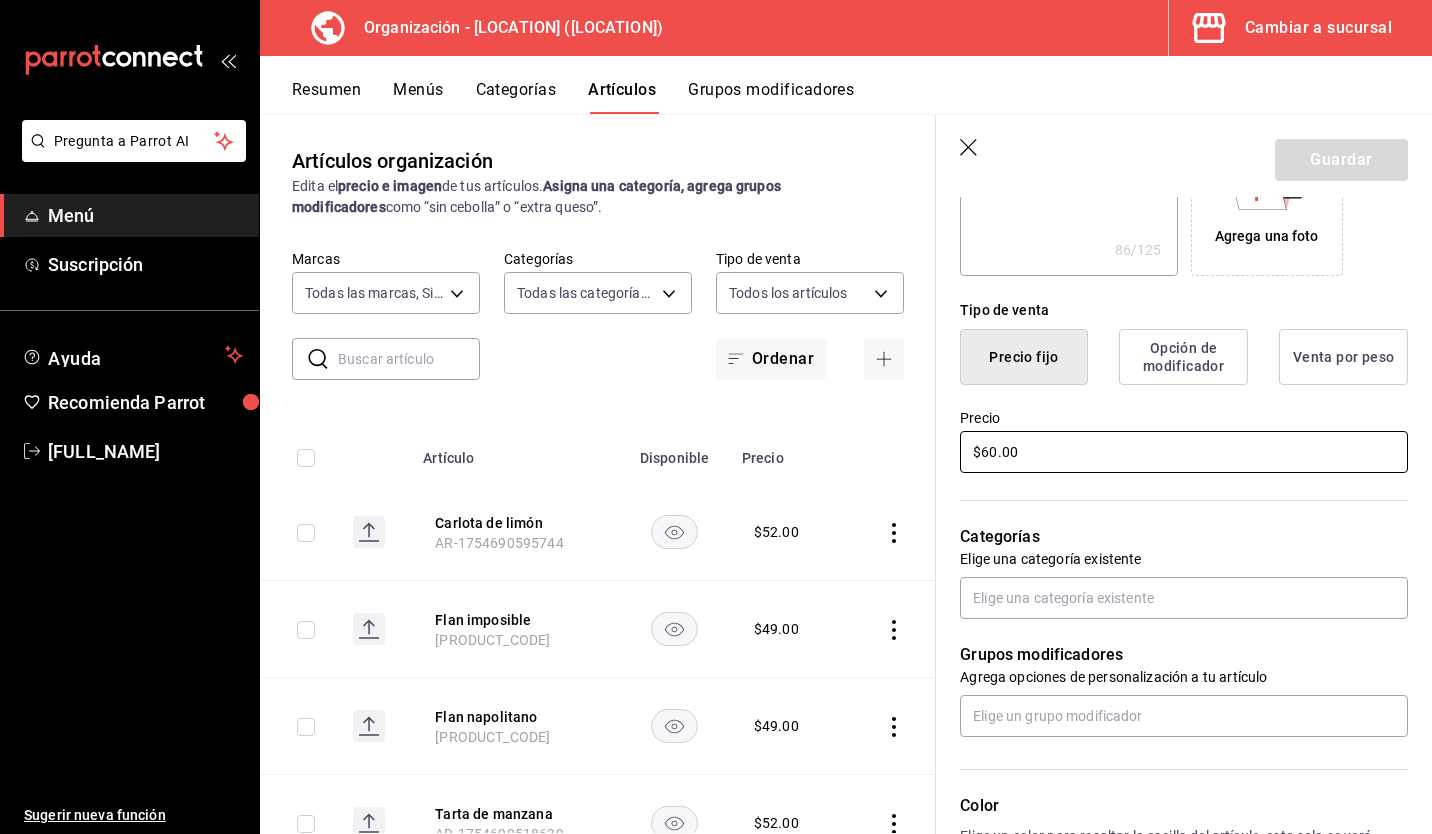 type on "x" 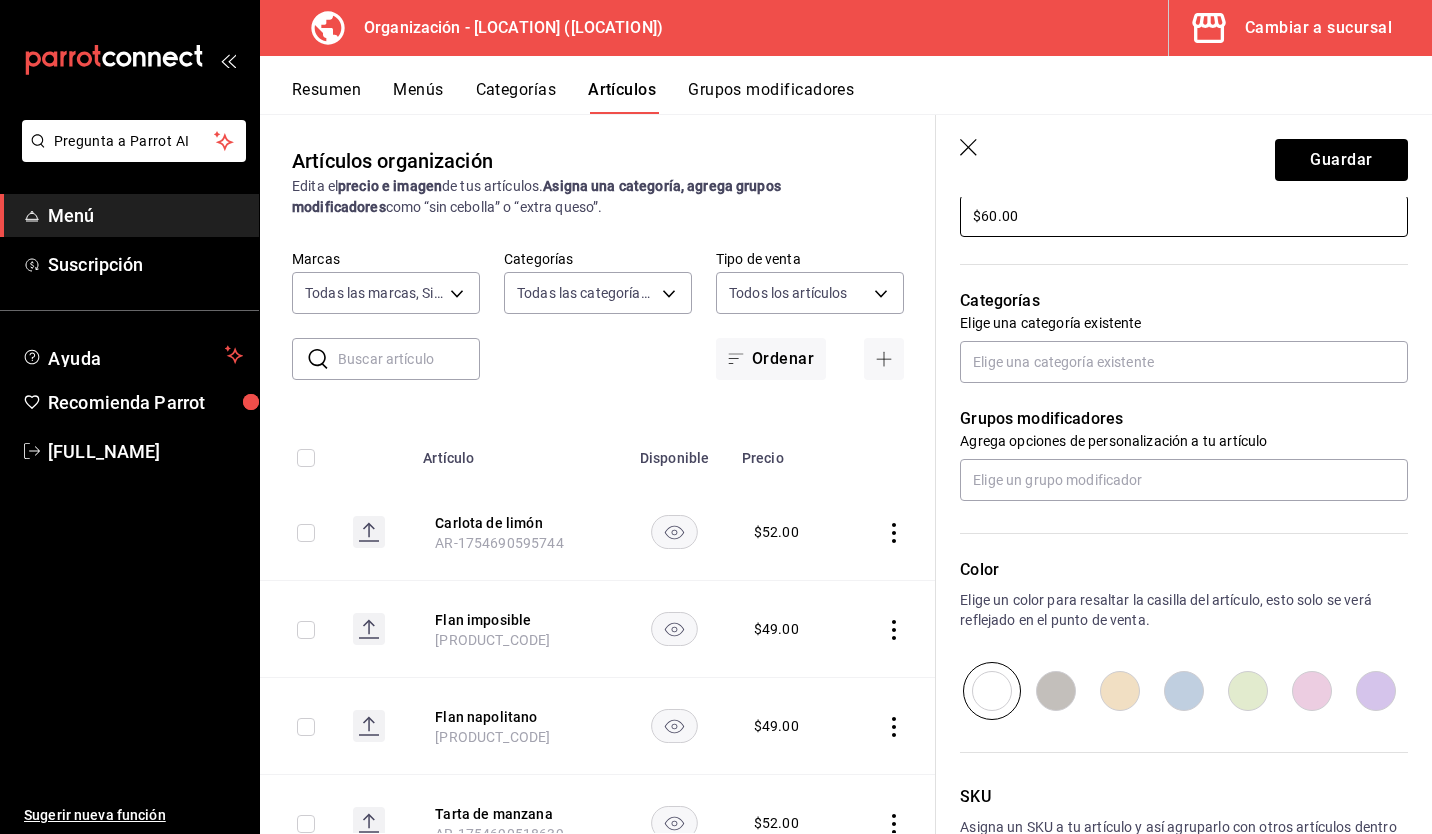 scroll, scrollTop: 635, scrollLeft: 0, axis: vertical 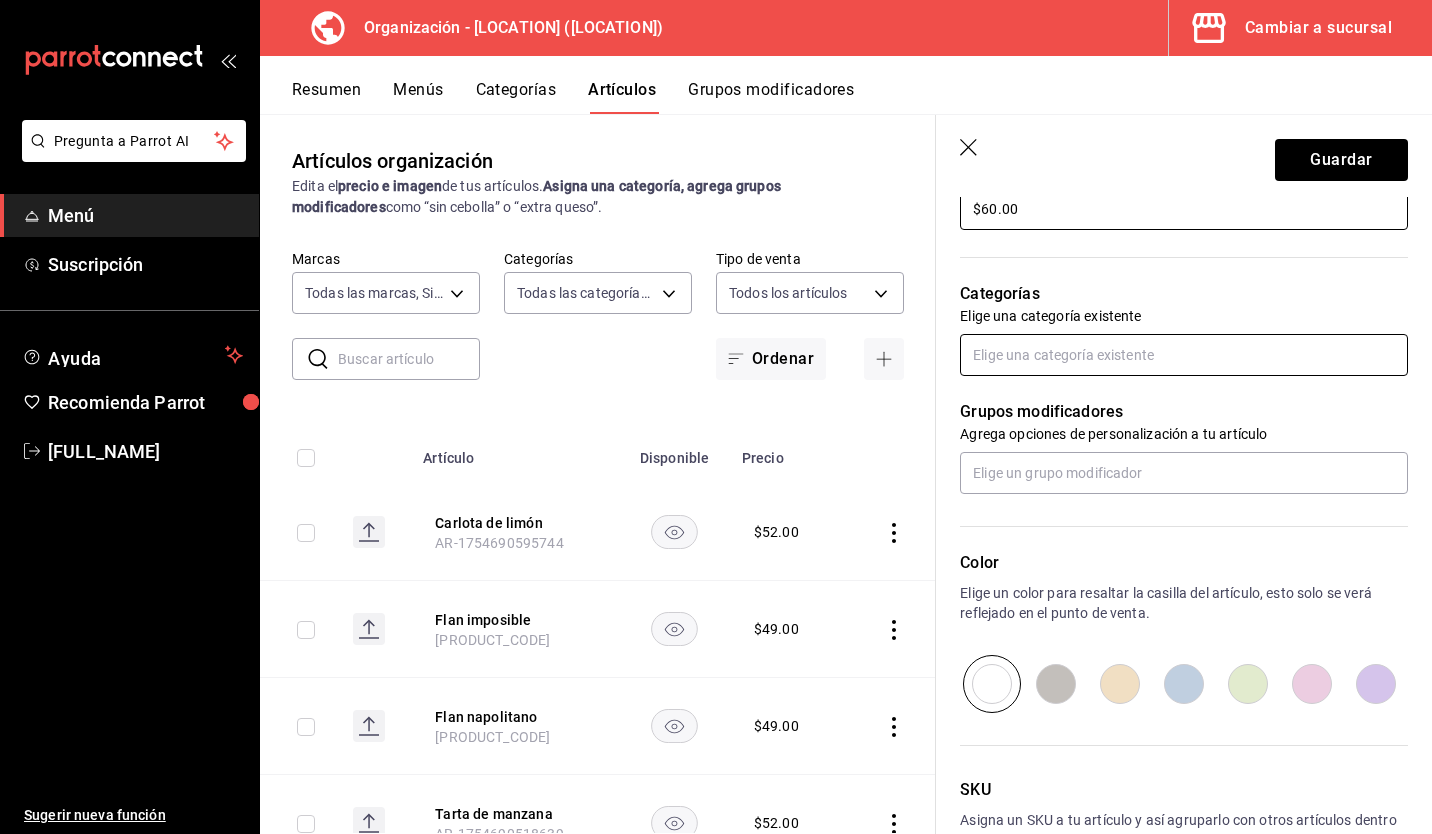 type on "$60.00" 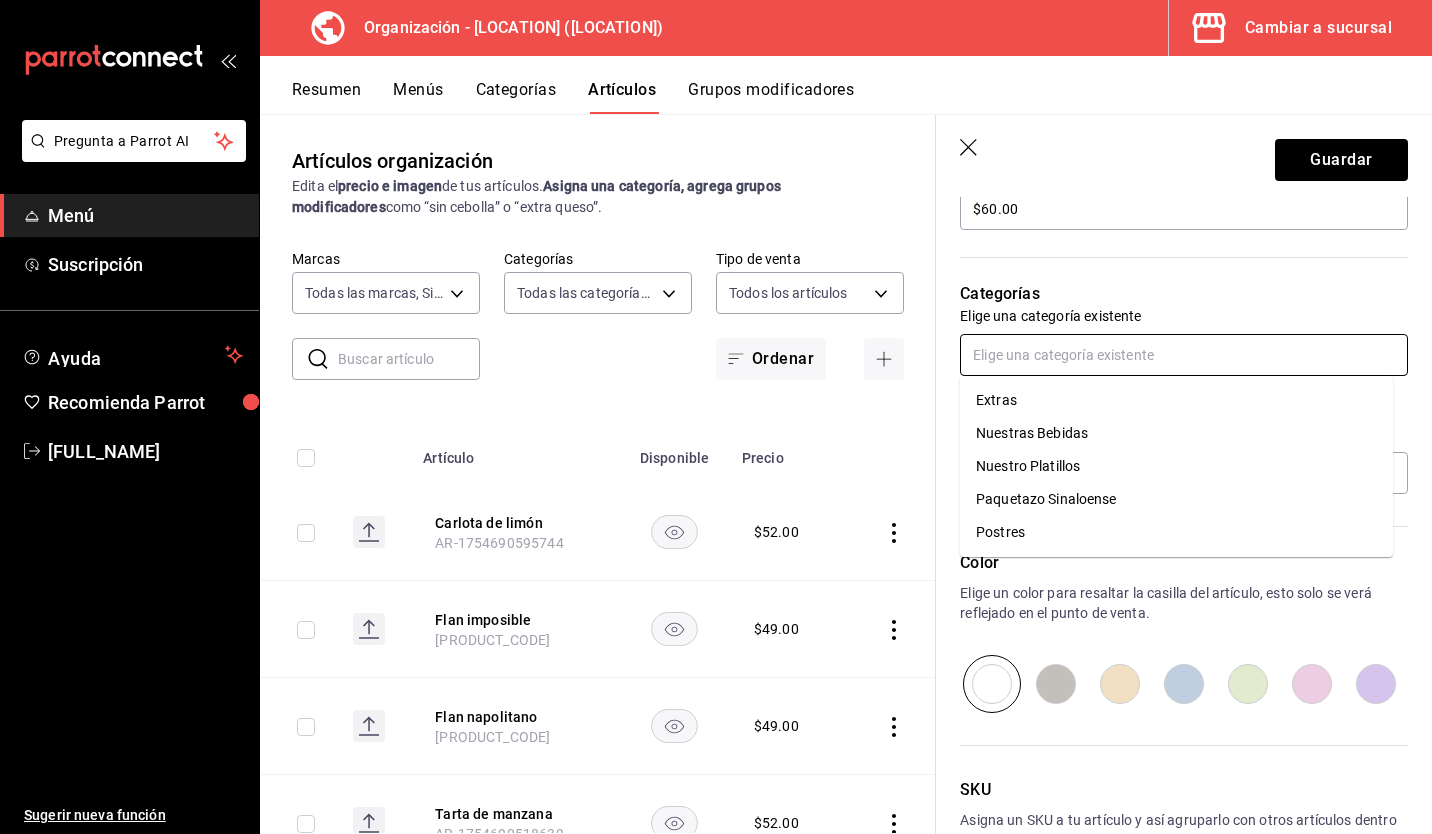 click at bounding box center (1184, 355) 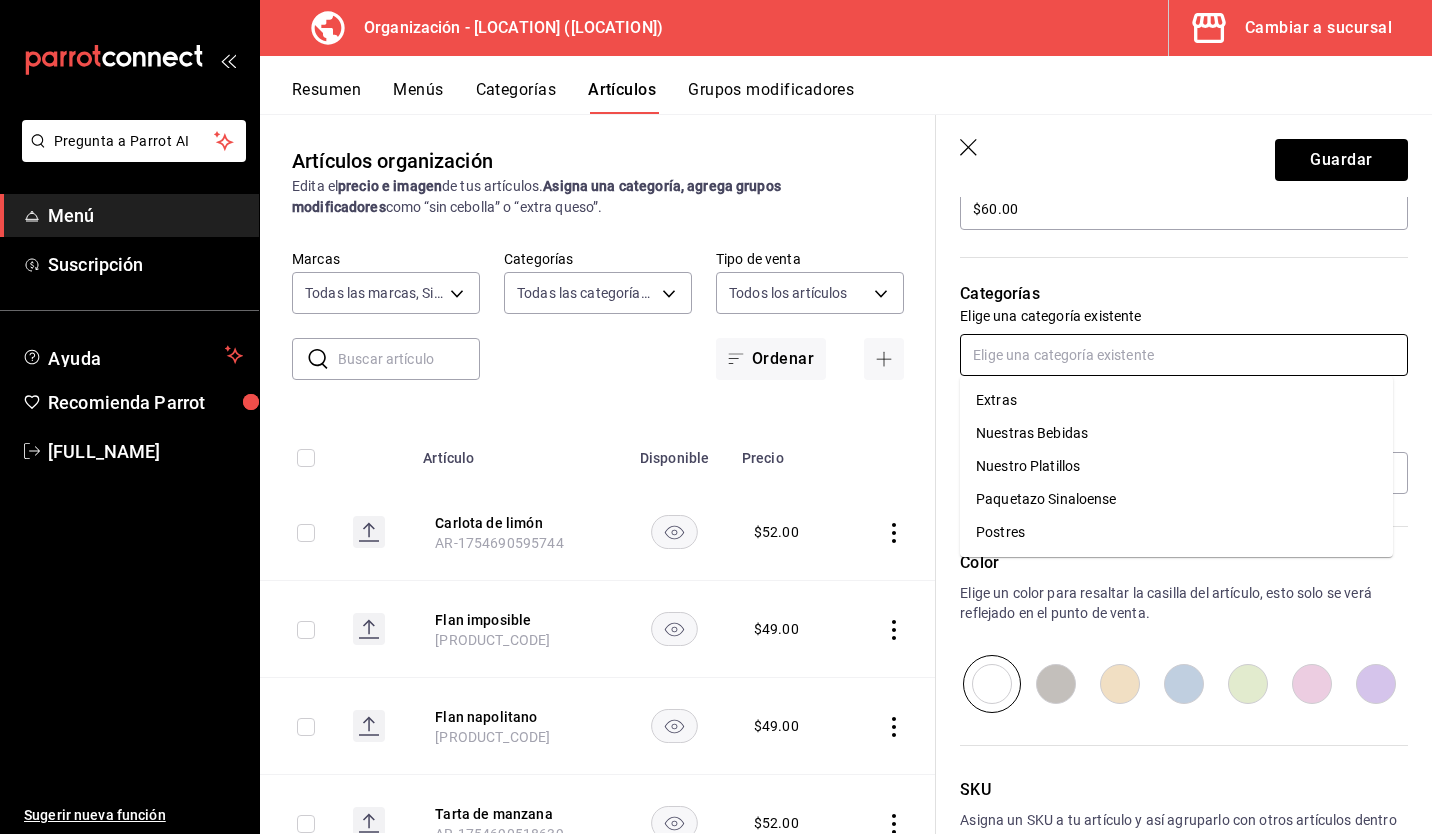 click on "Postres" at bounding box center (1176, 532) 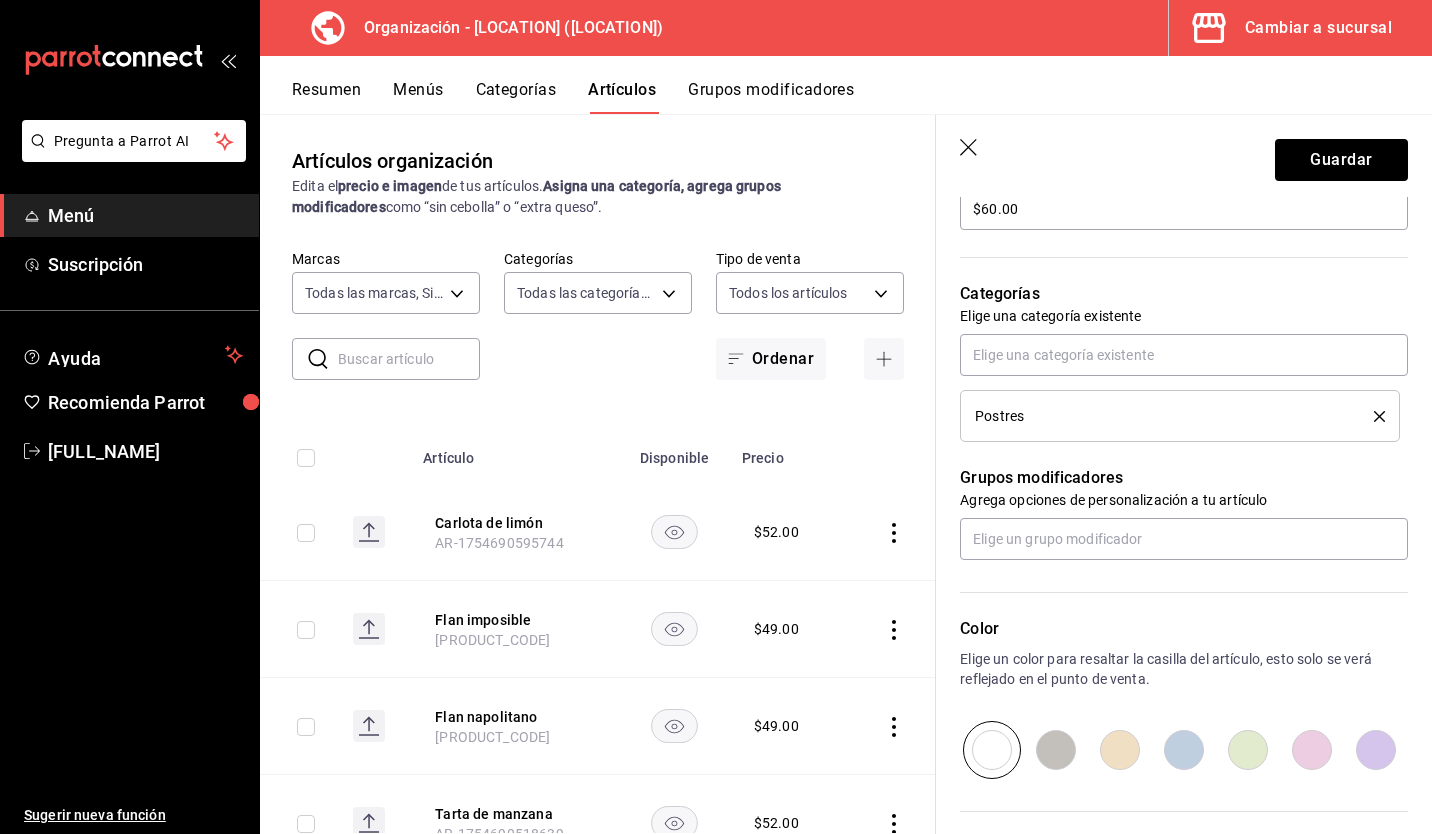 click at bounding box center [1120, 750] 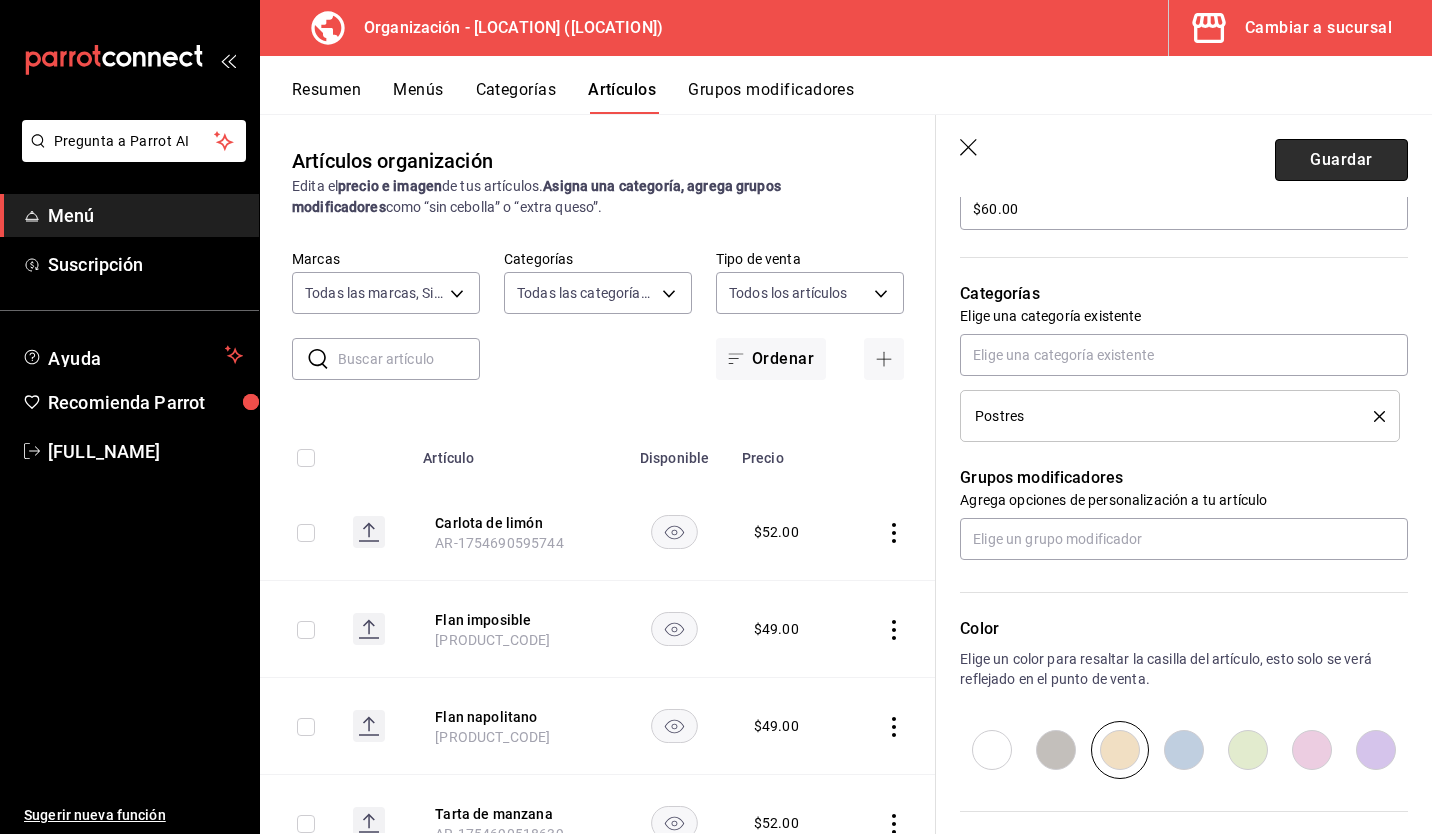click on "Guardar" at bounding box center [1341, 160] 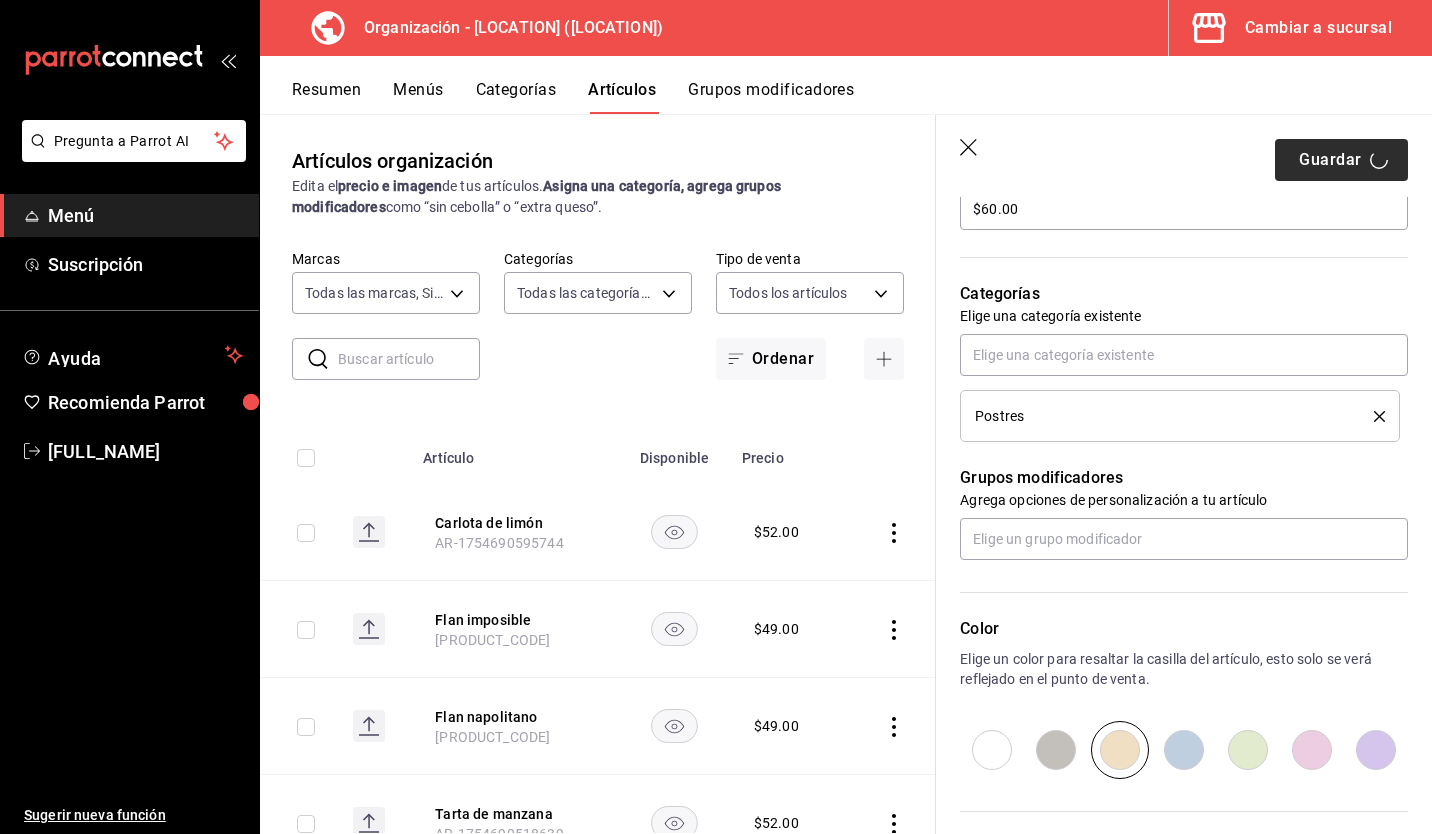 type on "x" 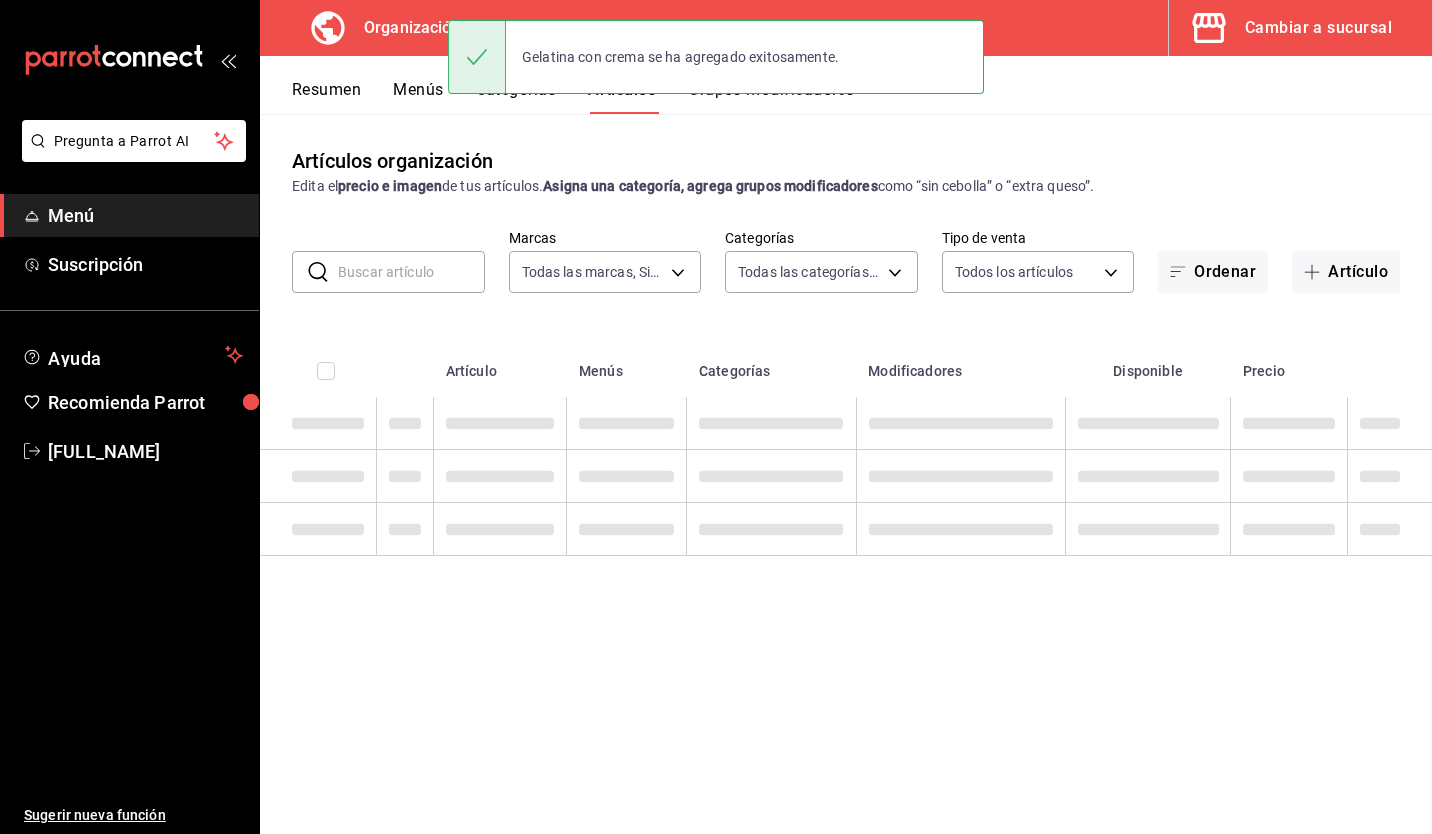 scroll, scrollTop: 0, scrollLeft: 0, axis: both 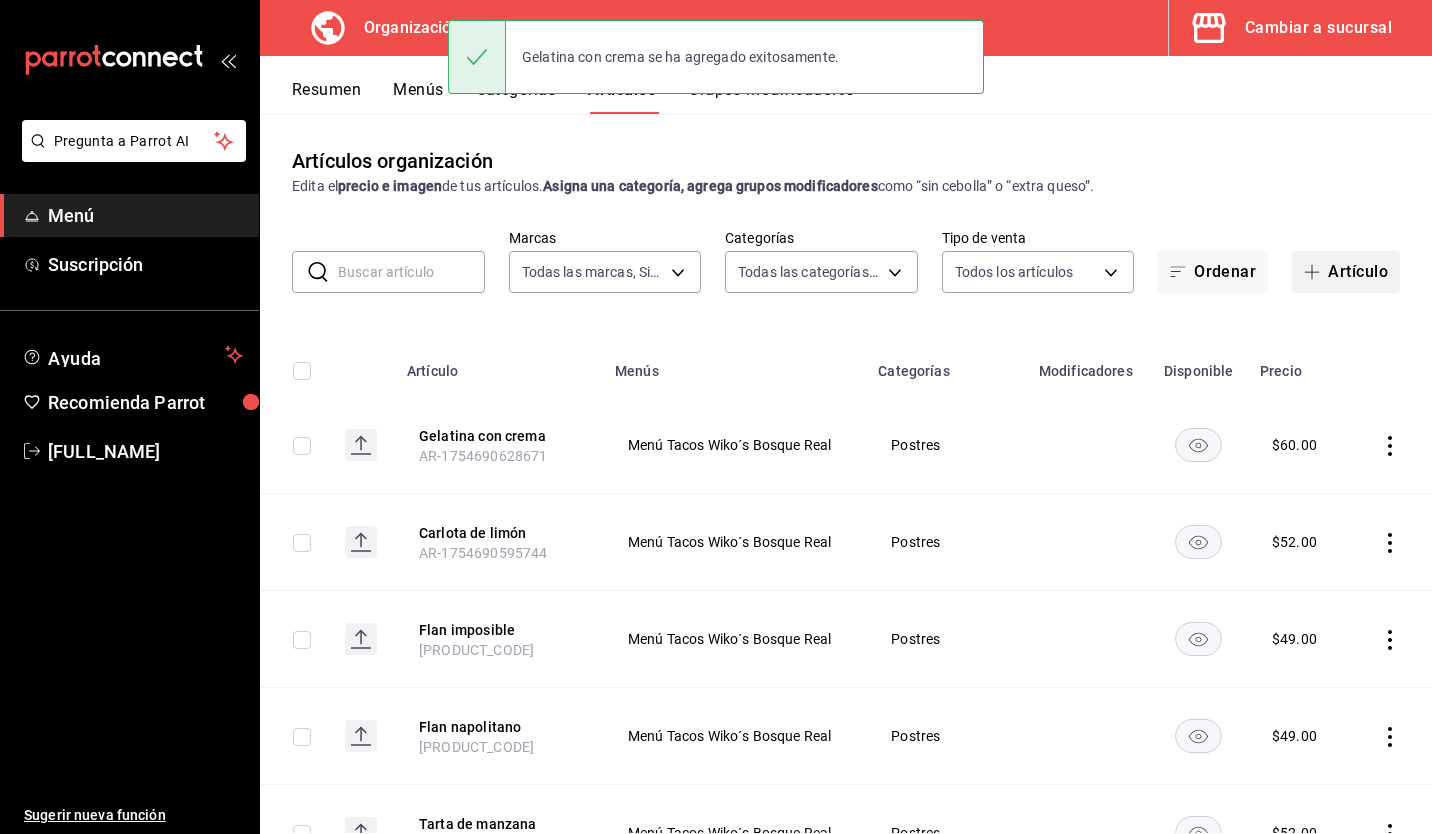 click on "Artículo" at bounding box center (1346, 272) 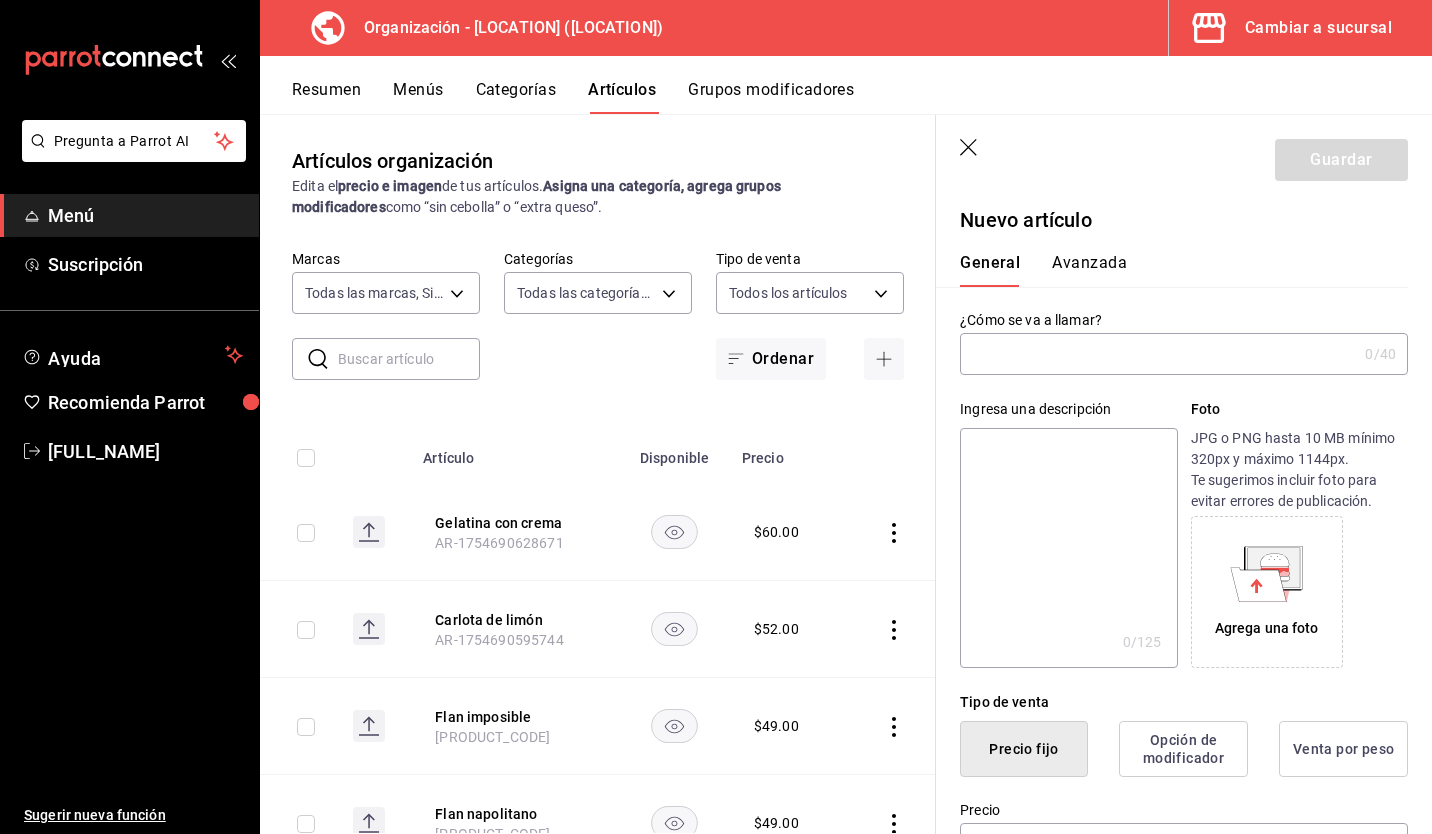 click at bounding box center [1158, 354] 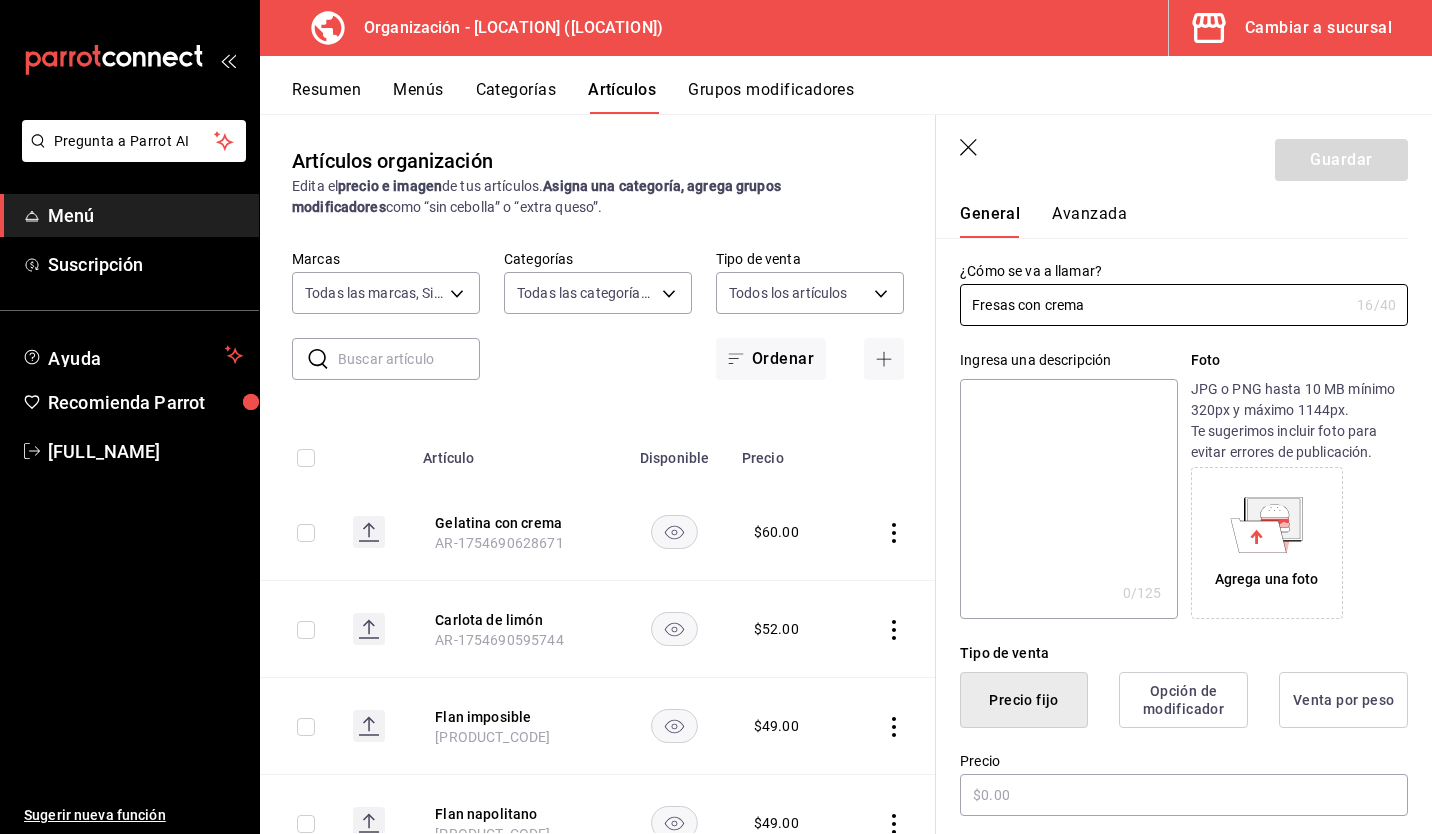 scroll, scrollTop: 50, scrollLeft: 0, axis: vertical 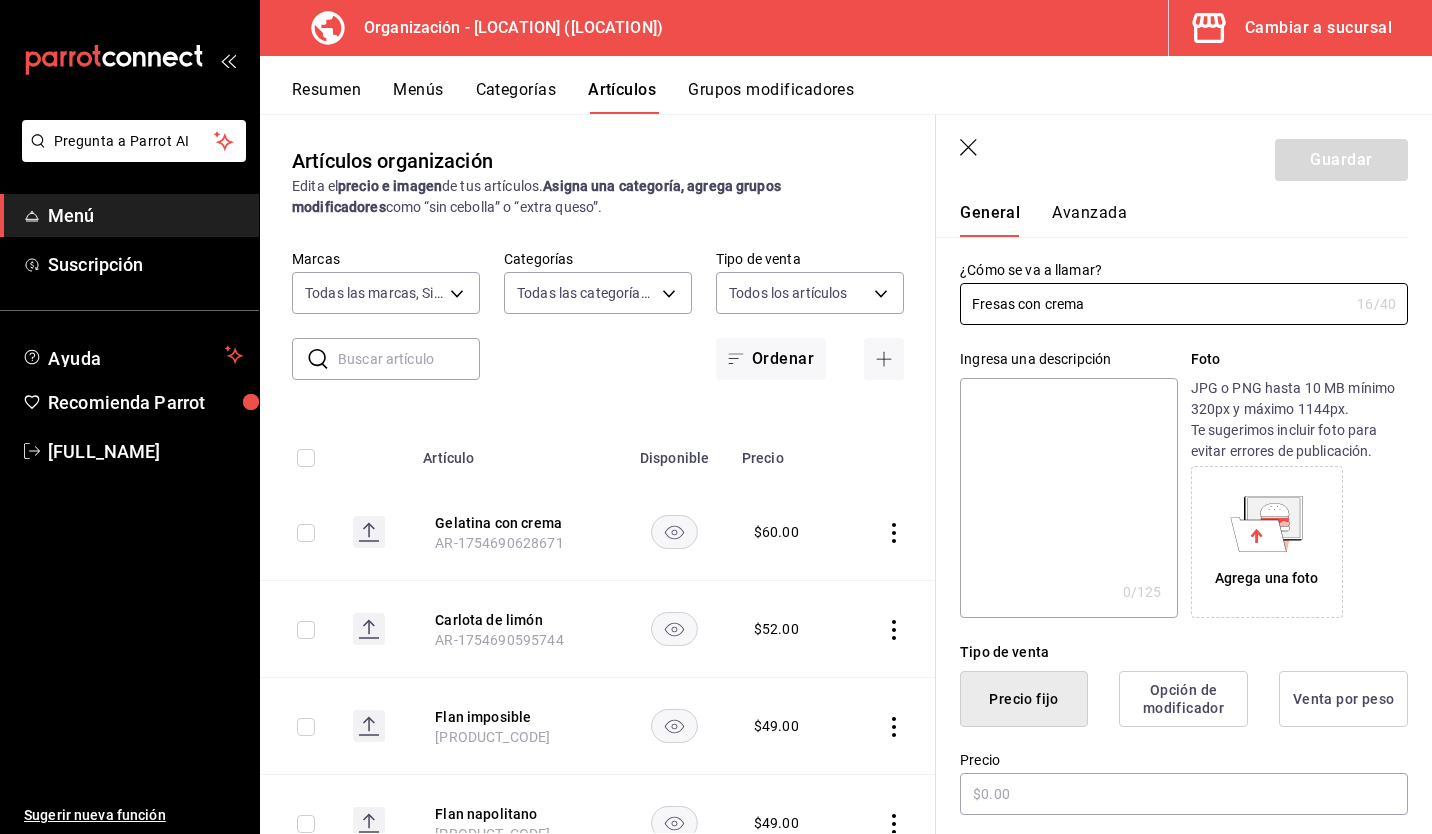 type on "Fresas con crema" 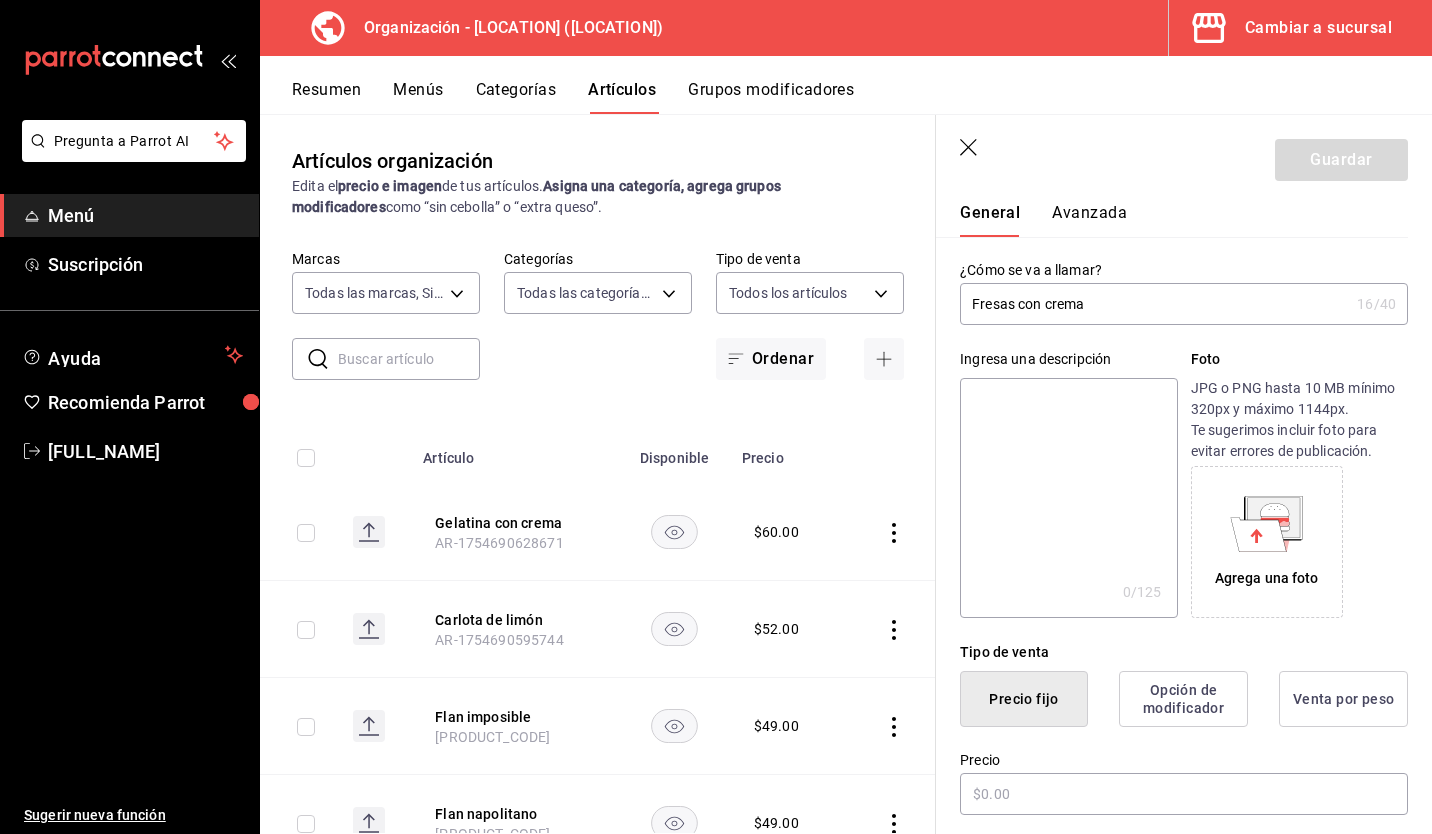 click at bounding box center (1068, 498) 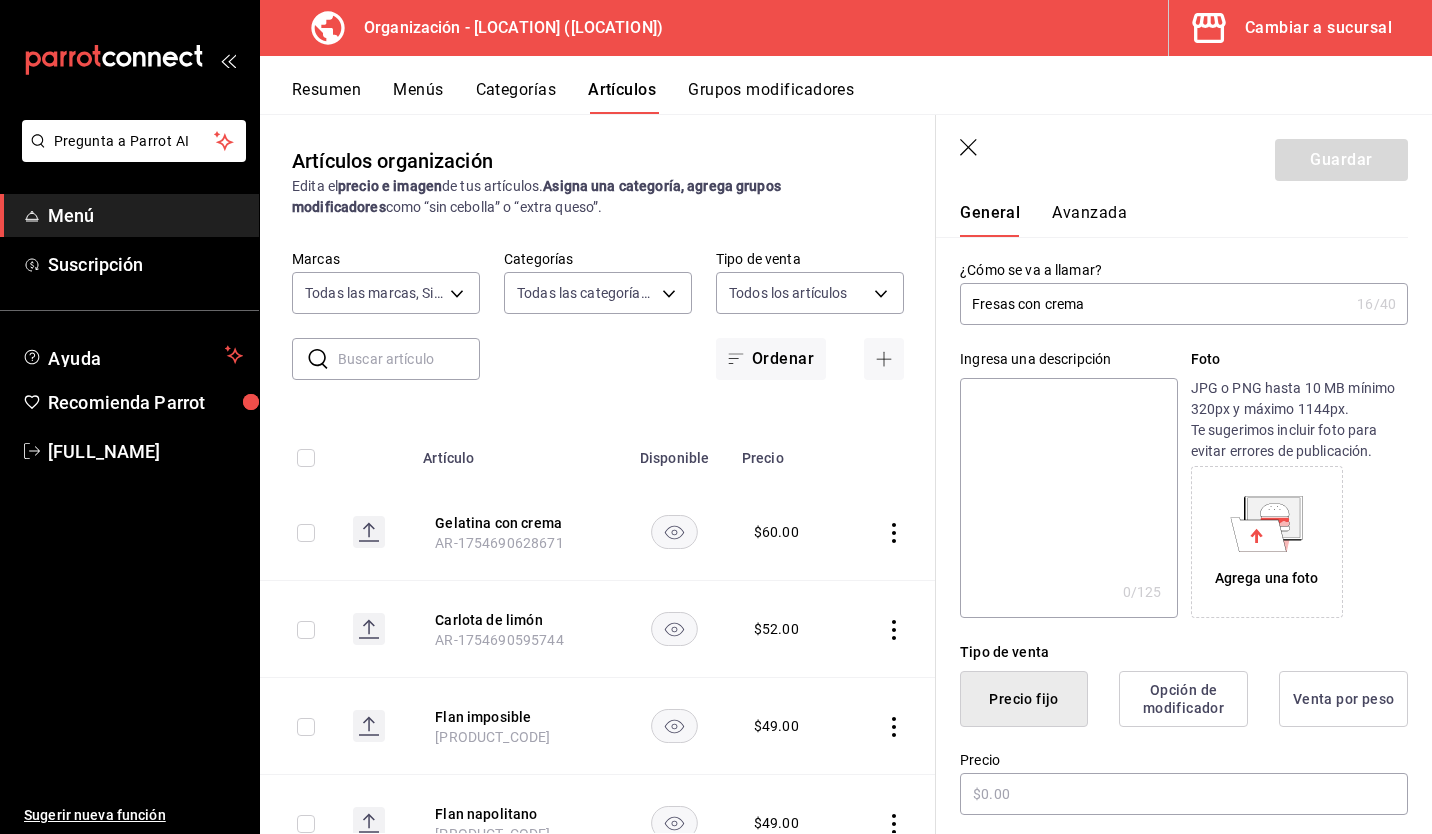 paste on "Fresas jugosas con una capa dulce y cremosa, un postre fresco y delicioso." 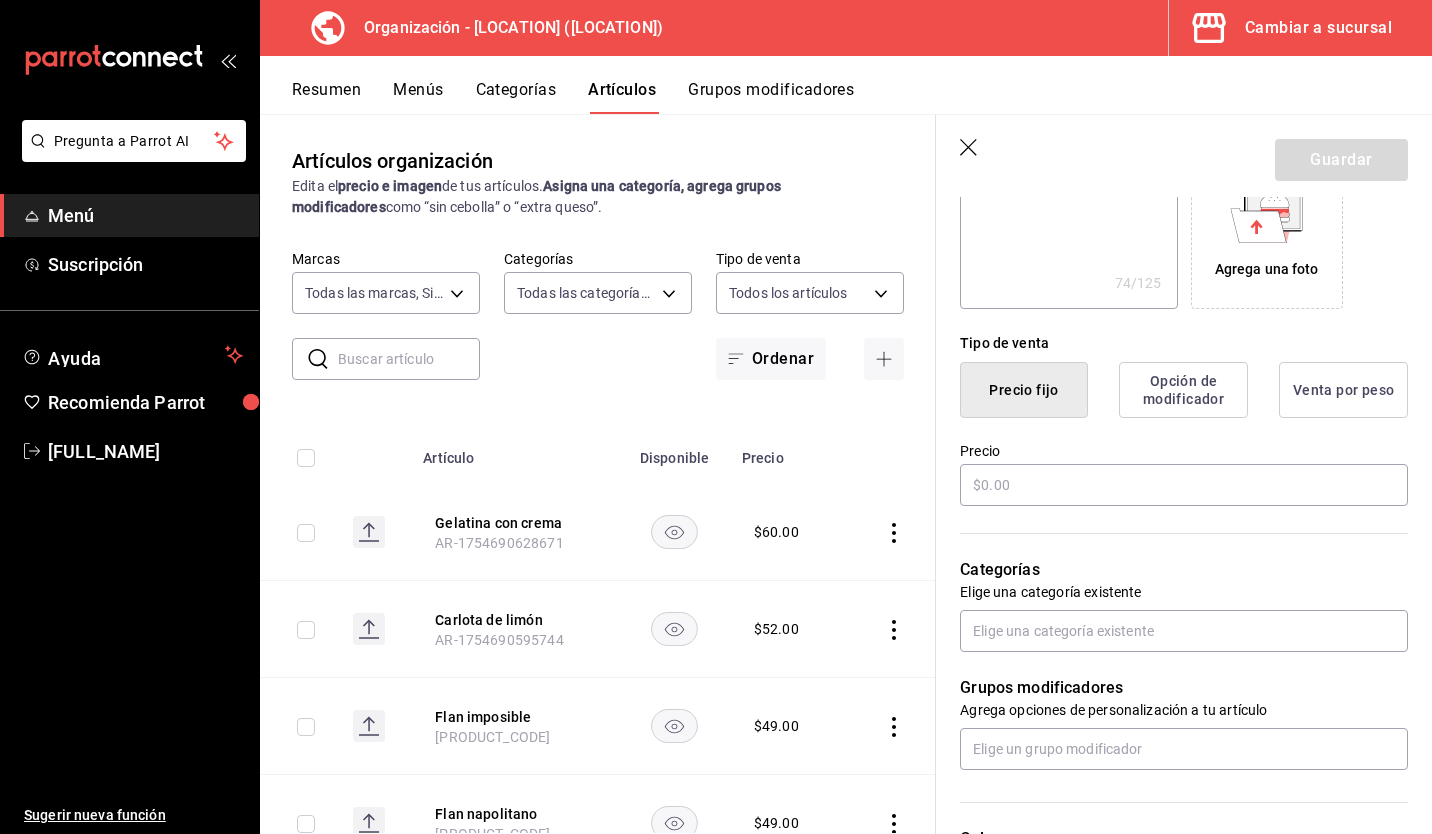 scroll, scrollTop: 396, scrollLeft: 0, axis: vertical 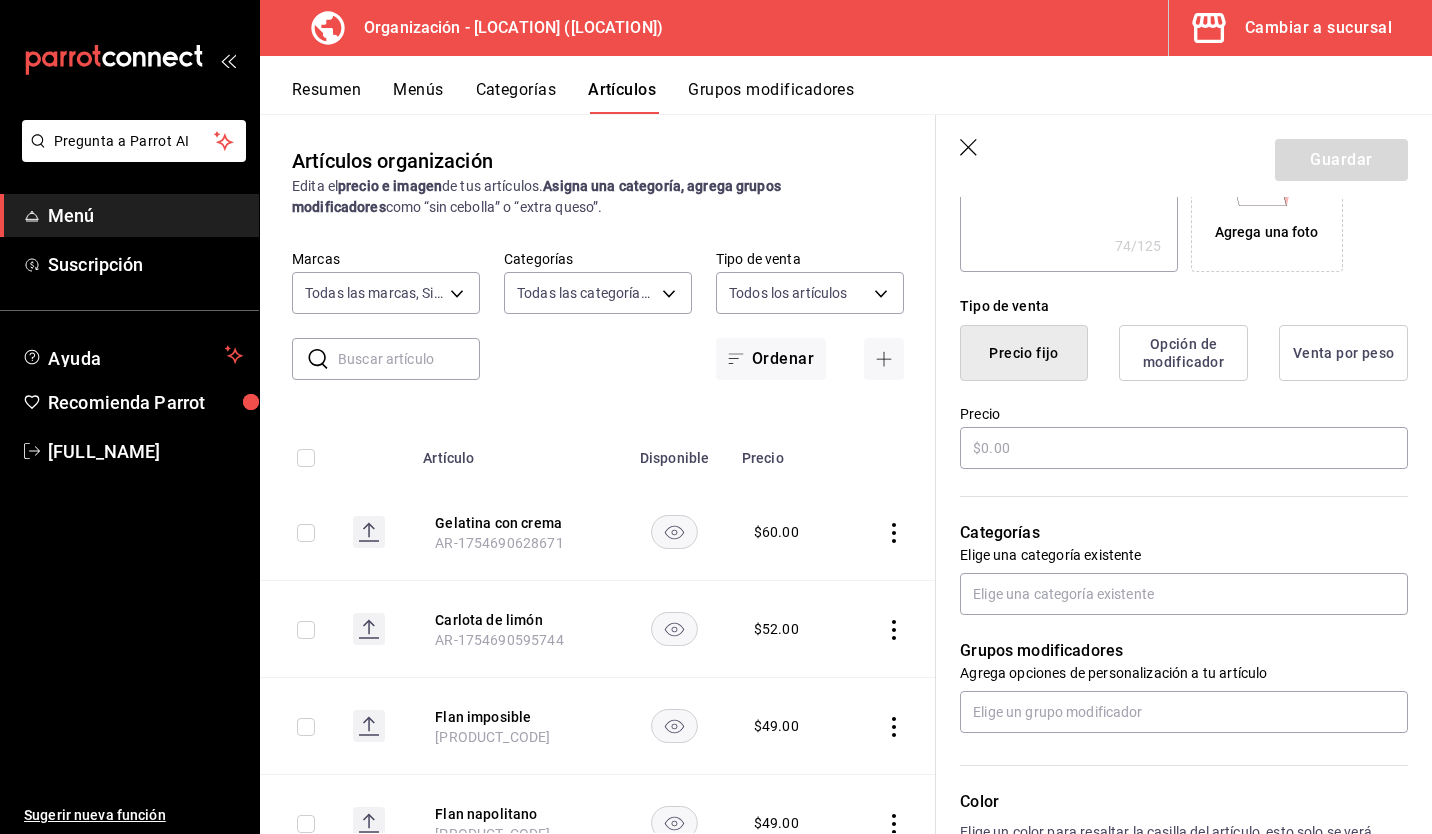 type on "Fresas jugosas con una capa dulce y cremosa, un postre fresco y delicioso." 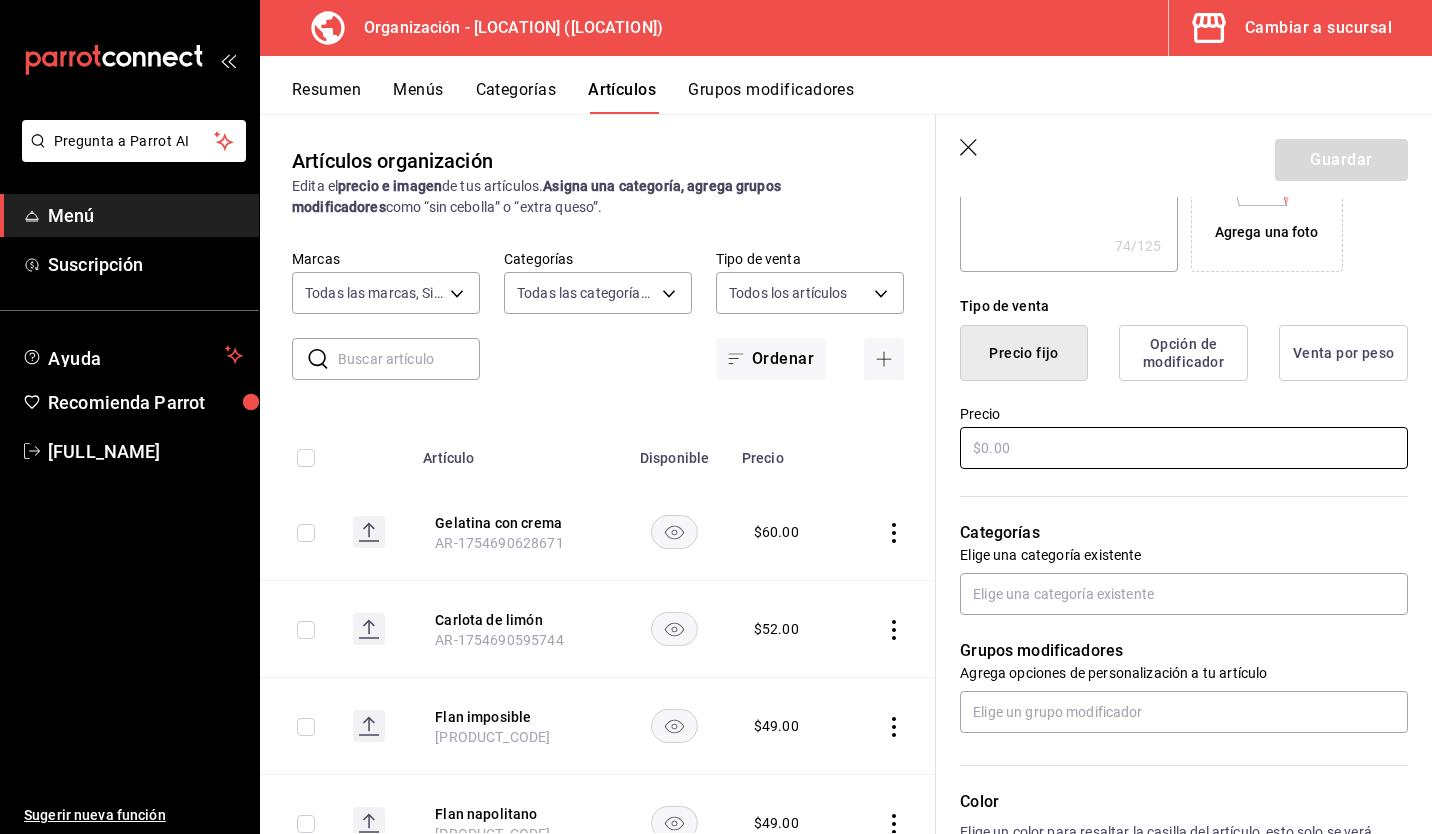 type on "x" 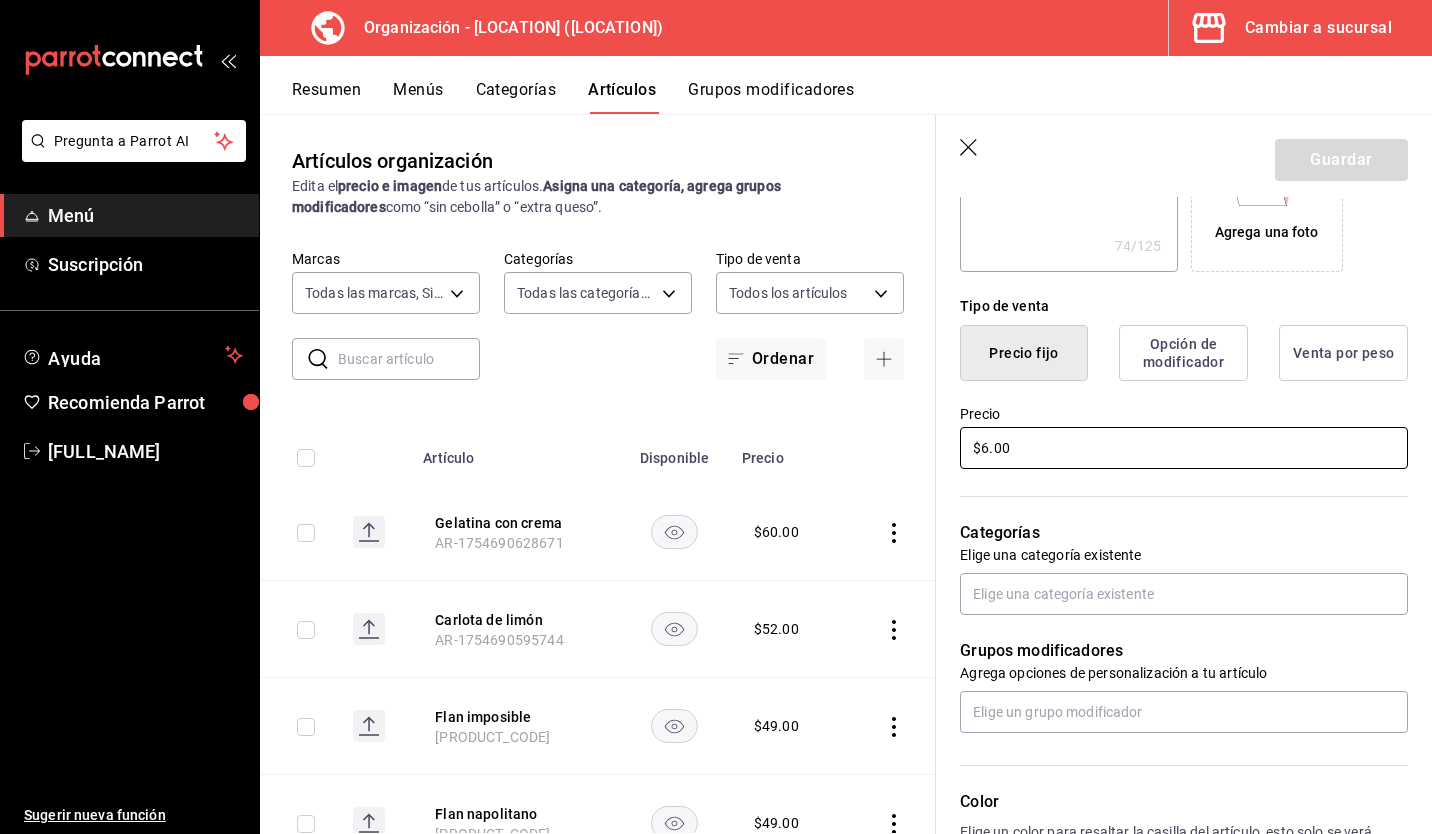 type on "$69.00" 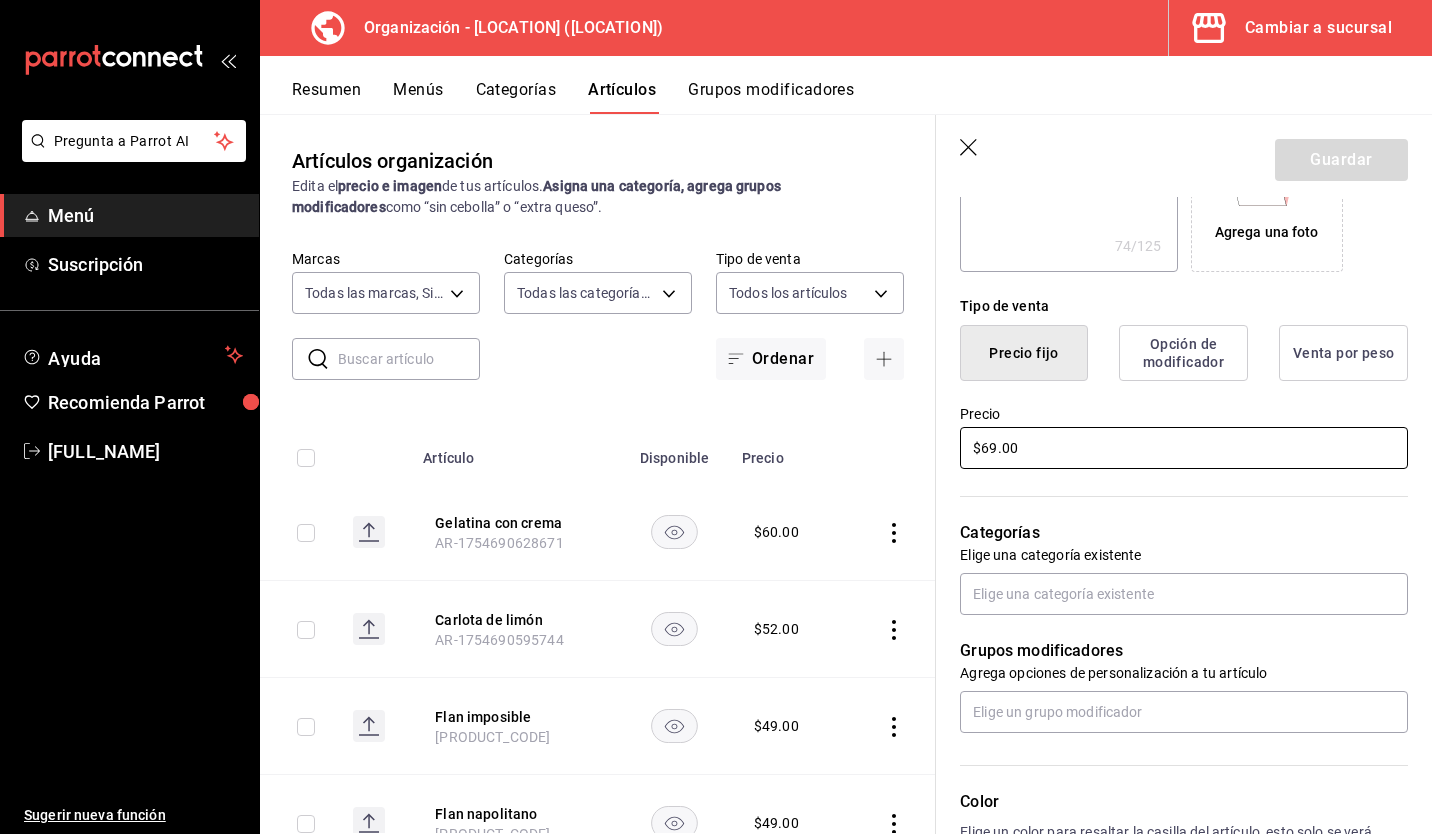 type on "x" 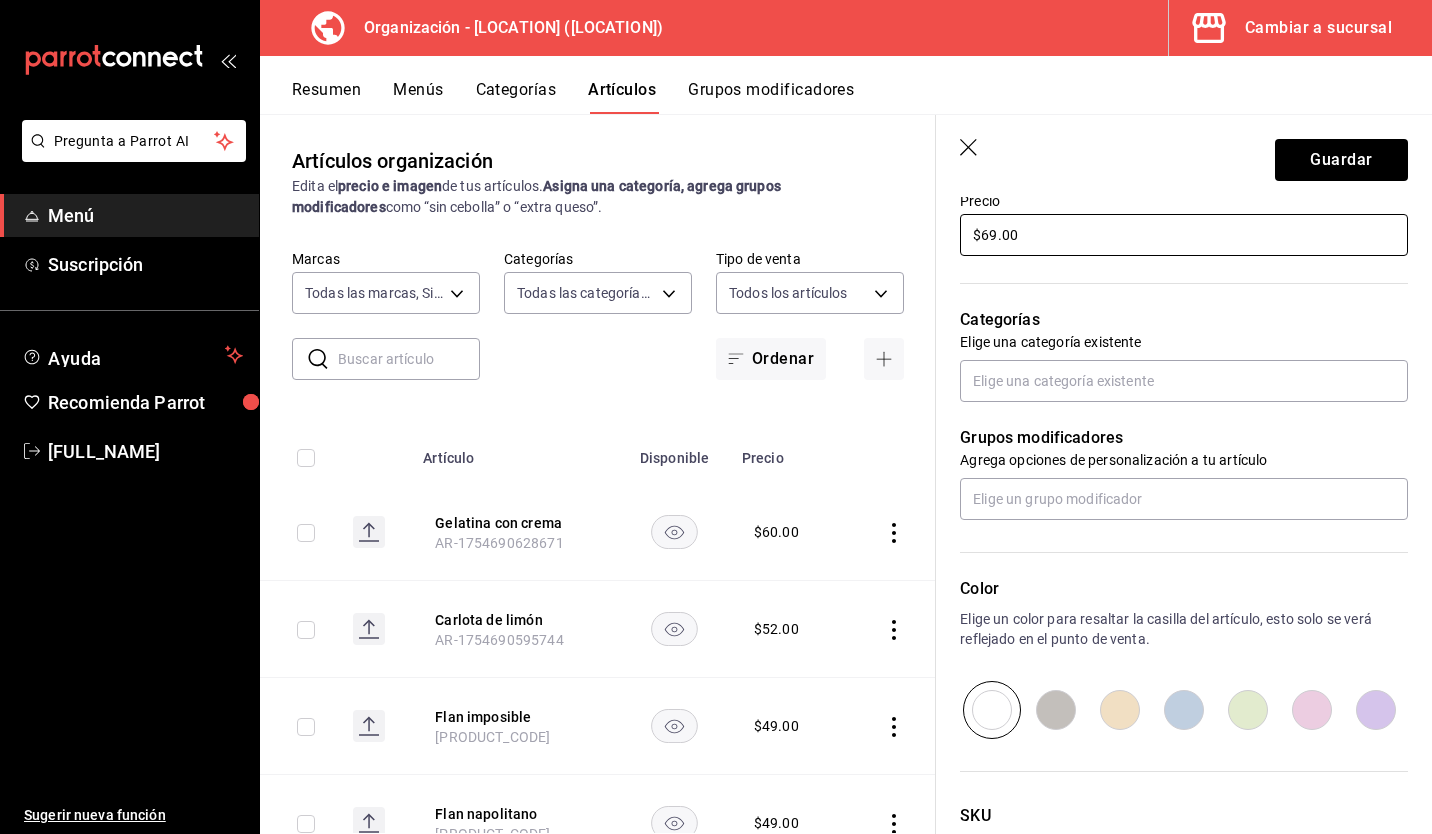 scroll, scrollTop: 765, scrollLeft: 0, axis: vertical 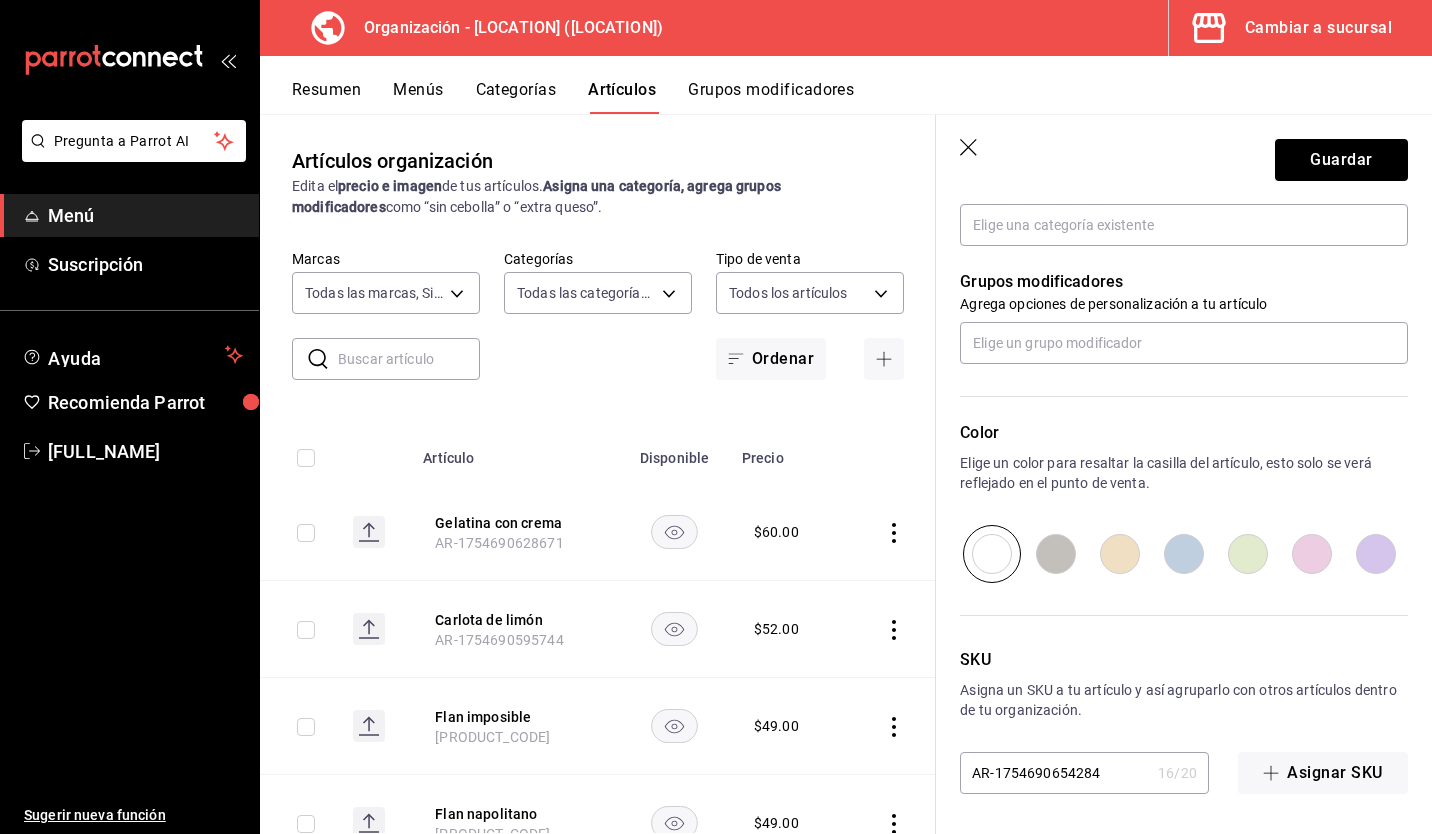 type on "$69.00" 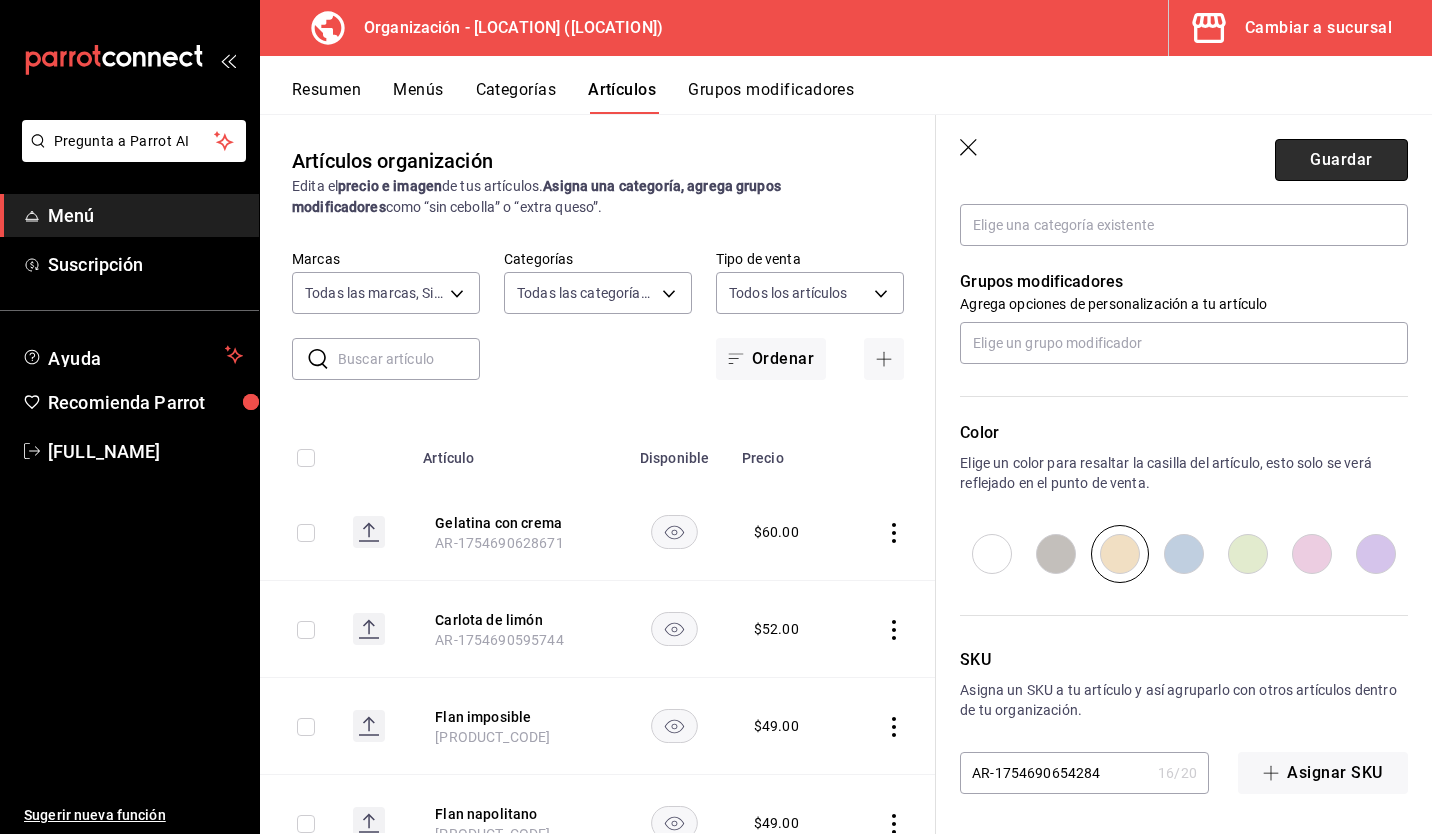 click on "Guardar" at bounding box center (1341, 160) 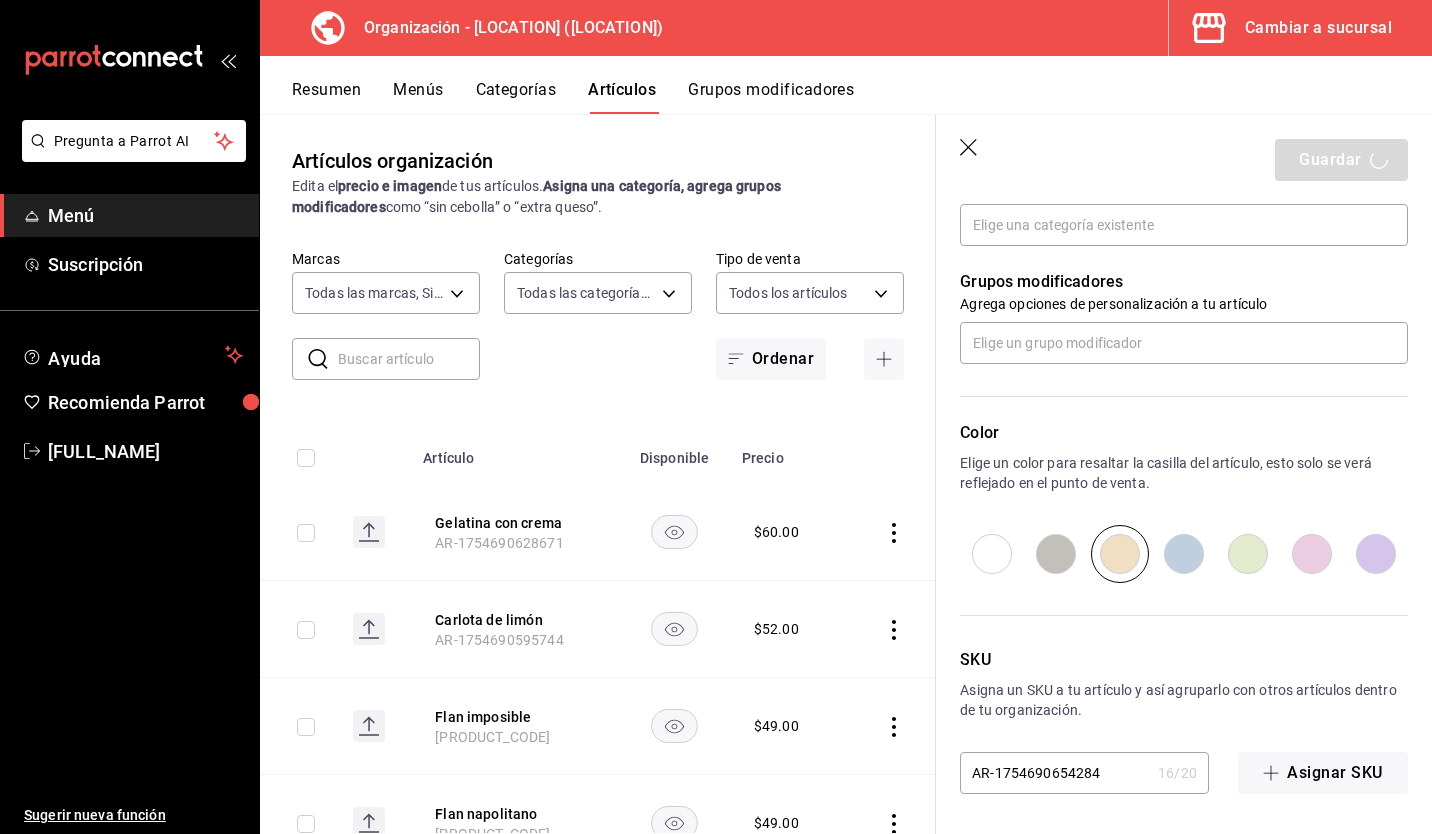 type on "x" 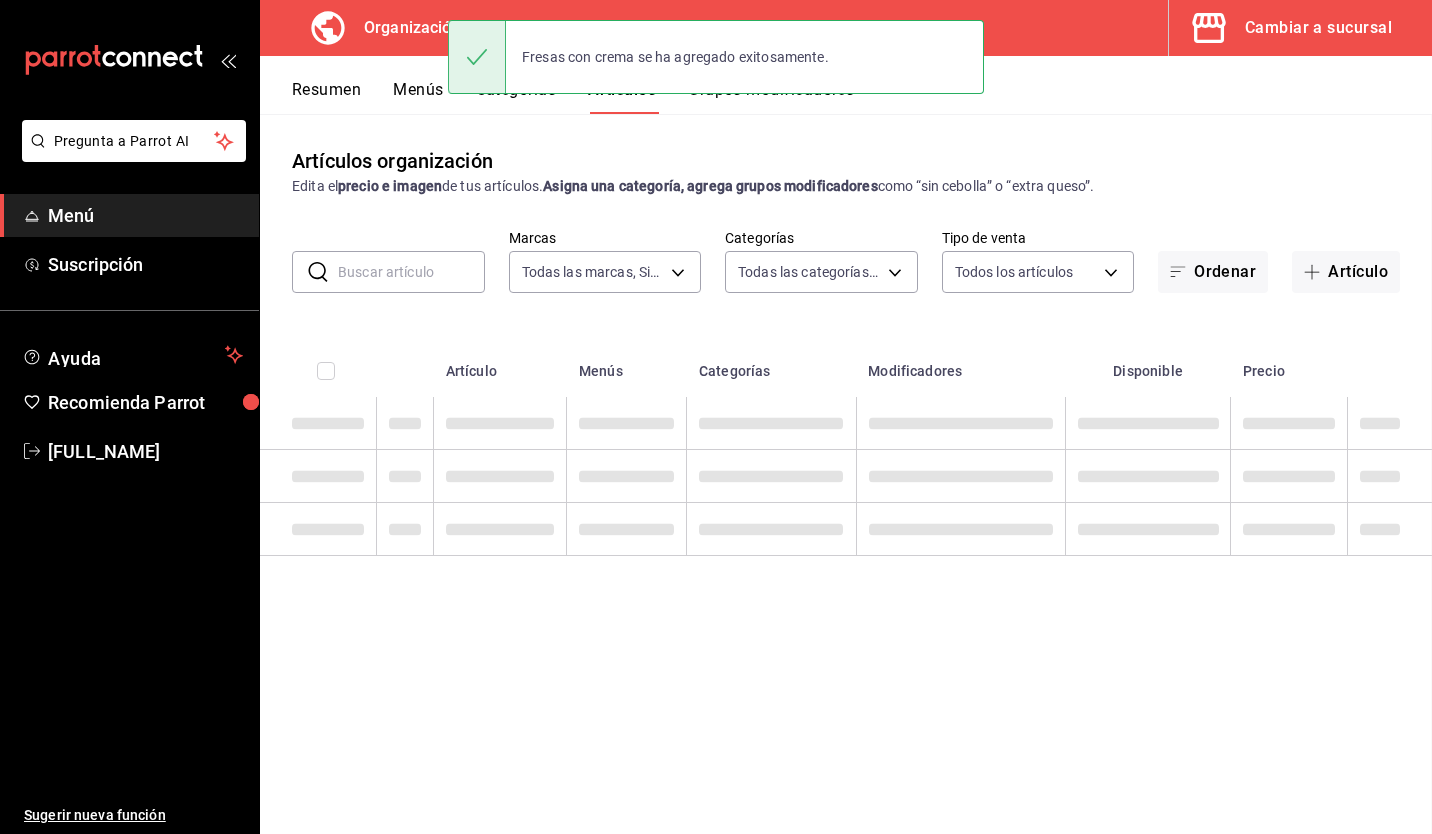 scroll, scrollTop: 0, scrollLeft: 0, axis: both 